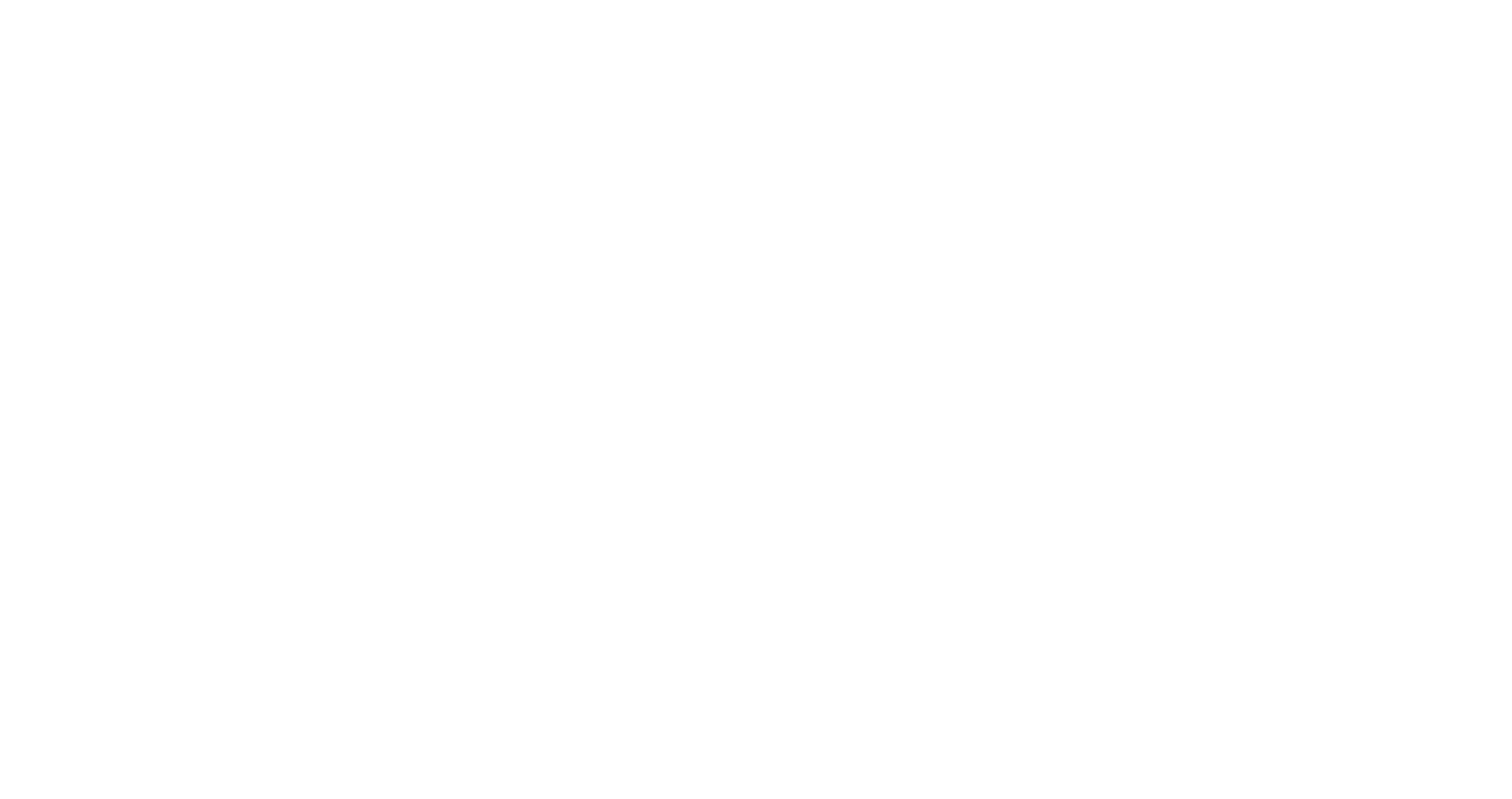scroll, scrollTop: 0, scrollLeft: 0, axis: both 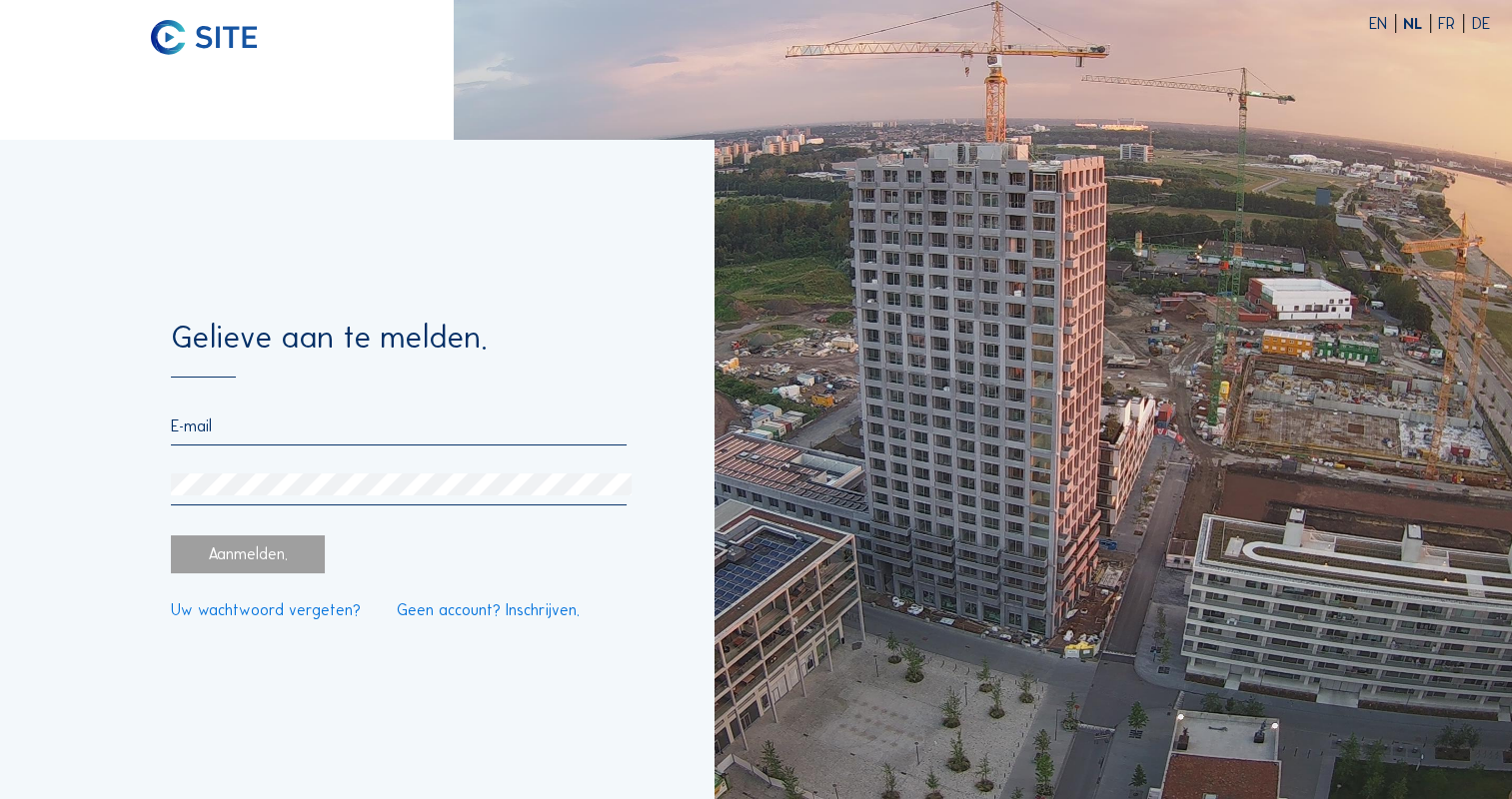 type on "[PERSON_NAME][EMAIL_ADDRESS][DOMAIN_NAME]" 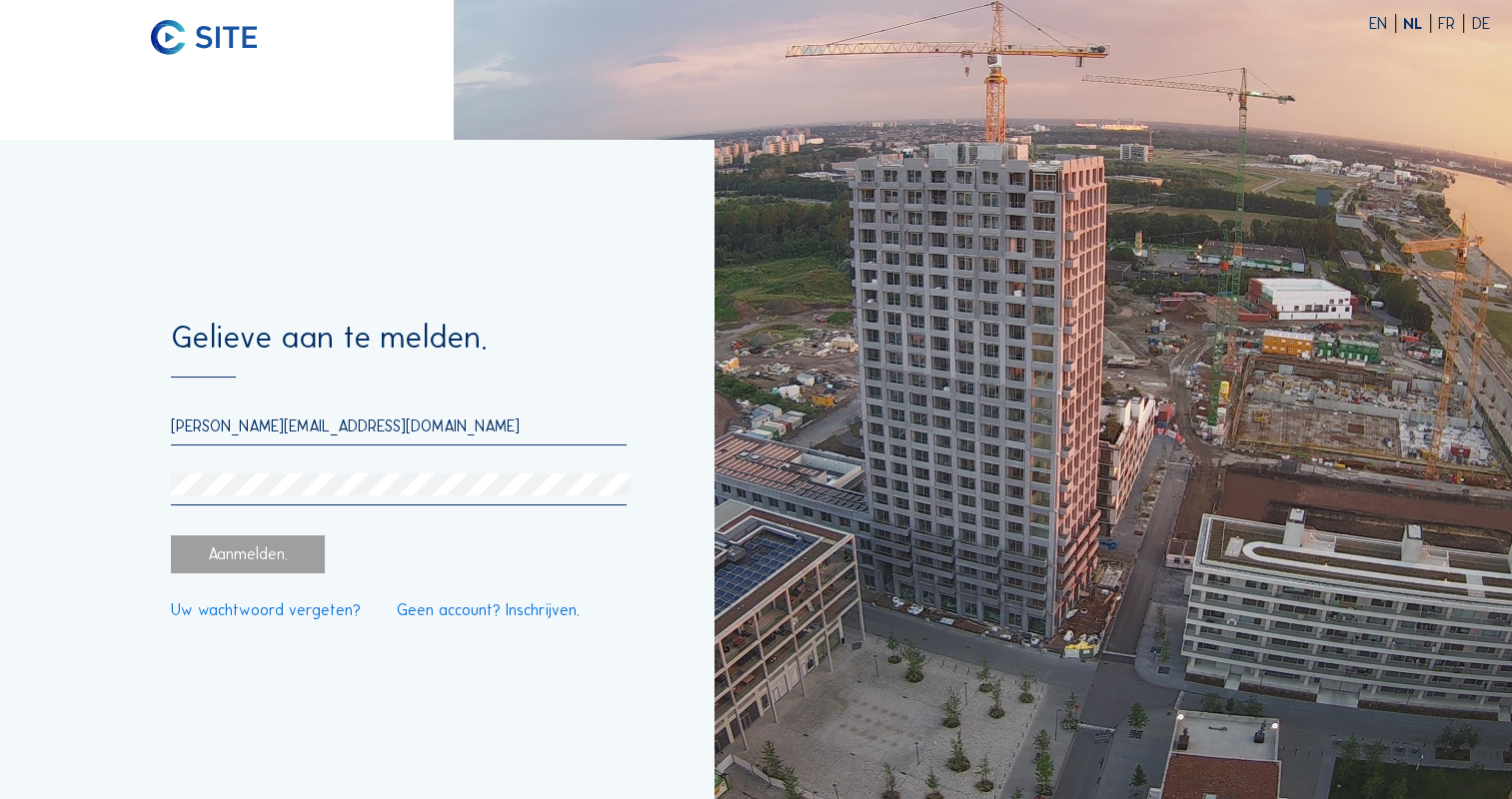 click on "Aanmelden." at bounding box center [248, 554] 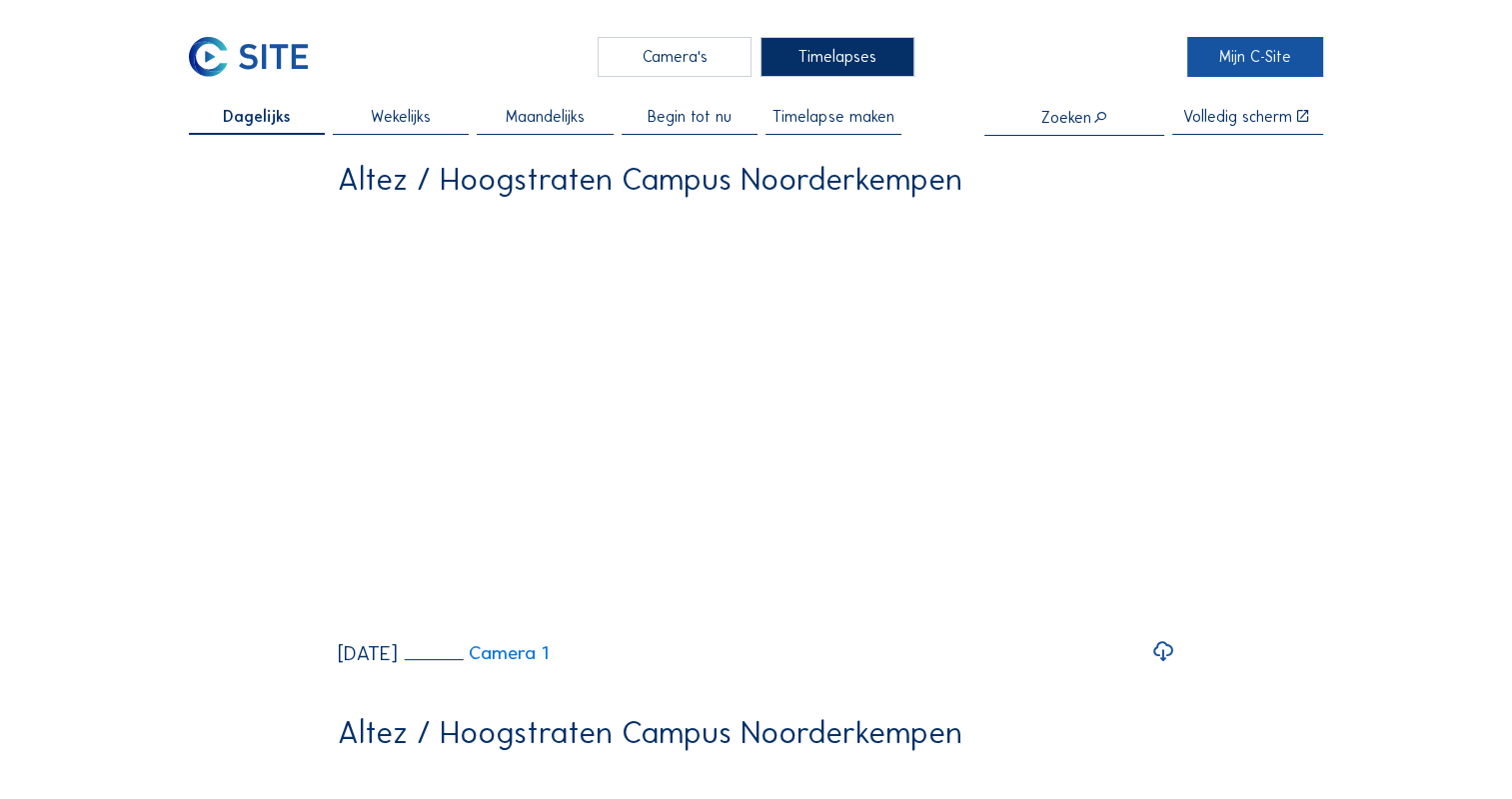 click on "Mijn C-Site" at bounding box center [1255, 57] 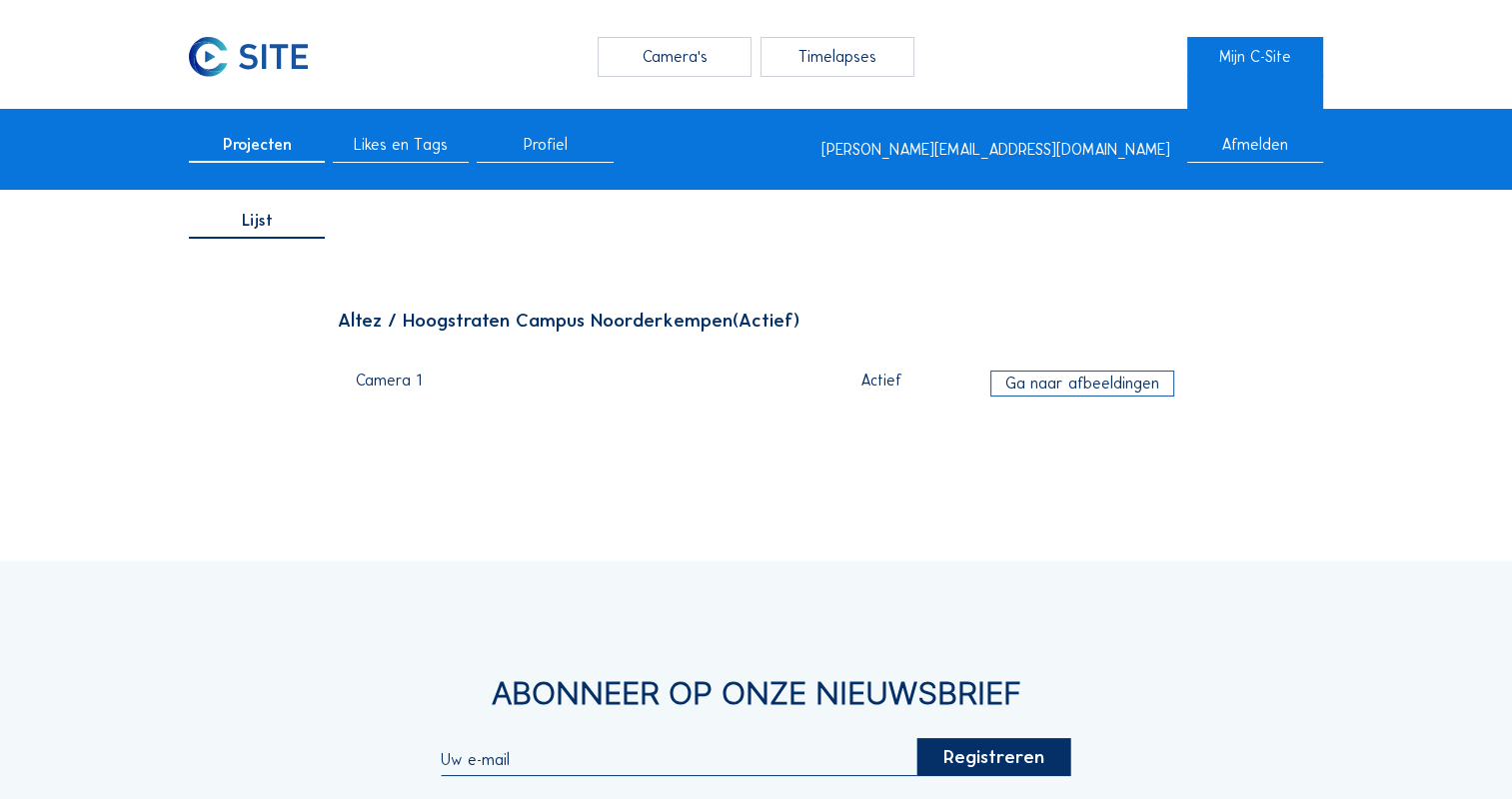 click on "Ga naar afbeeldingen" at bounding box center [1082, 384] 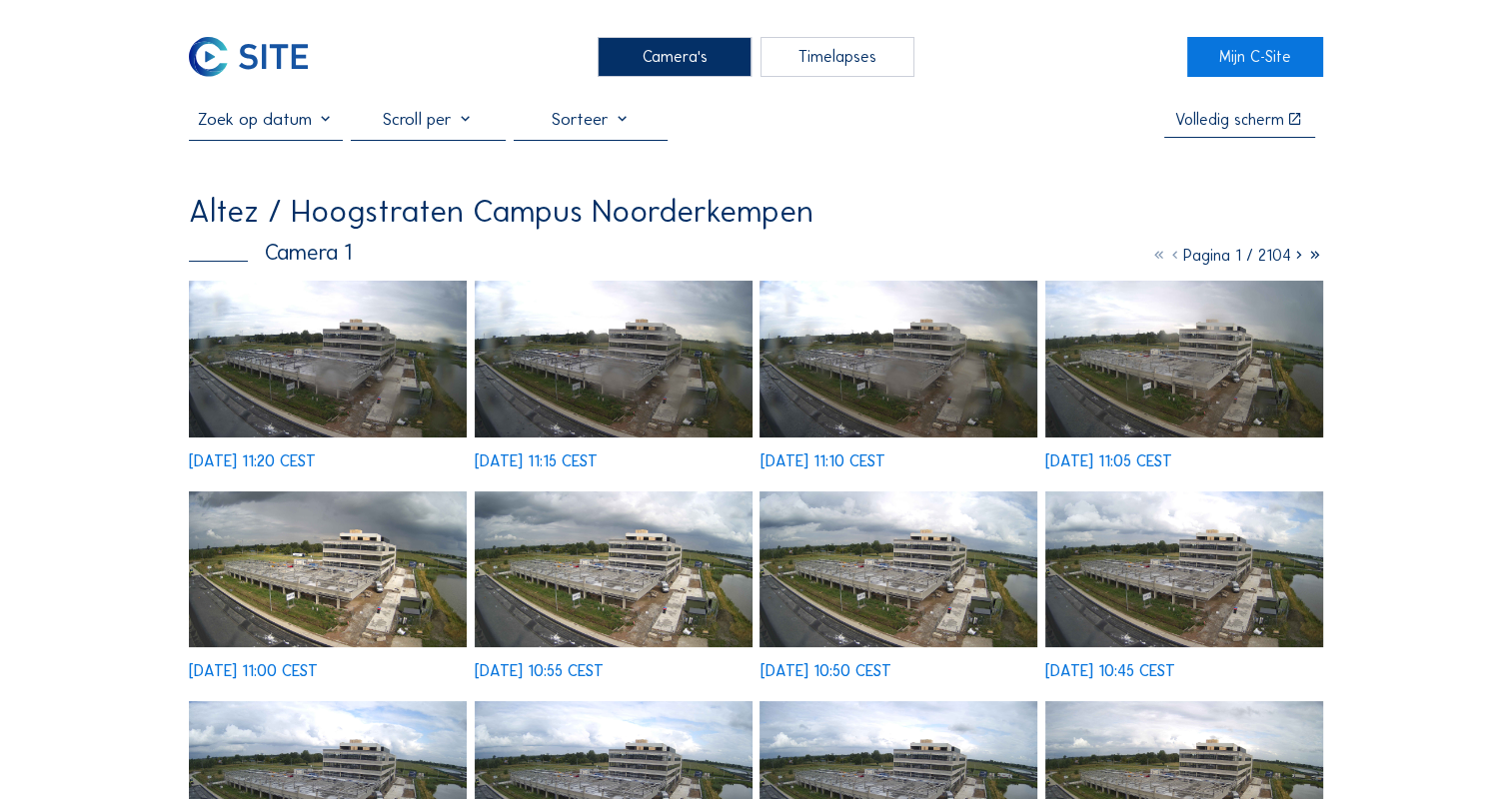 click at bounding box center [898, 569] 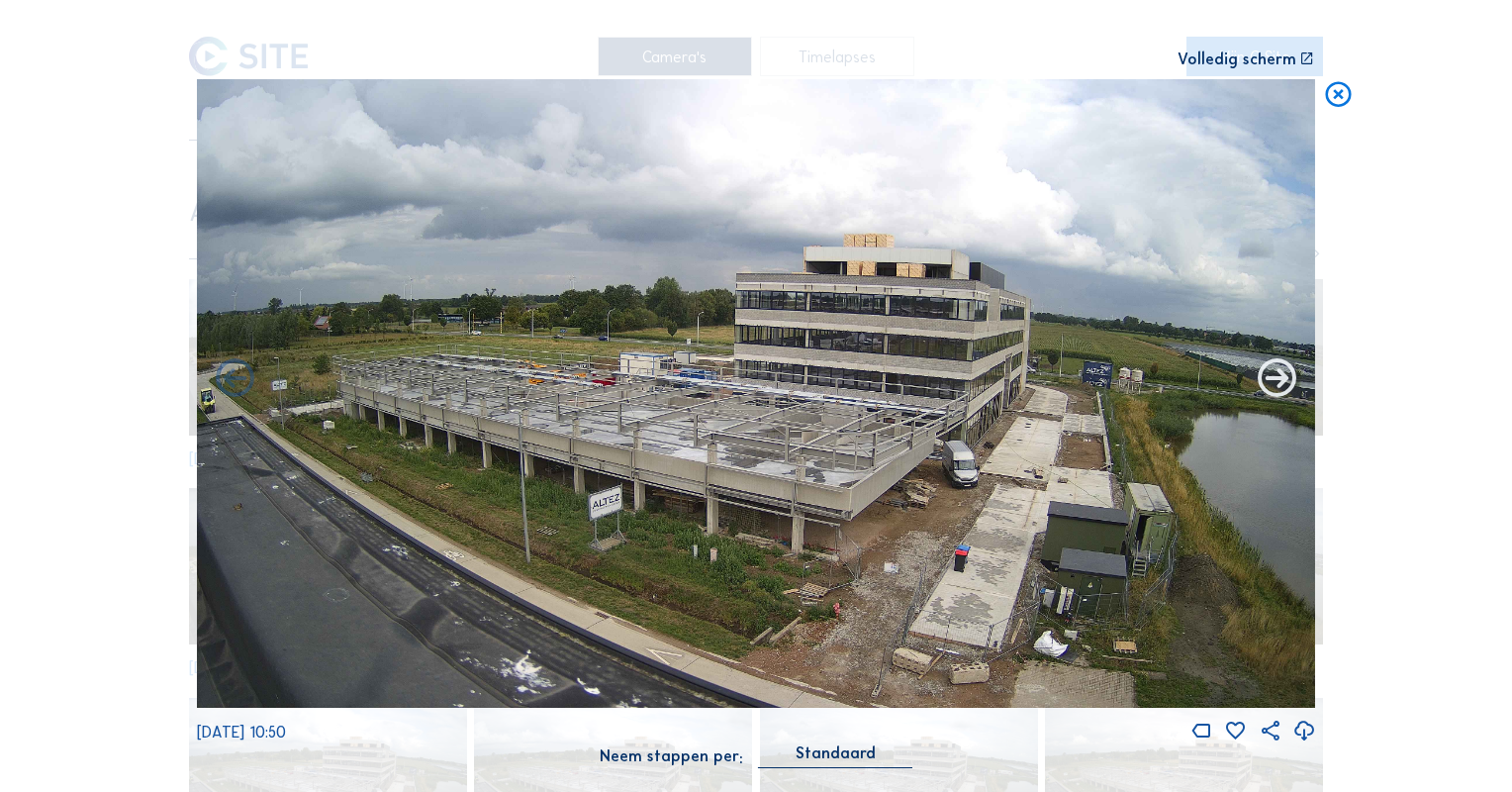 click at bounding box center [1276, 379] 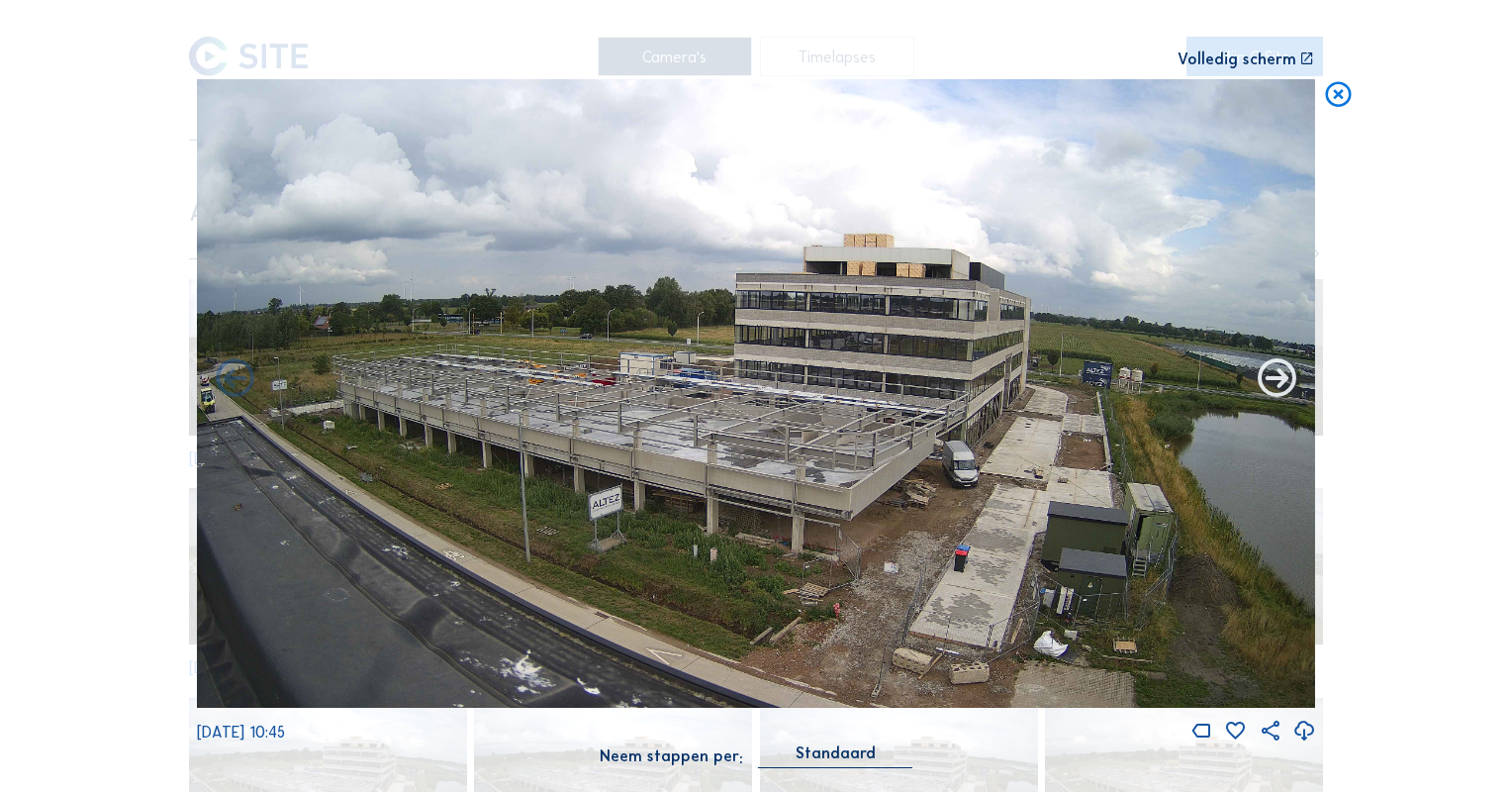 click at bounding box center [1276, 379] 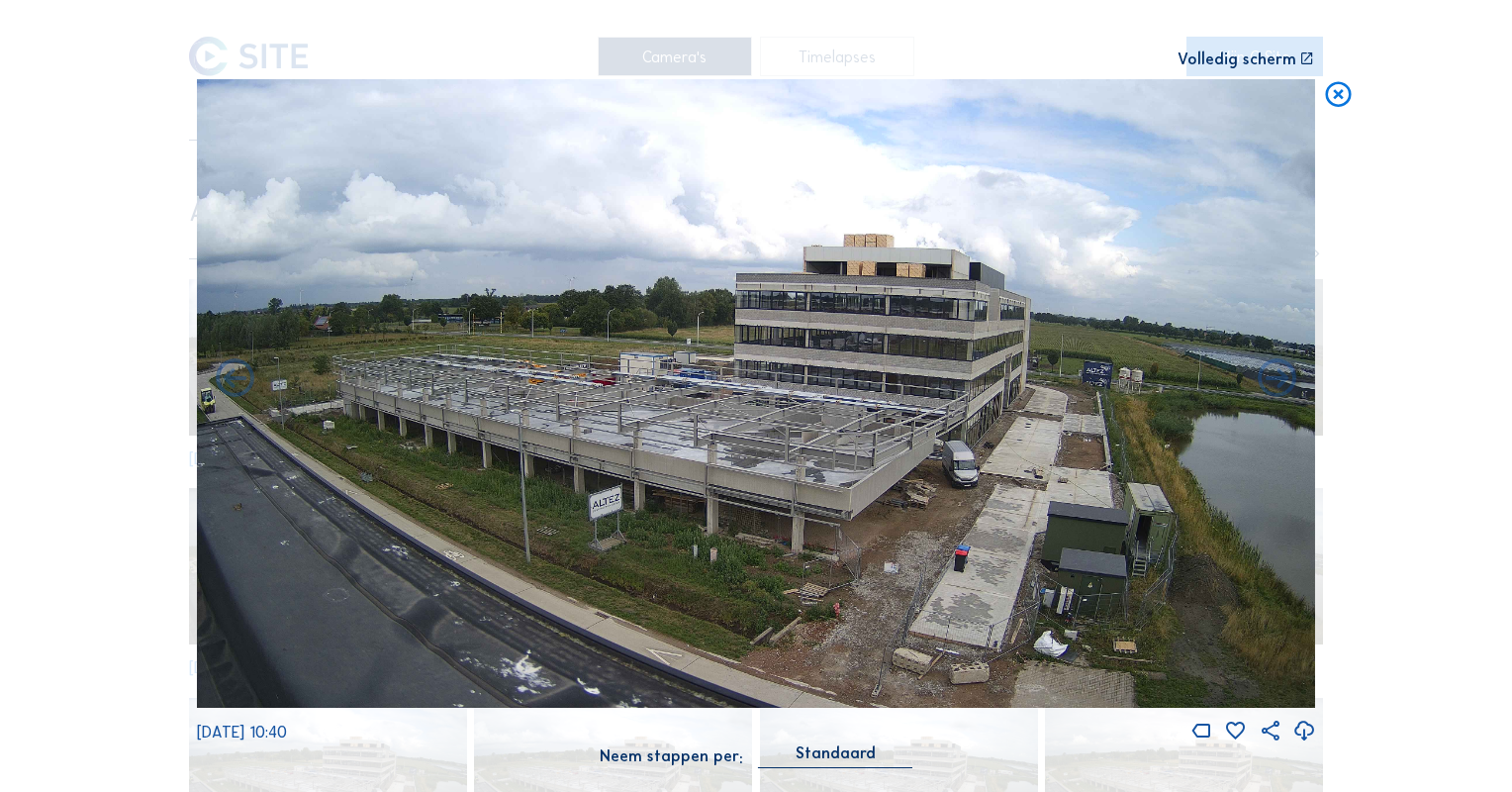 click at bounding box center [1276, 379] 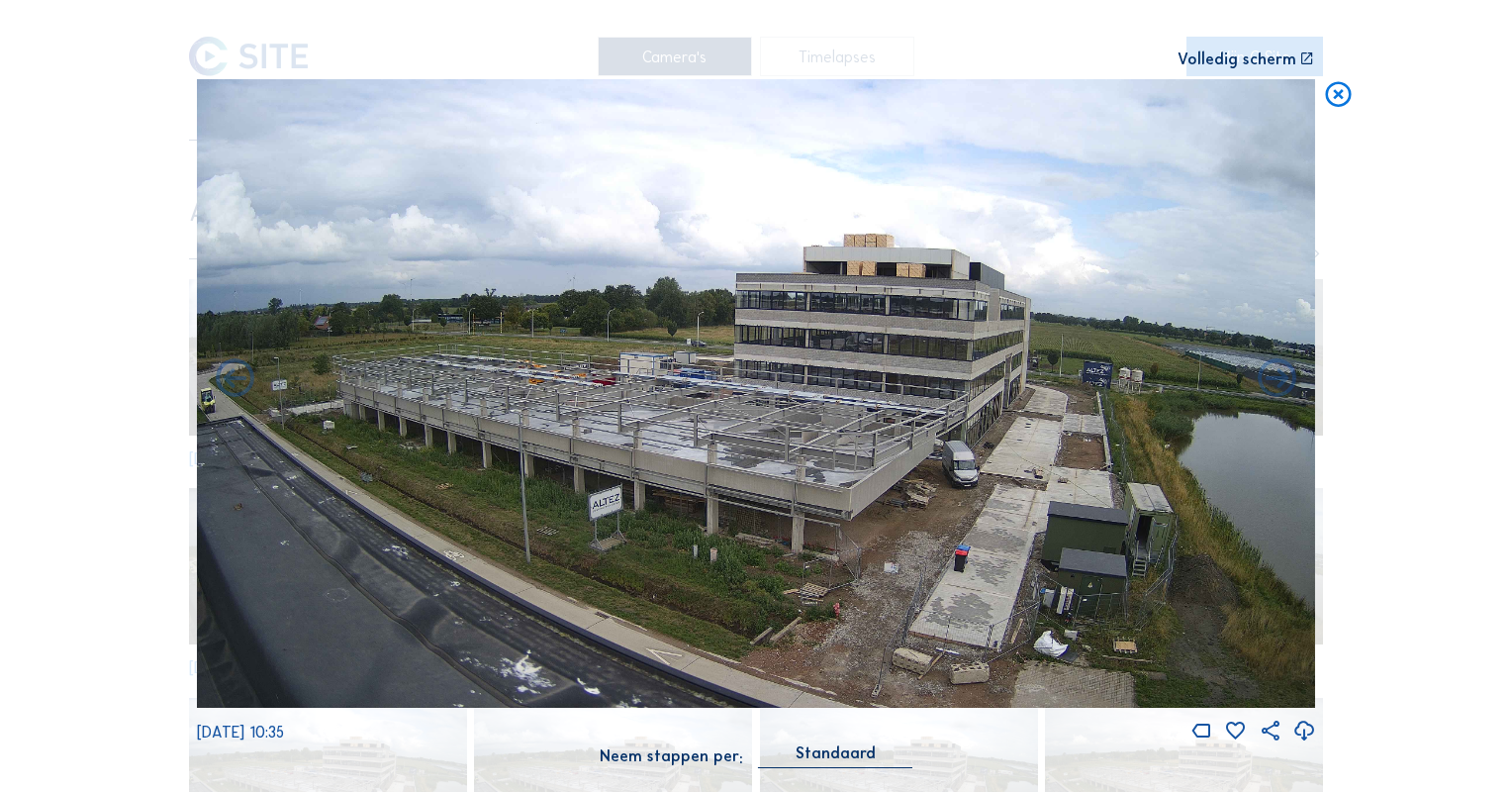 click at bounding box center [1276, 379] 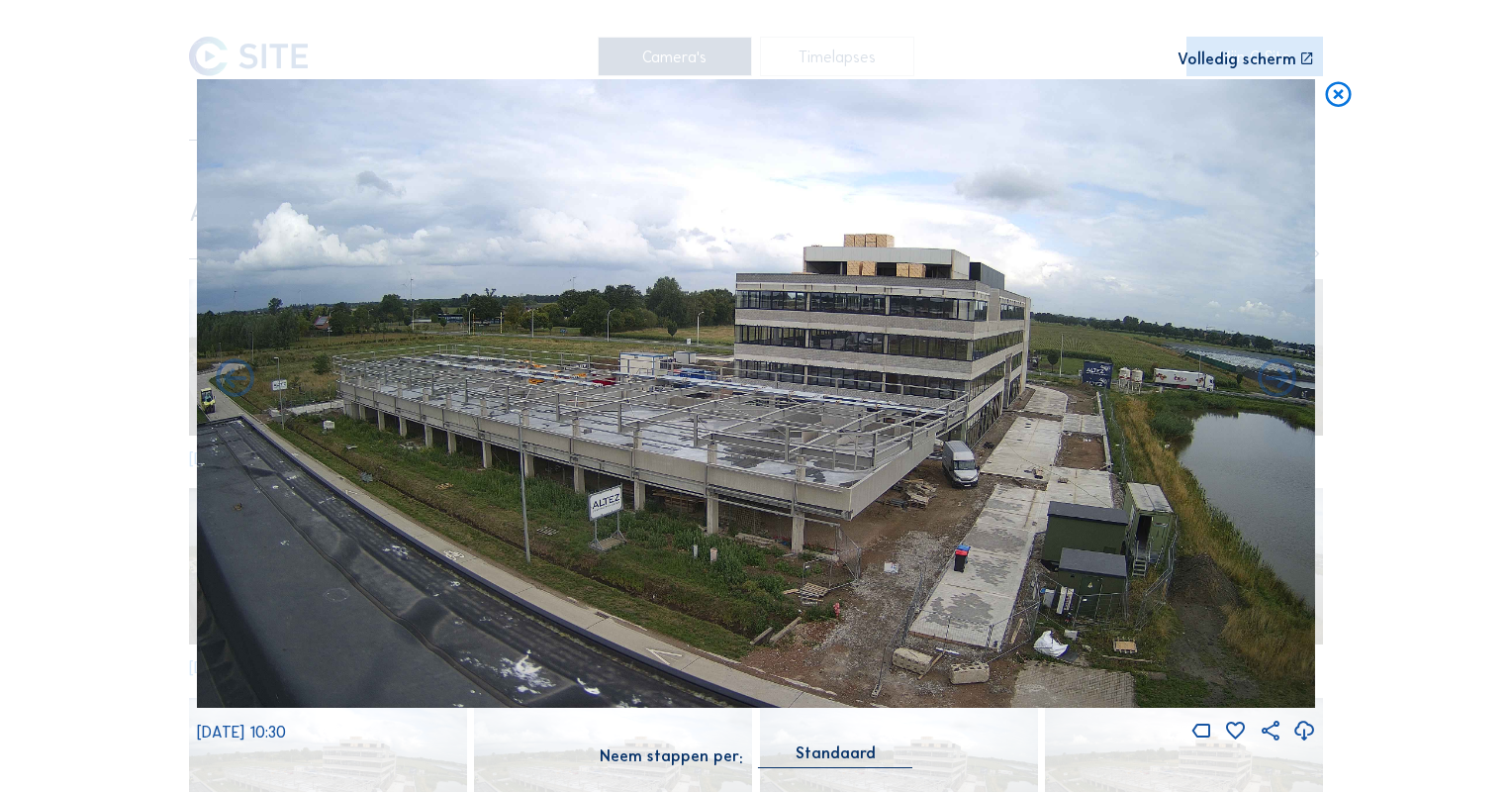 click at bounding box center [1276, 379] 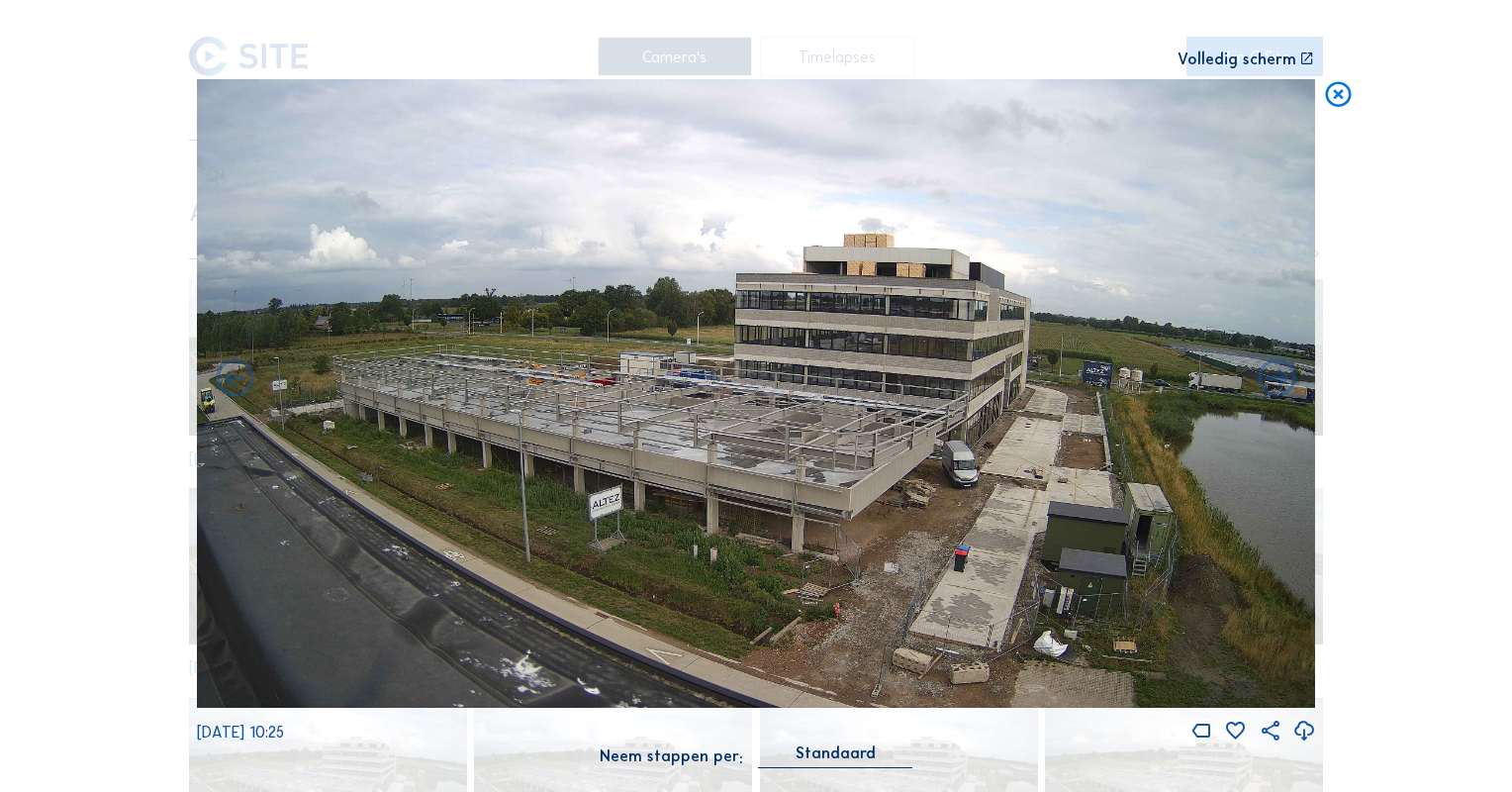 click at bounding box center [1276, 379] 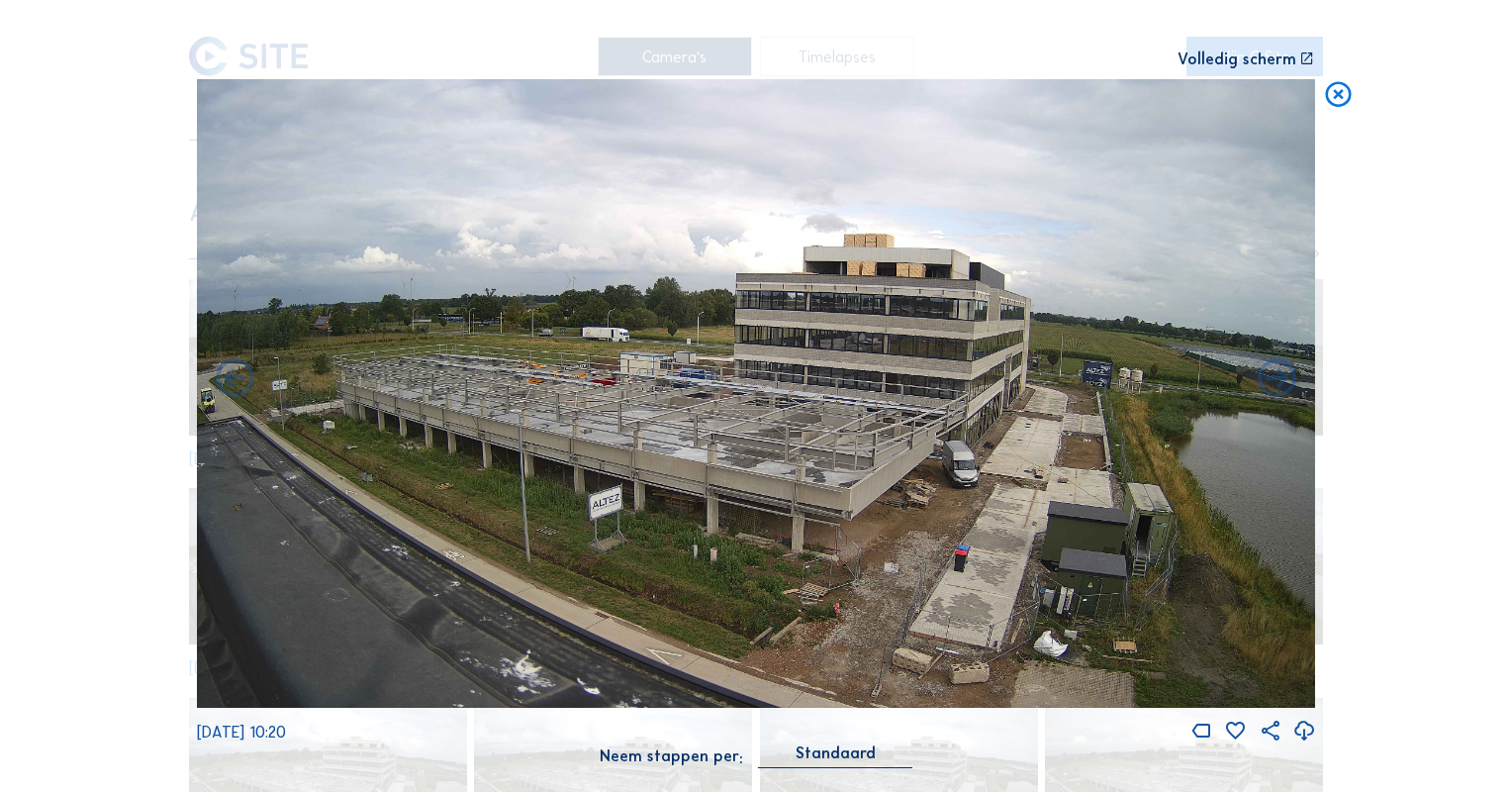 click on "[DATE] 10:20" at bounding box center (756, 412) 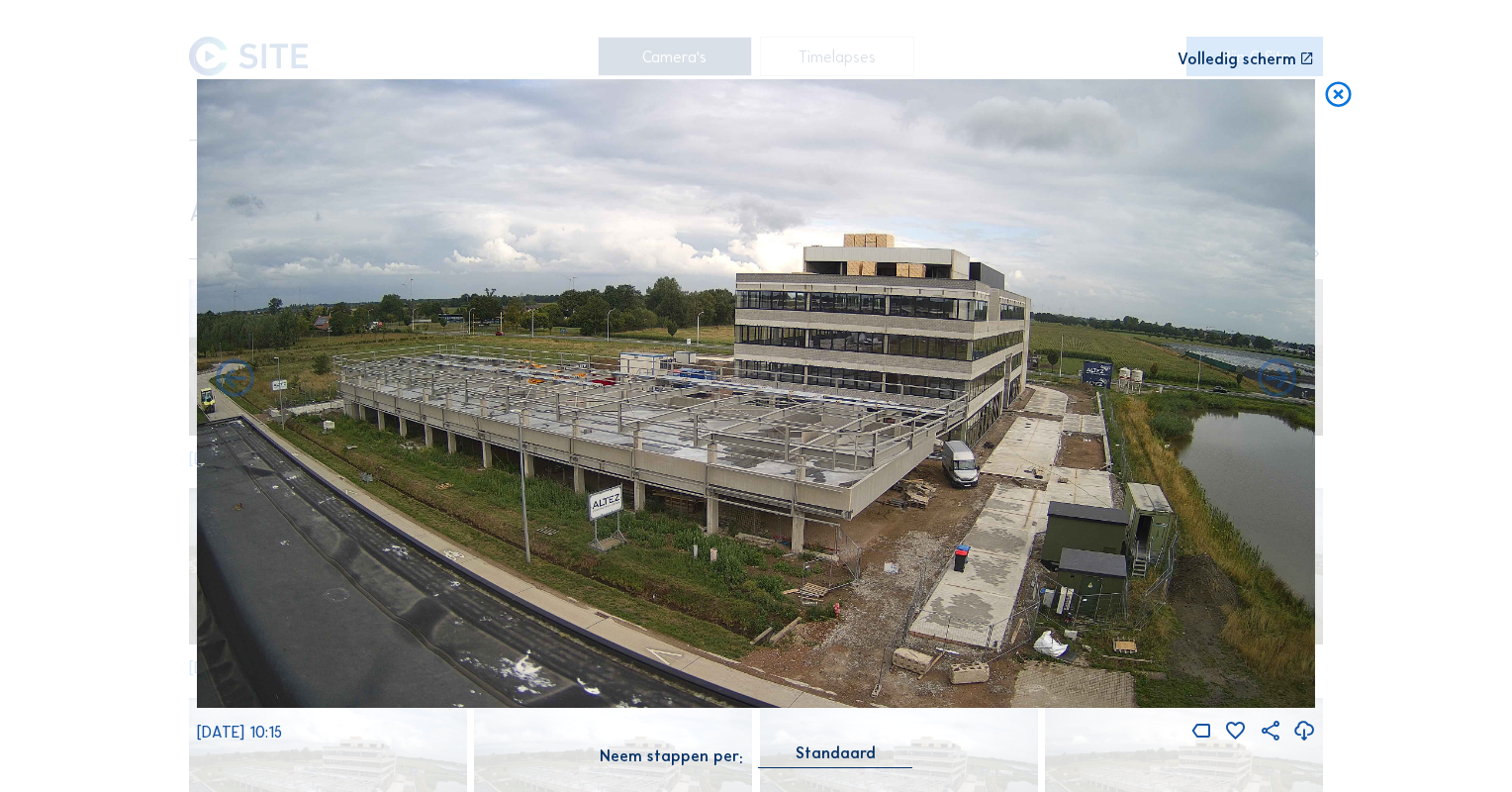 click at bounding box center [1276, 379] 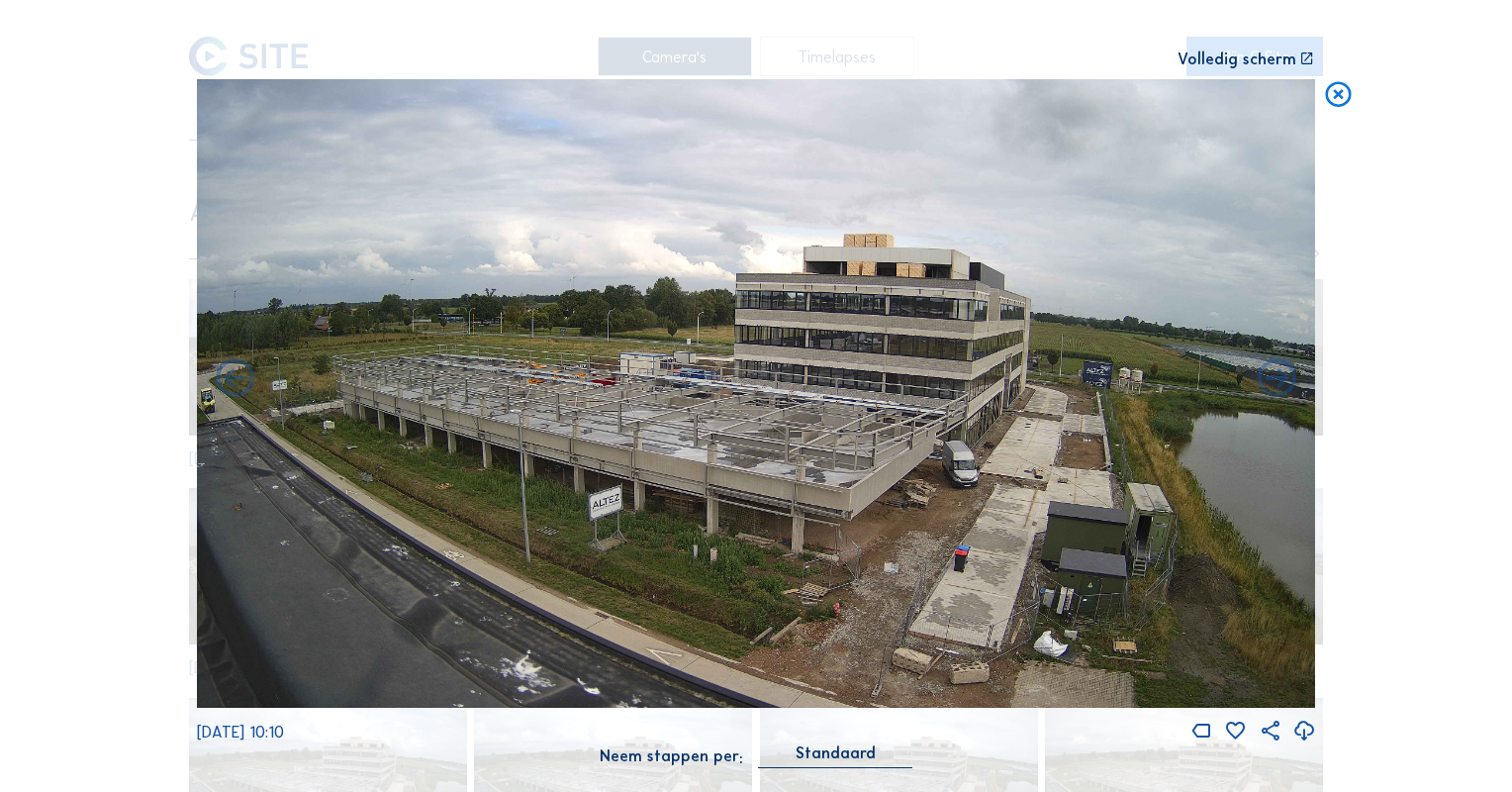 click at bounding box center [1276, 379] 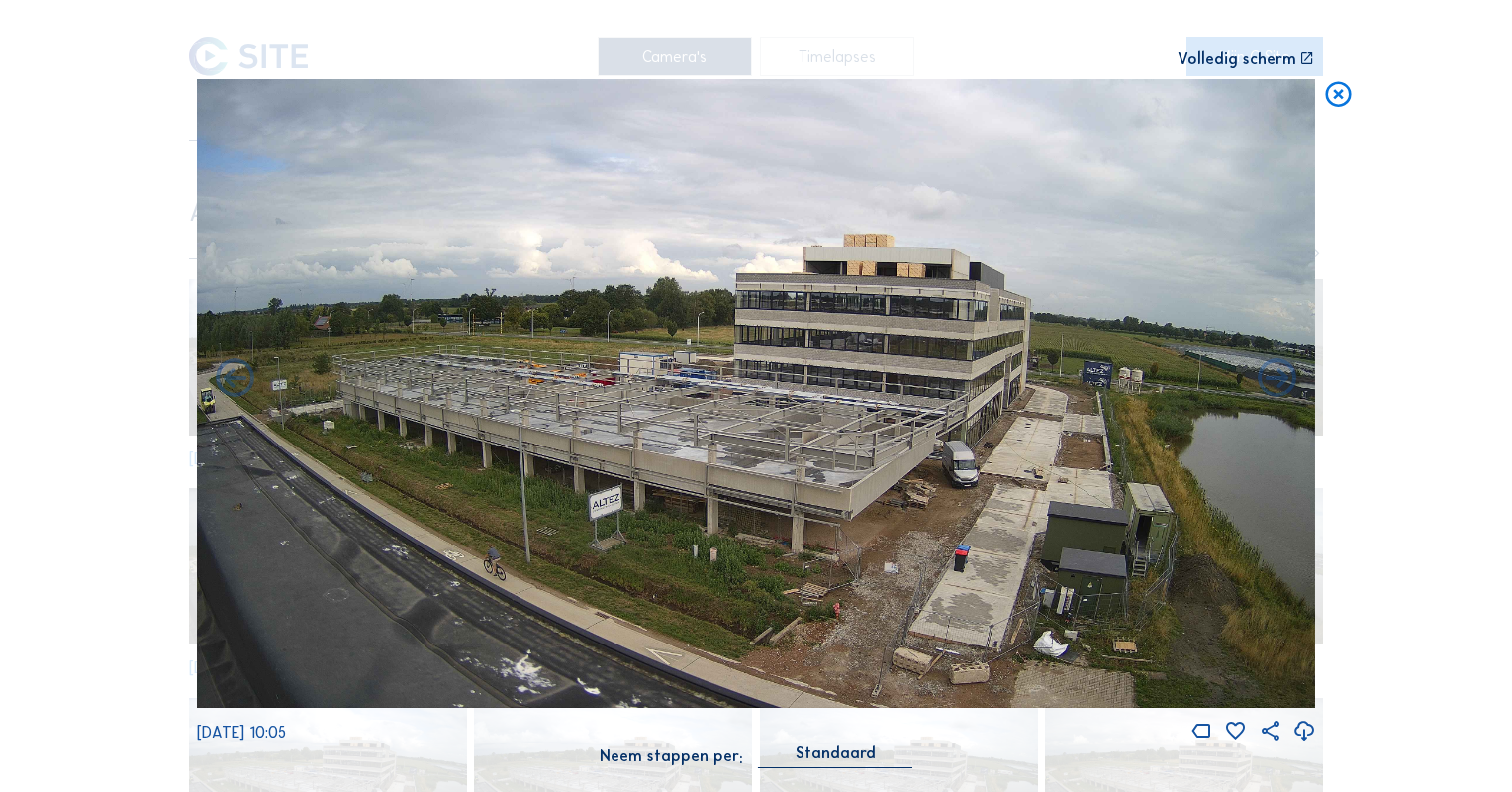 click at bounding box center (1276, 379) 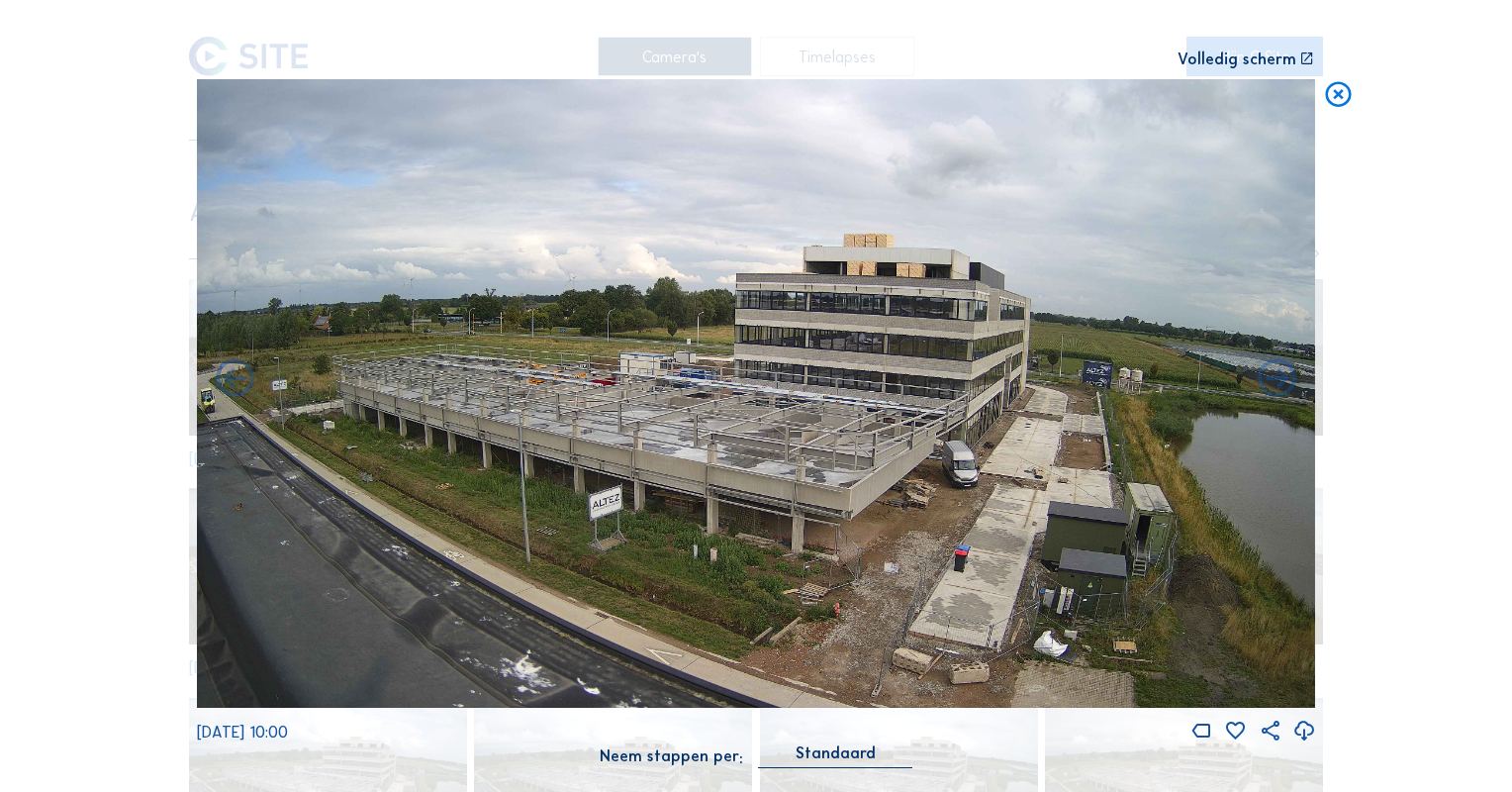 click at bounding box center (1276, 379) 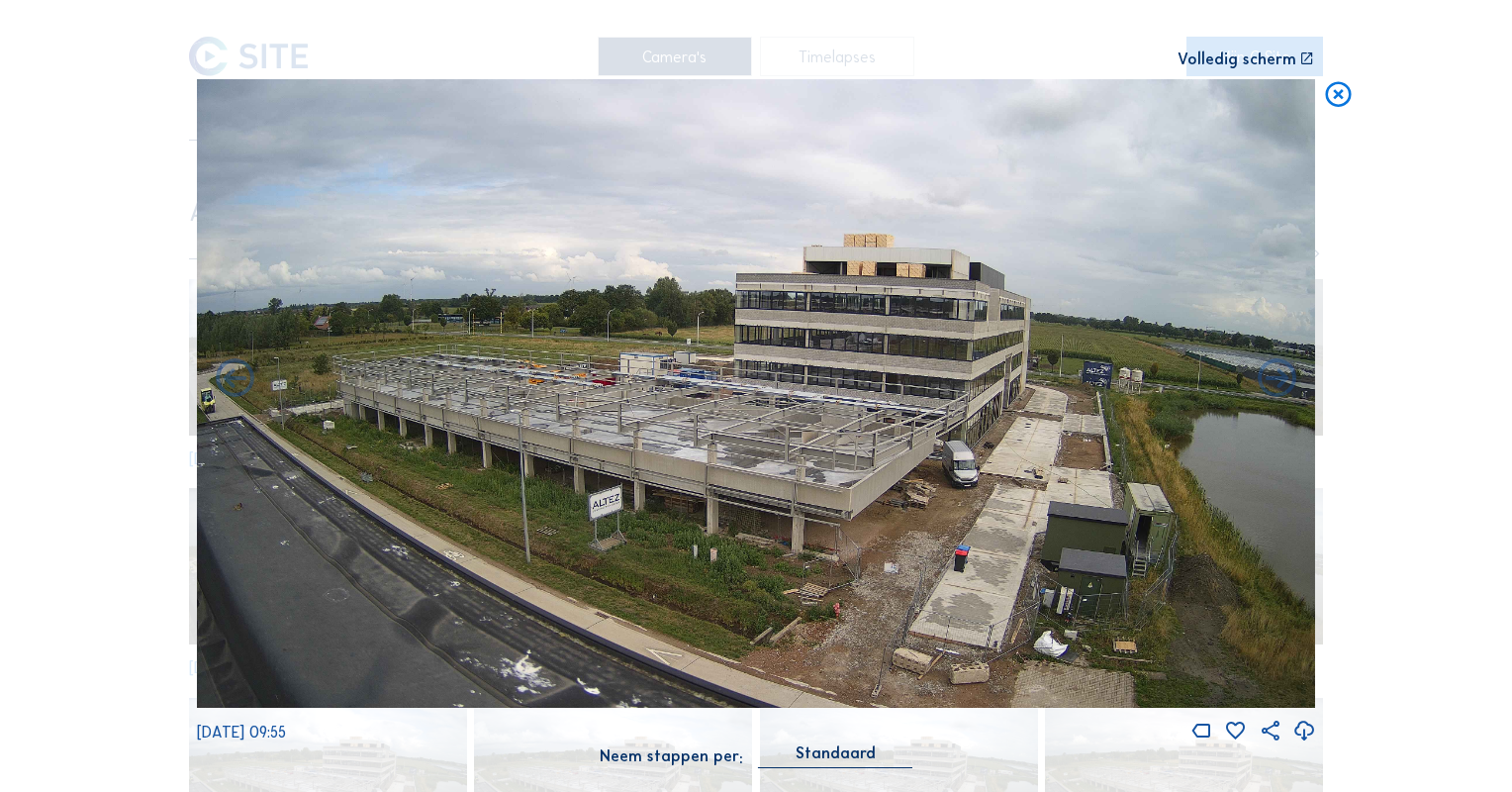 click at bounding box center (1276, 379) 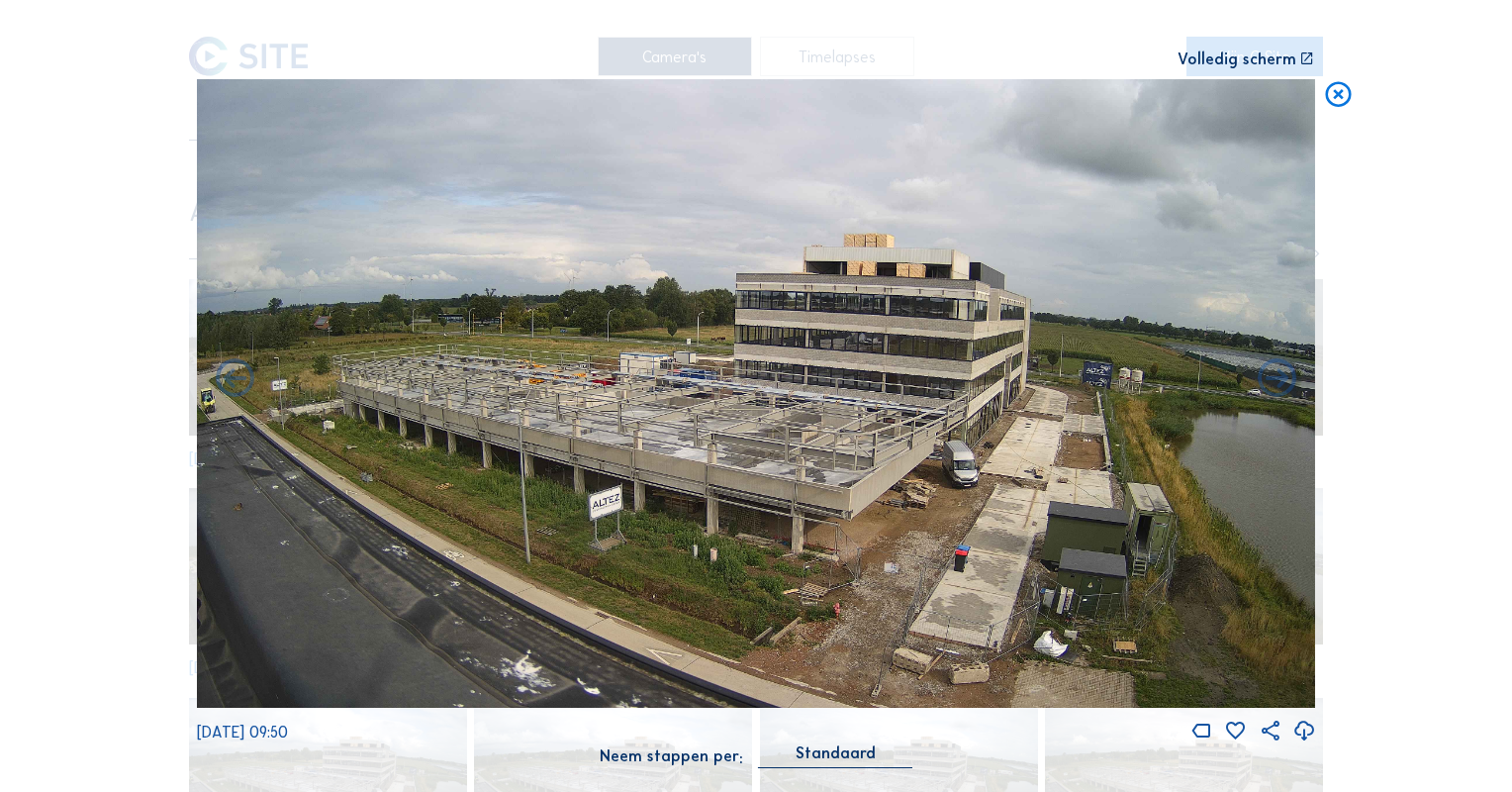 click at bounding box center [1276, 379] 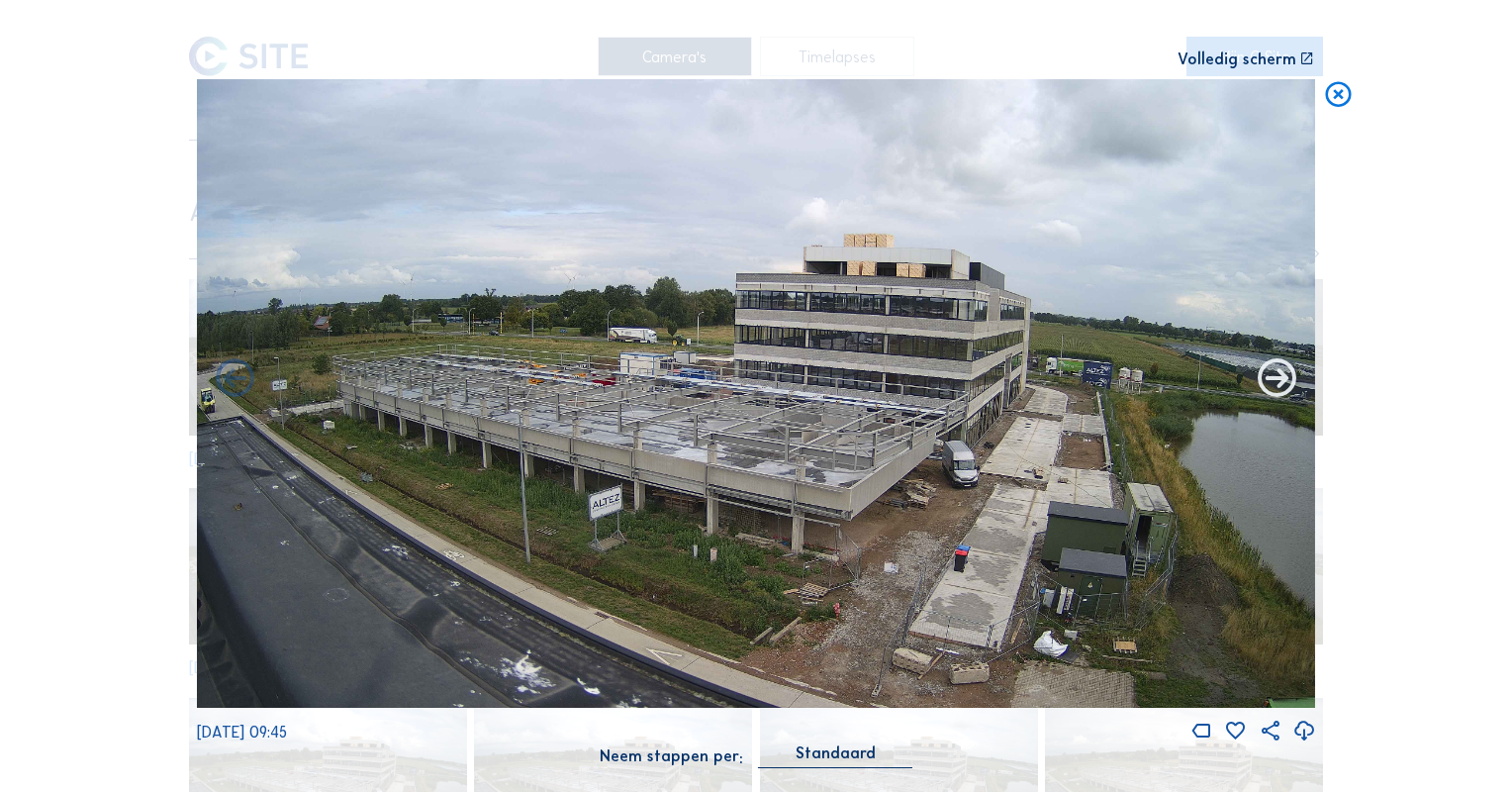 click at bounding box center (1276, 379) 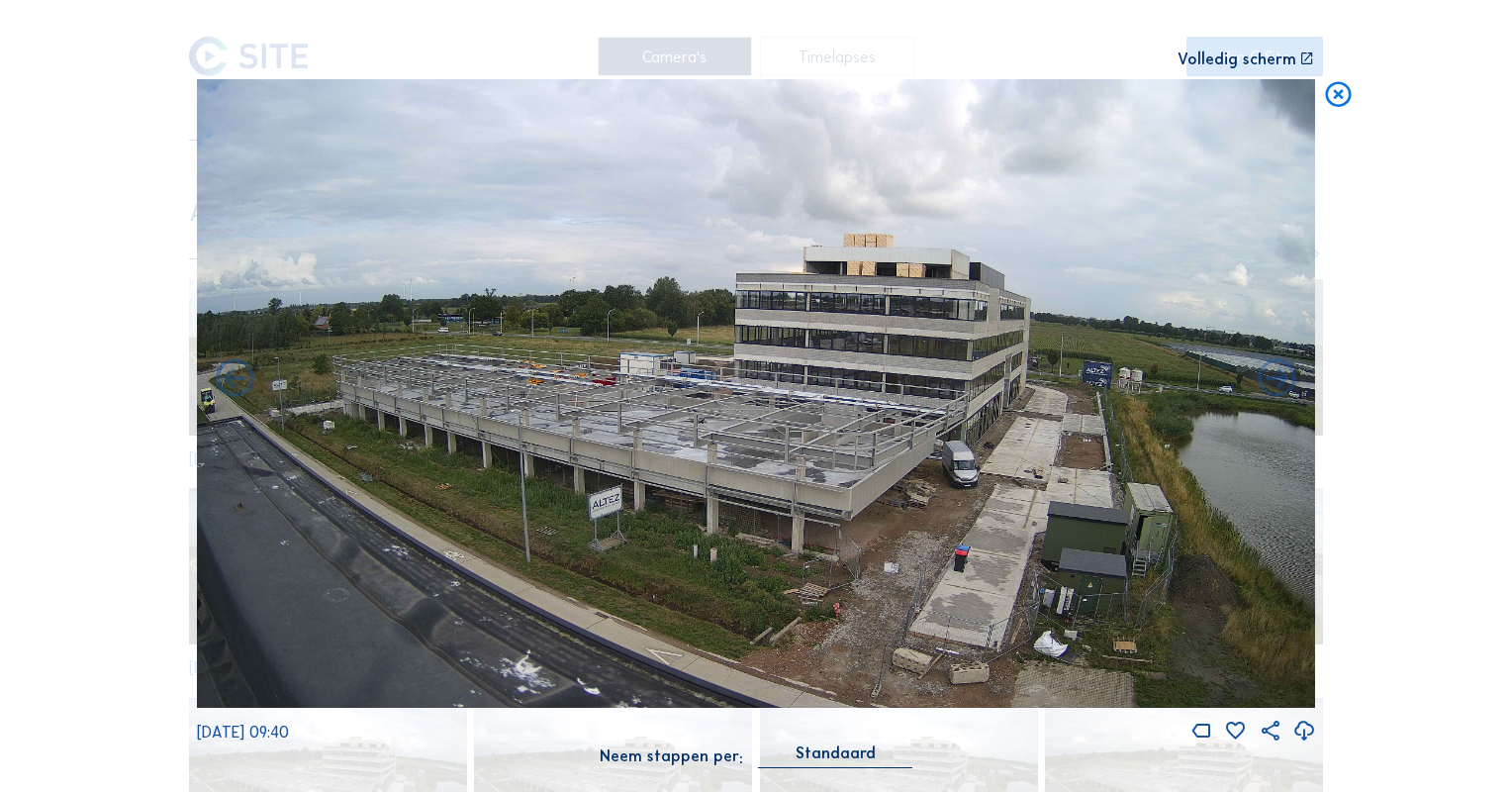 click at bounding box center (1276, 379) 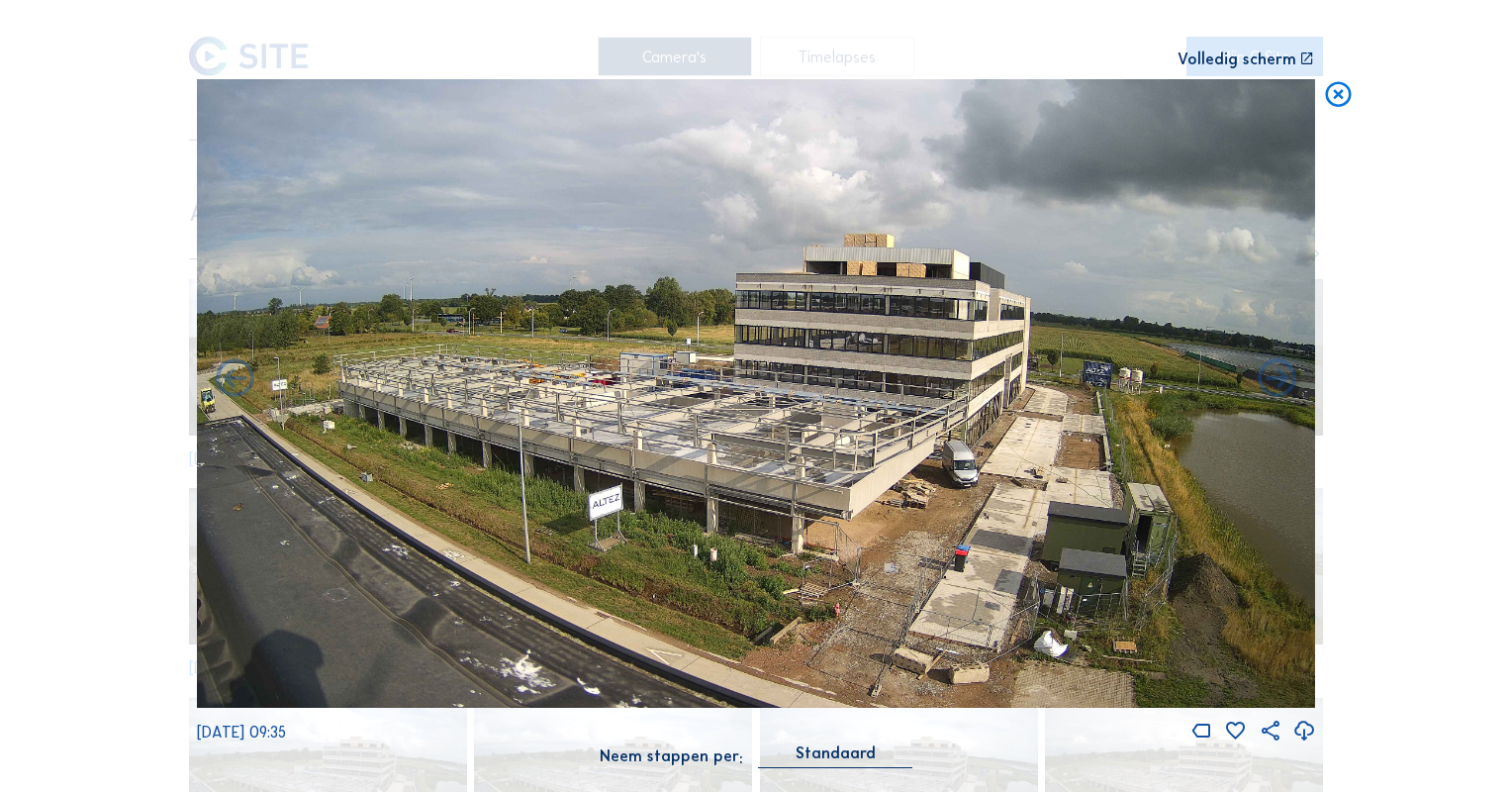 click at bounding box center (1276, 379) 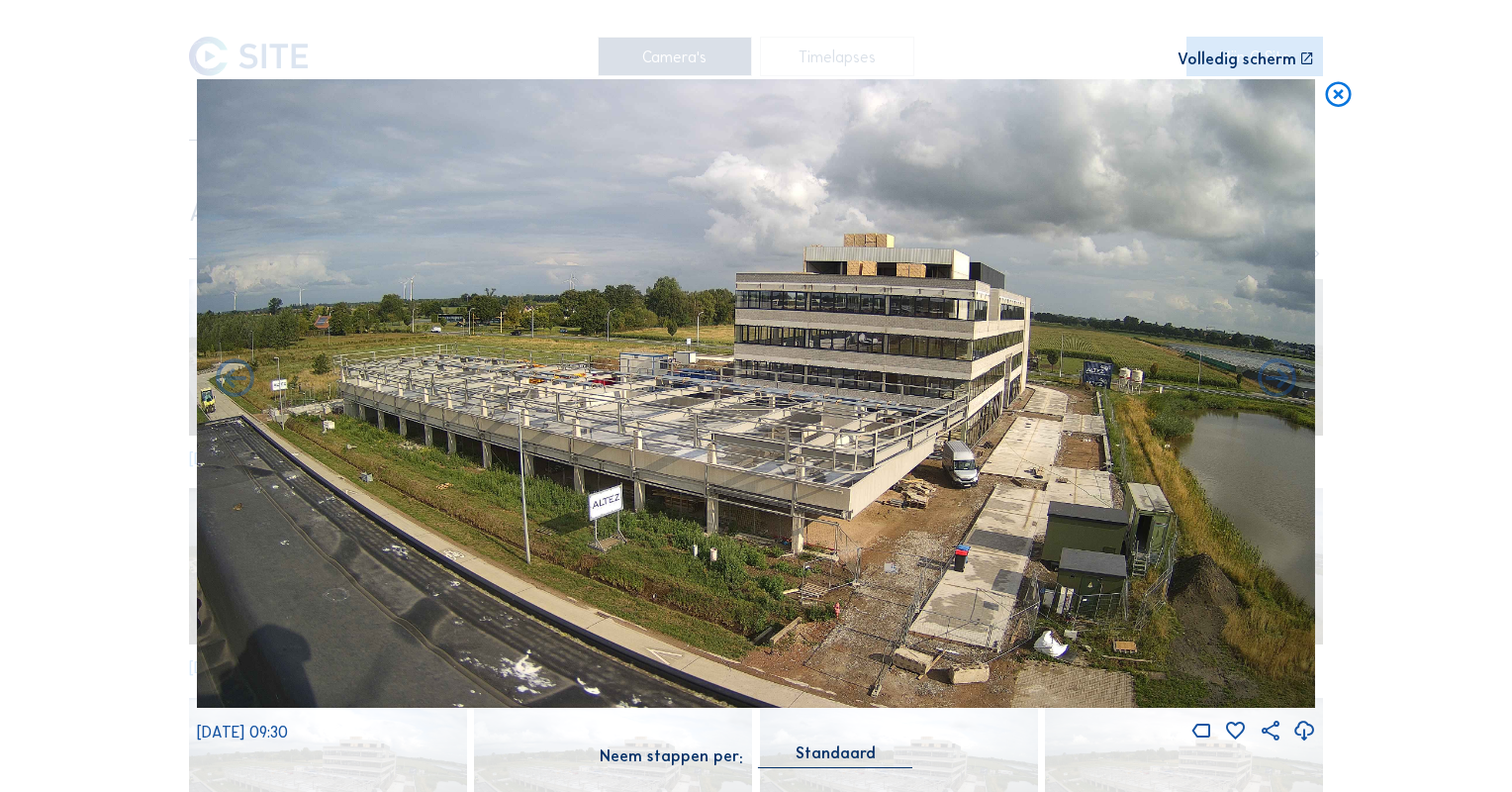 click at bounding box center (1276, 379) 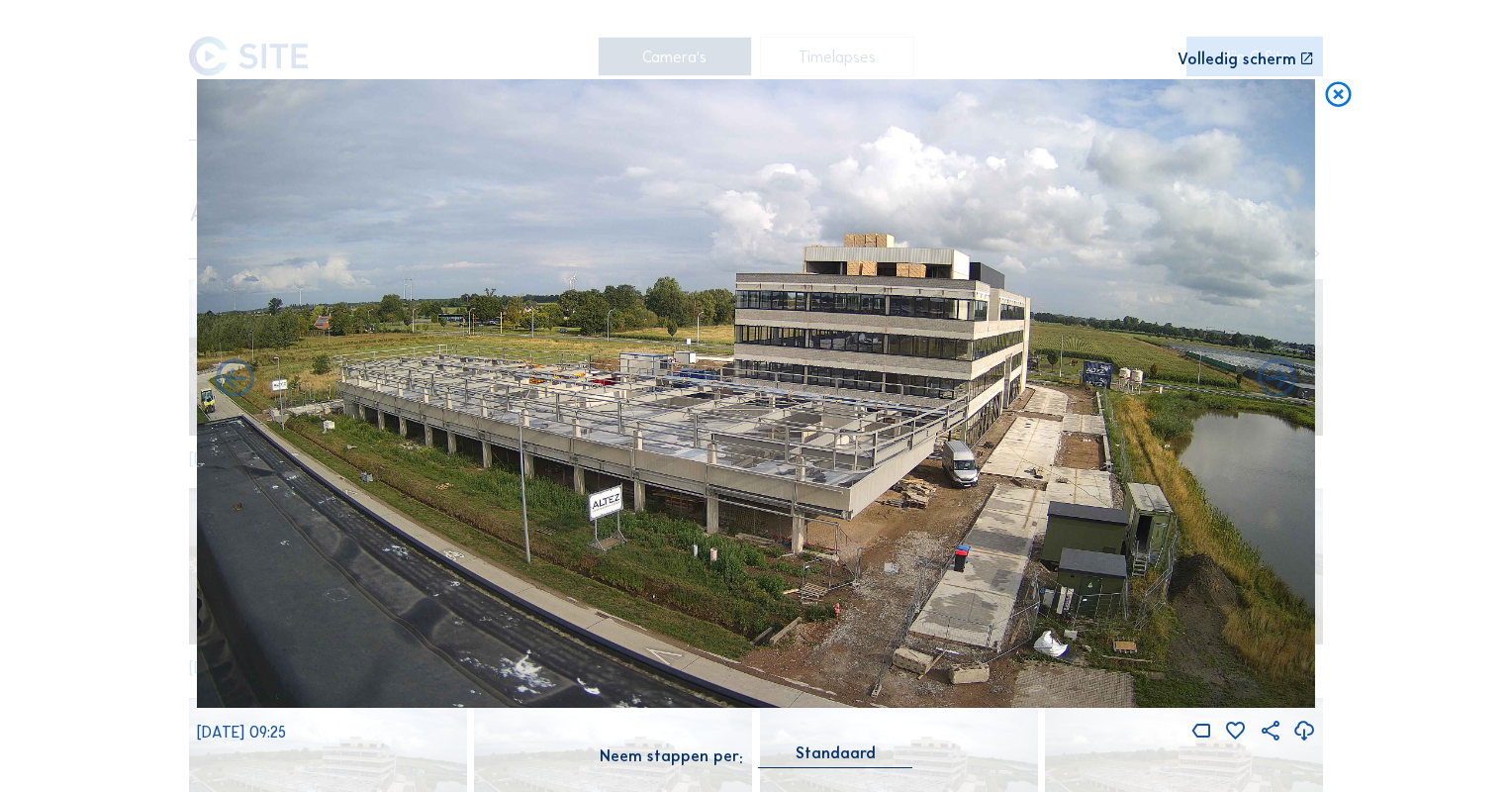 click at bounding box center (1276, 379) 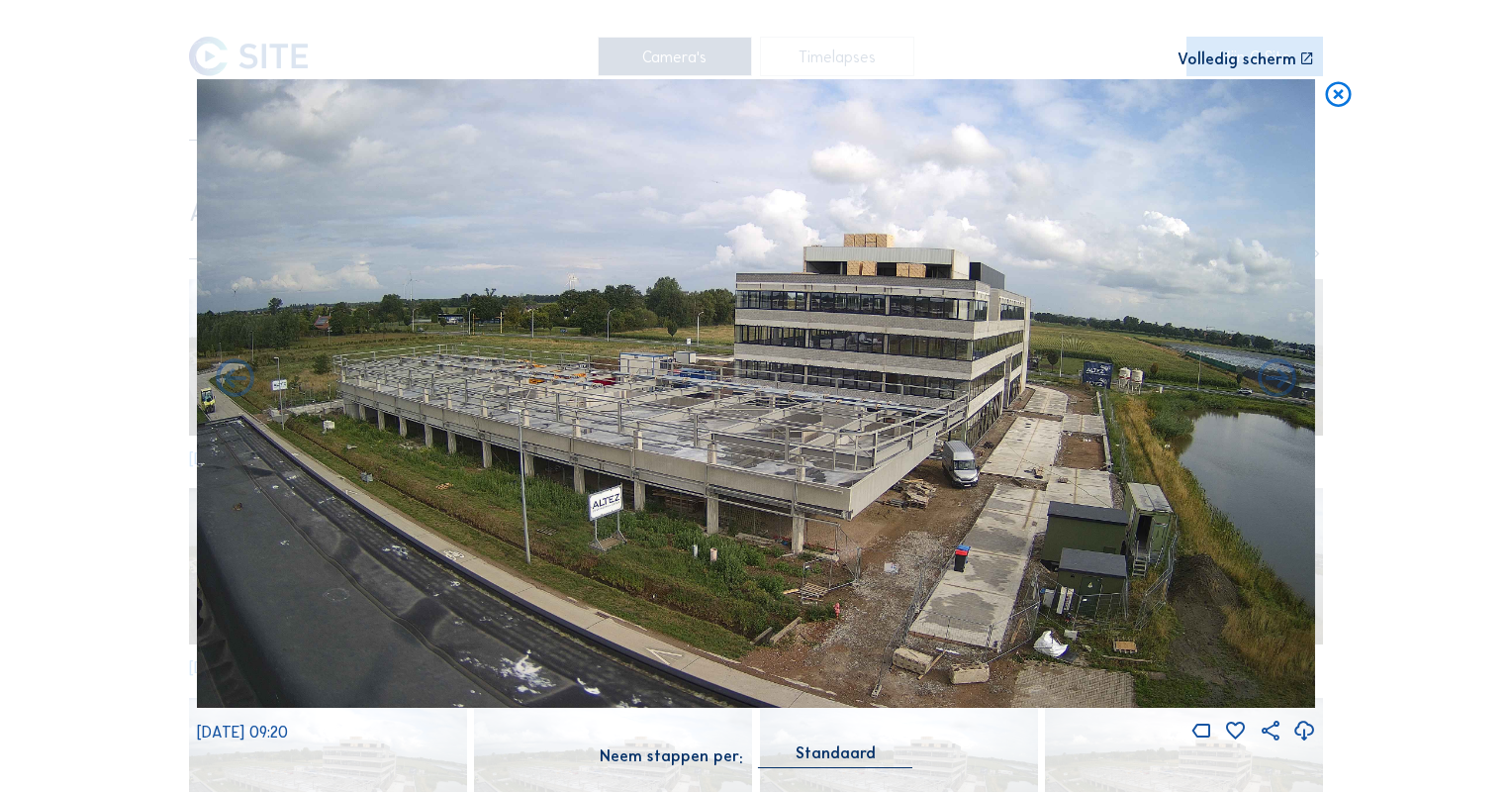 click at bounding box center (1276, 379) 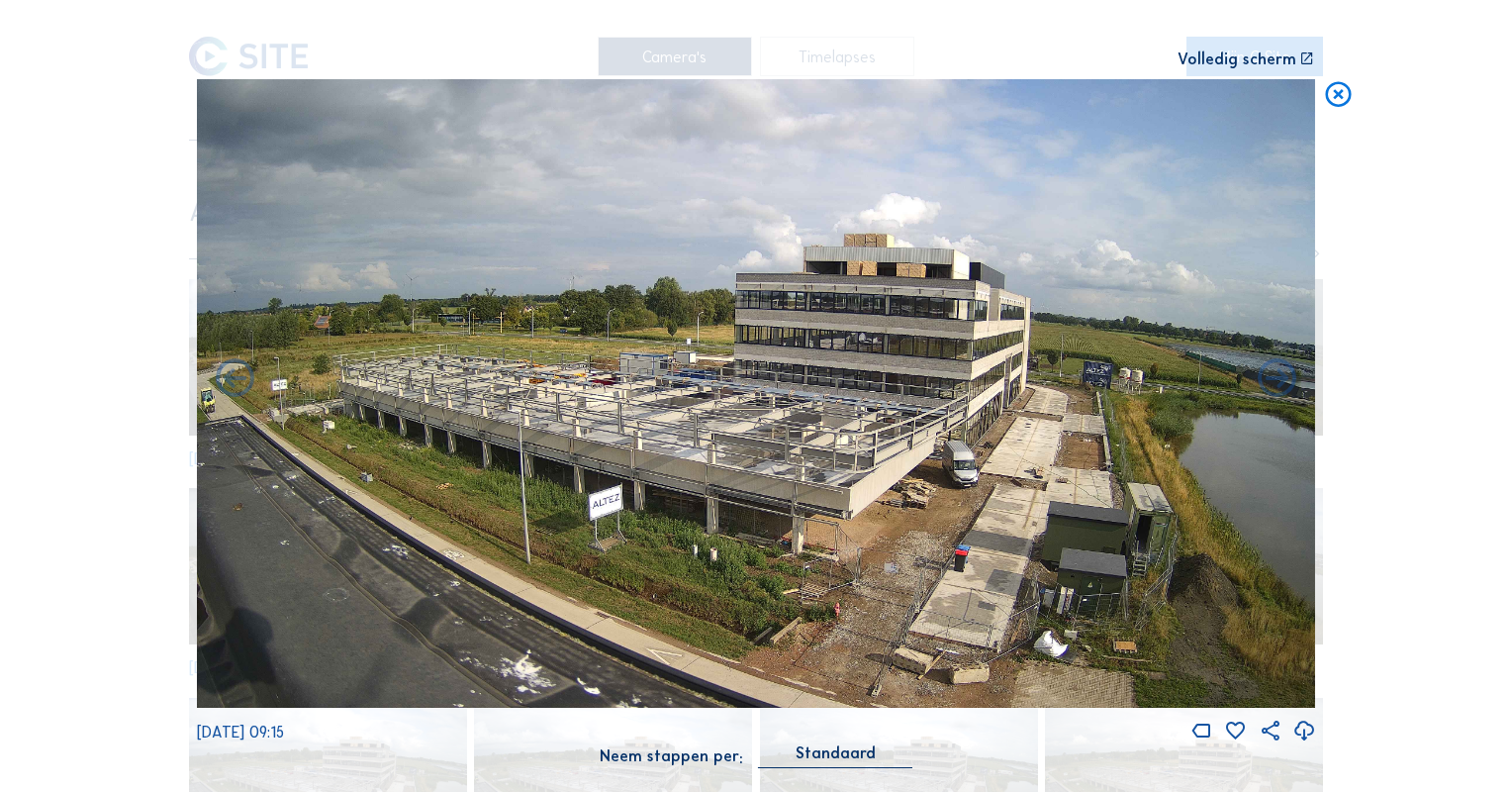 click at bounding box center [1276, 379] 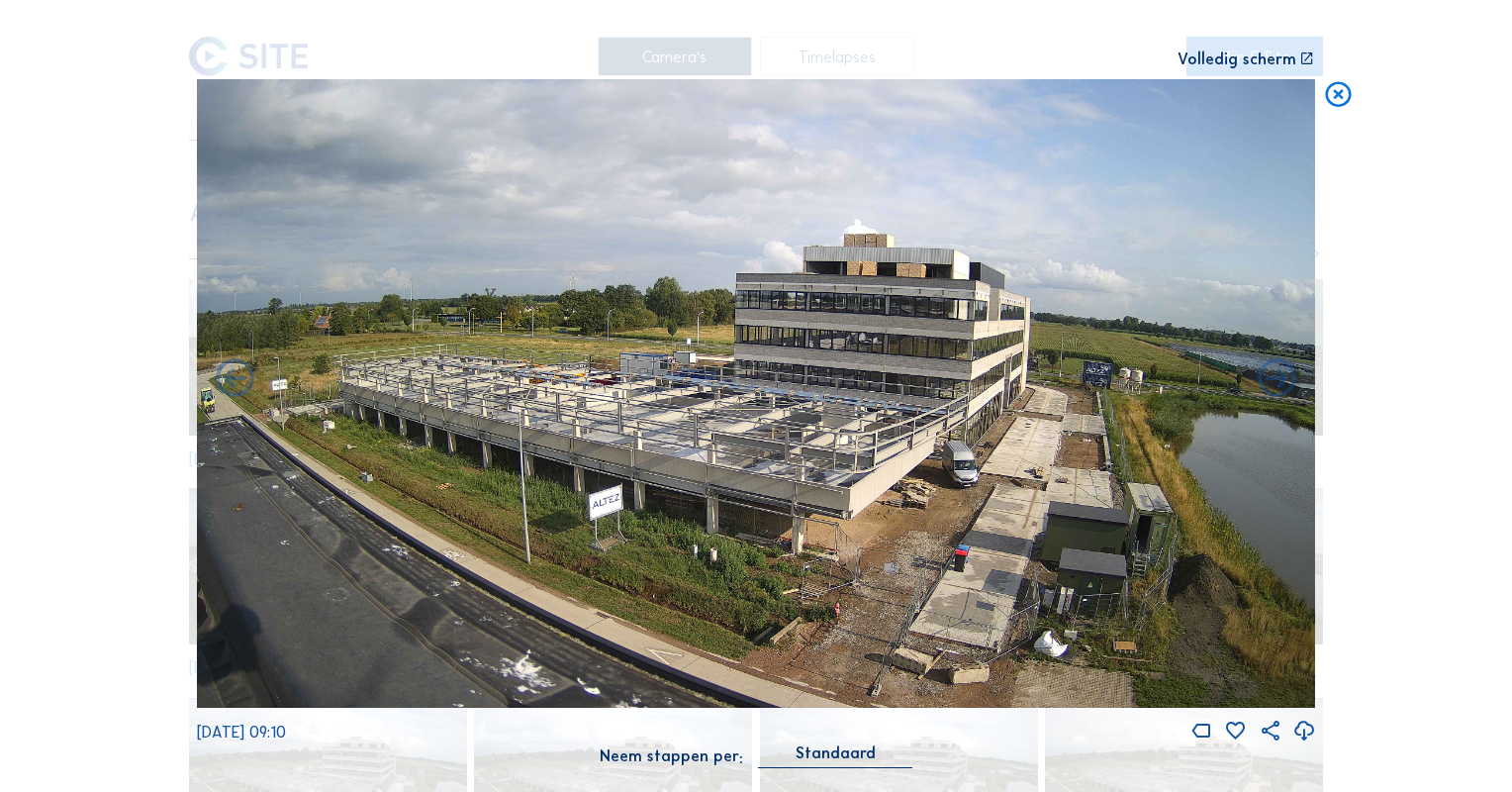 click at bounding box center [1276, 379] 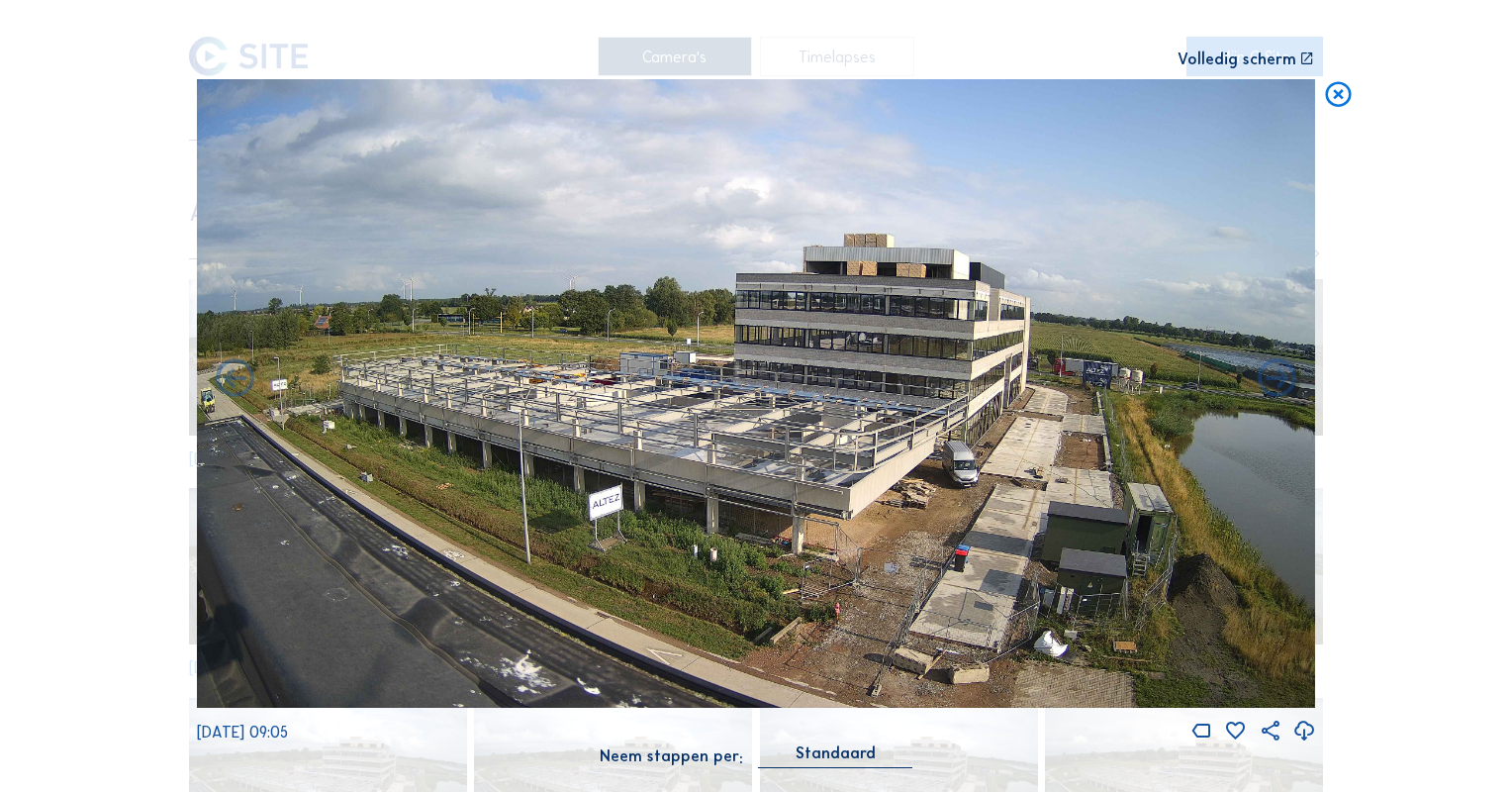 click at bounding box center [1276, 379] 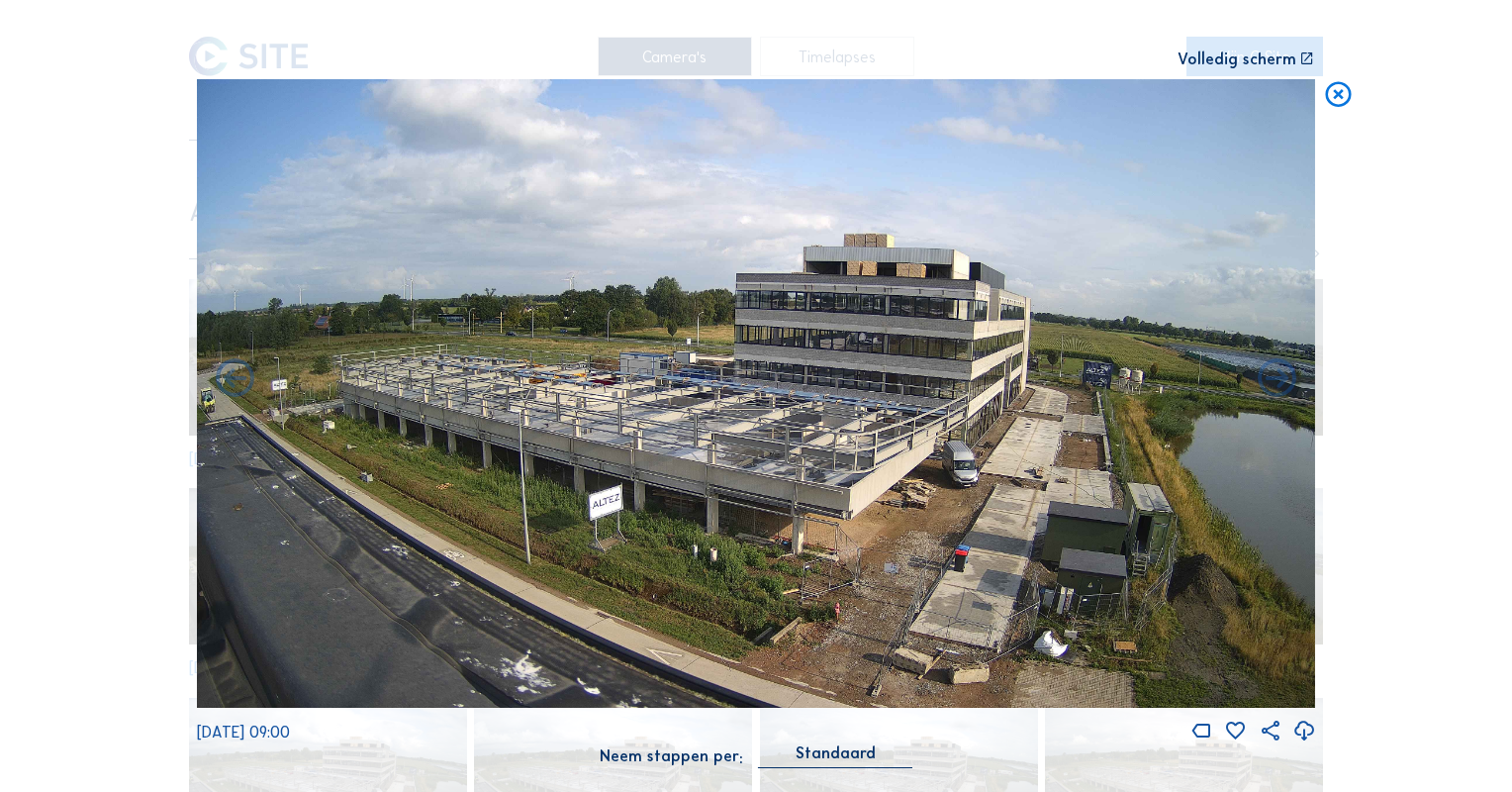 click at bounding box center [1276, 379] 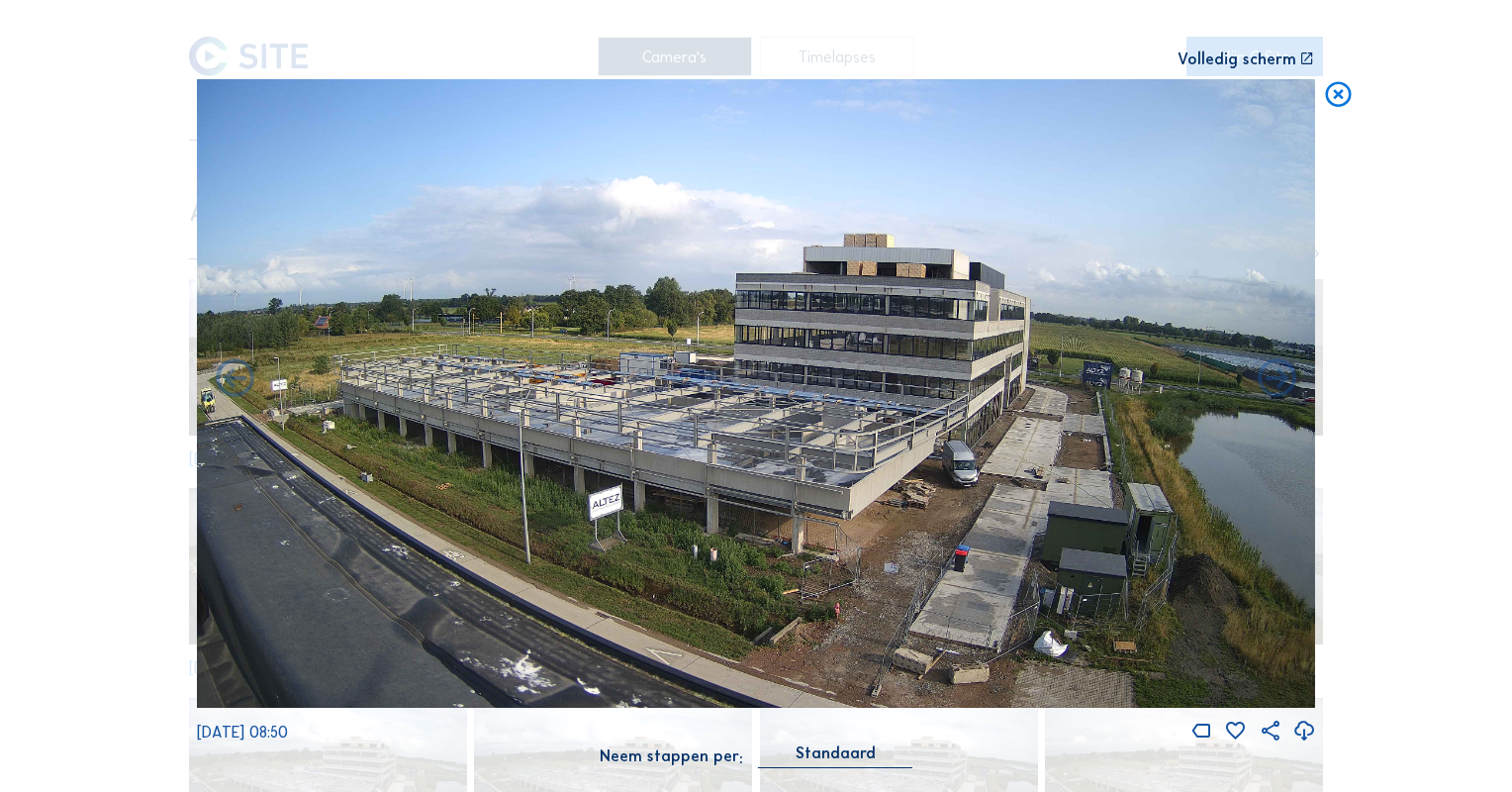 click at bounding box center [1276, 379] 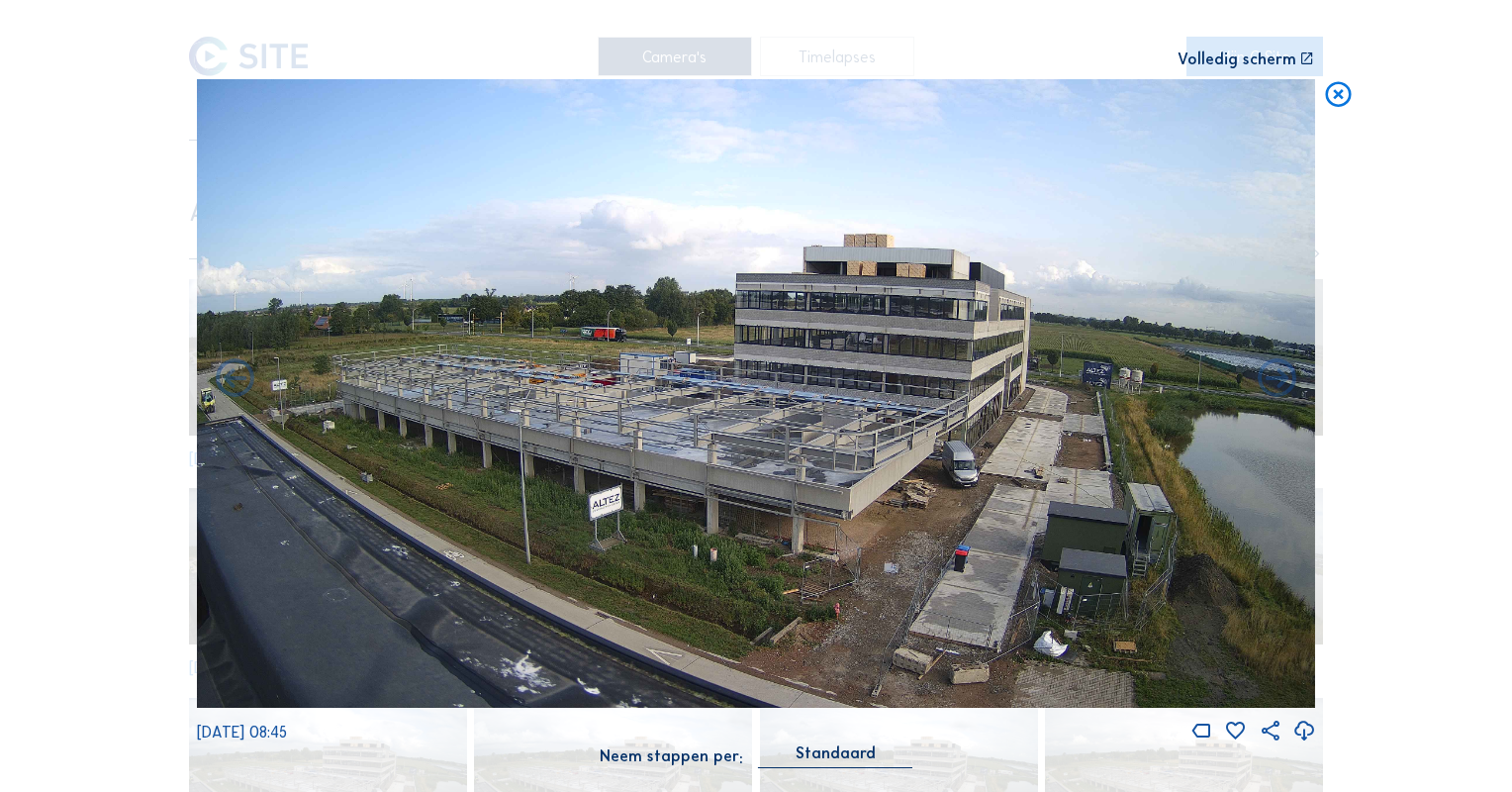 click at bounding box center [1276, 379] 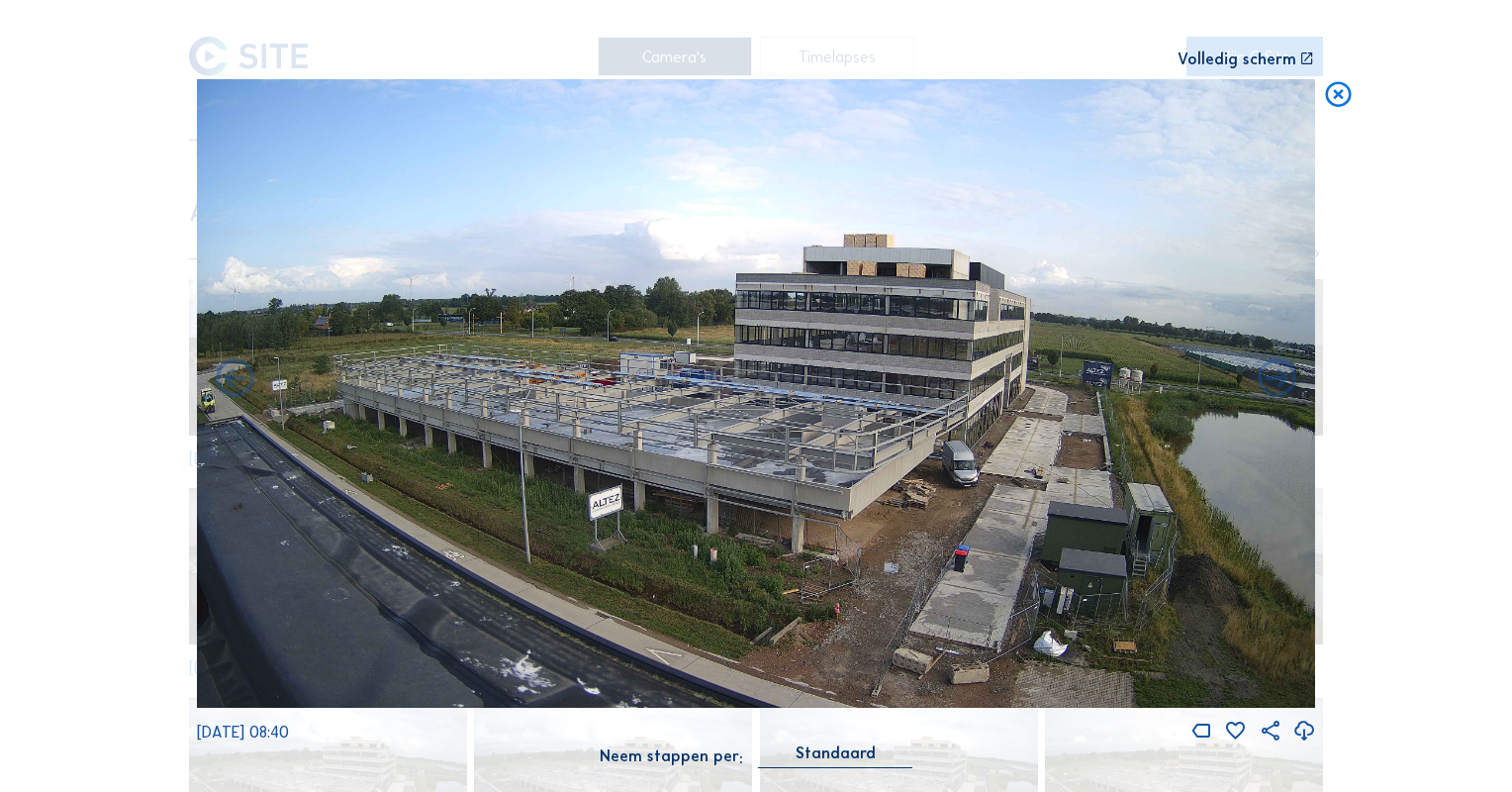 click at bounding box center (1276, 379) 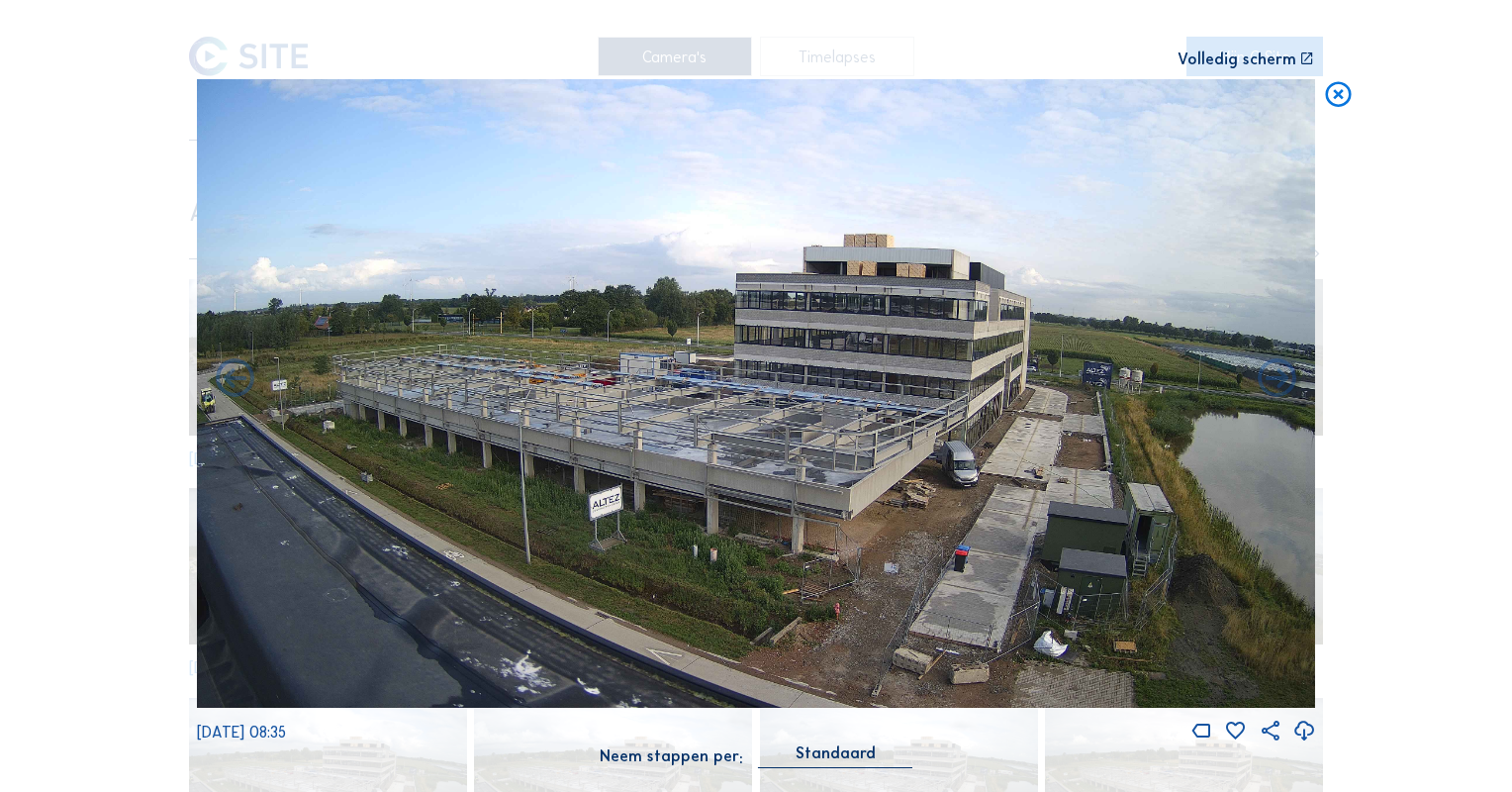 click at bounding box center [1276, 379] 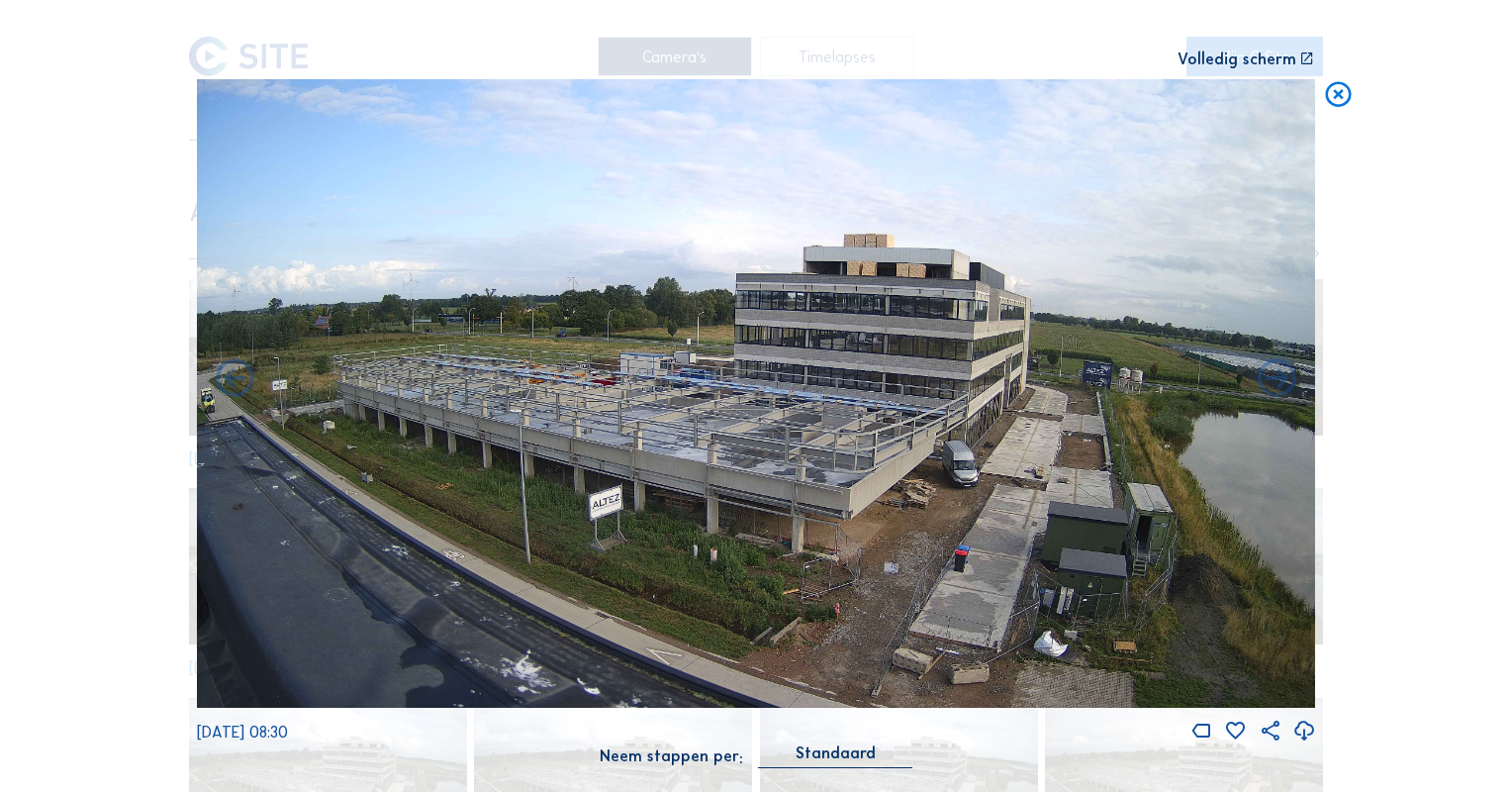 click at bounding box center [1276, 379] 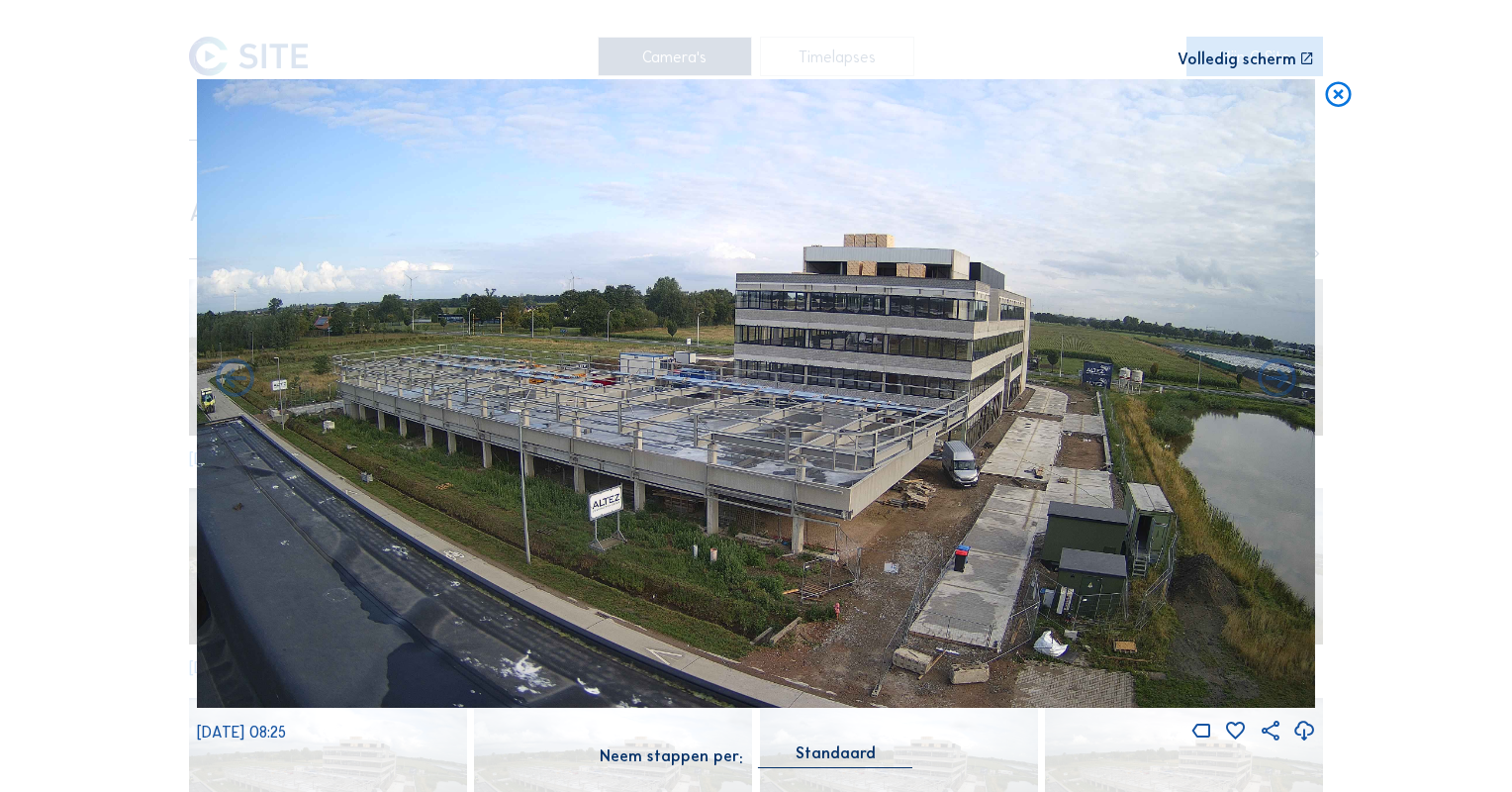click at bounding box center (1276, 379) 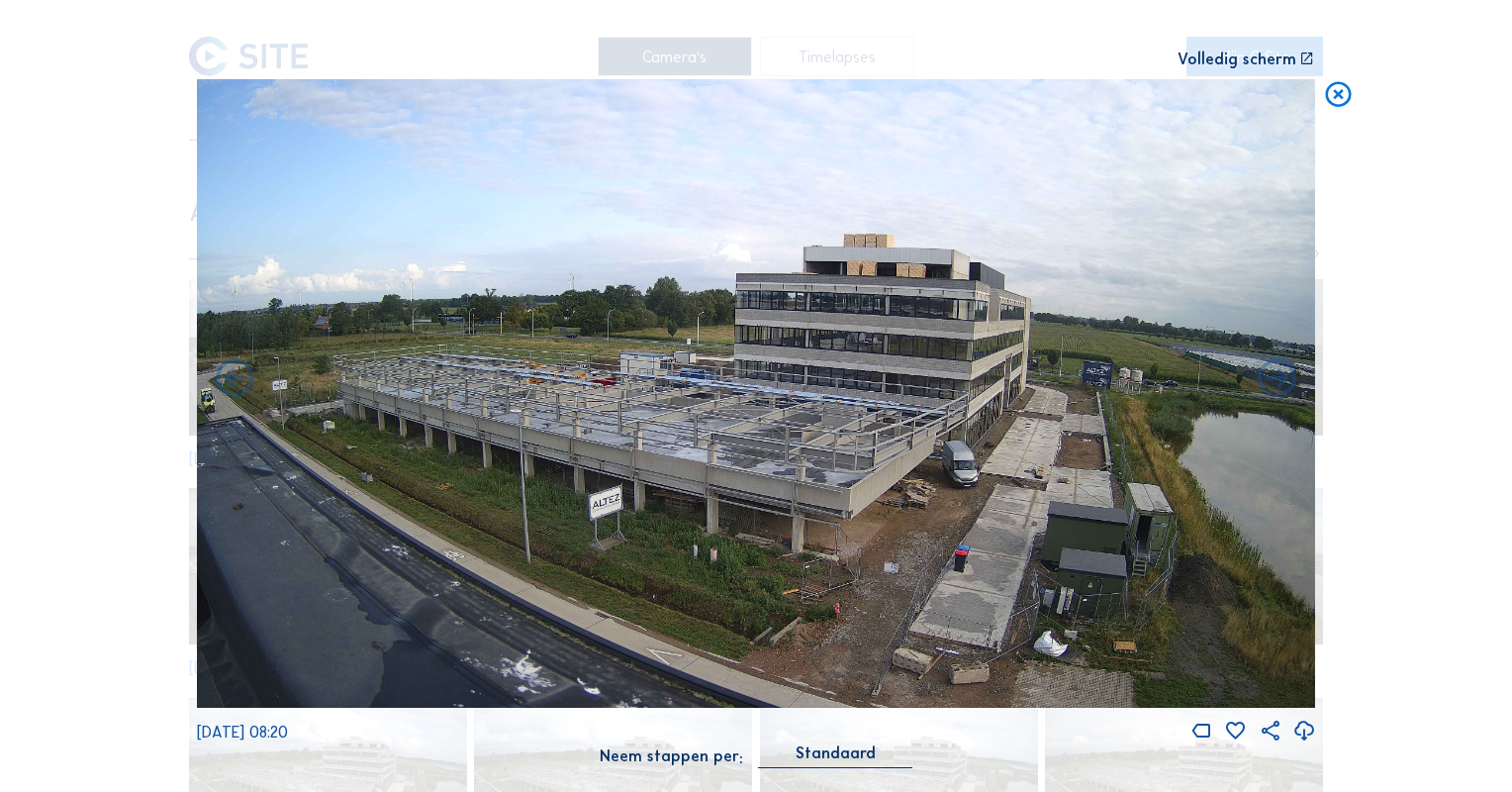 click at bounding box center (1276, 379) 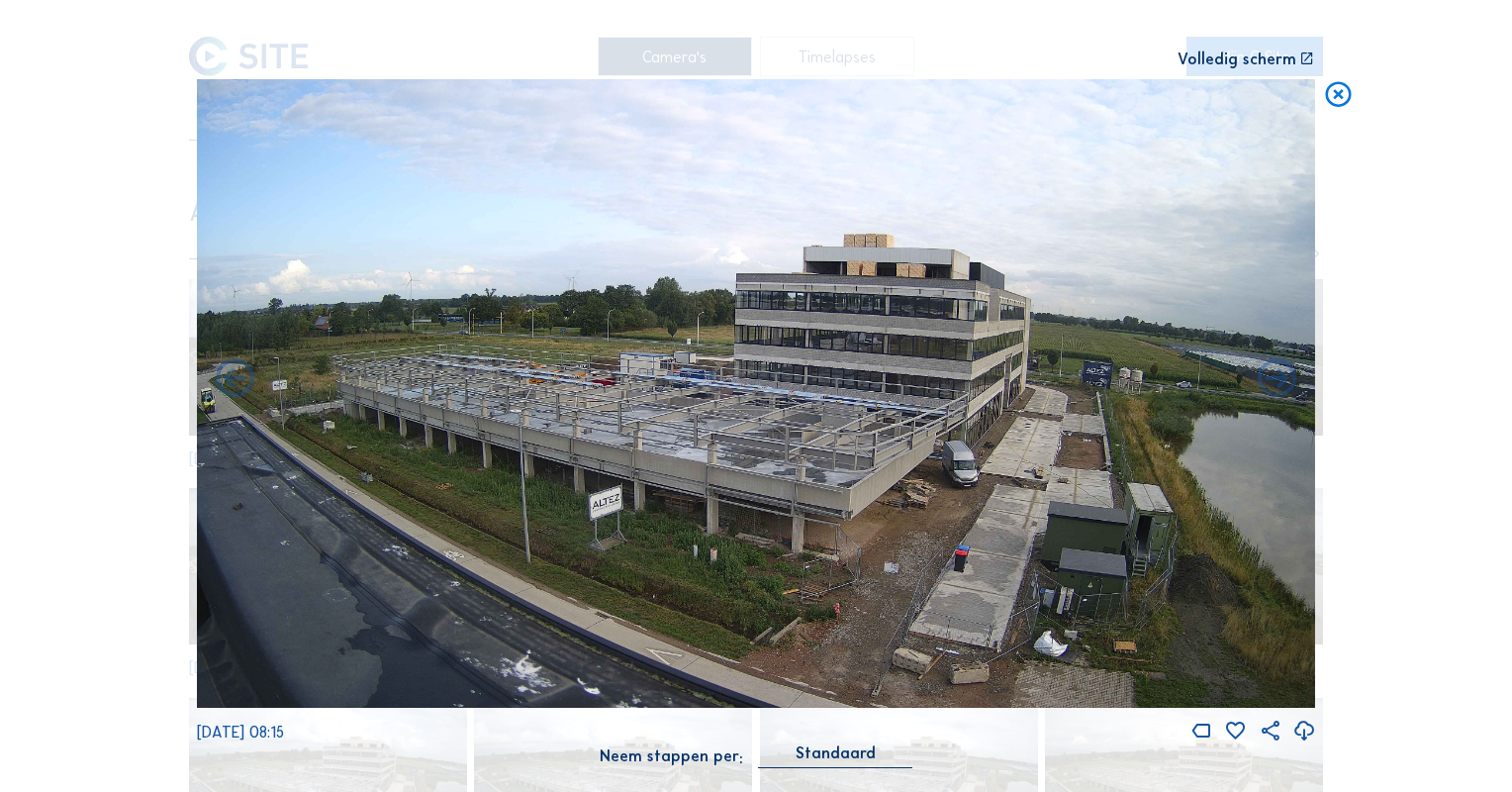 click at bounding box center (1276, 379) 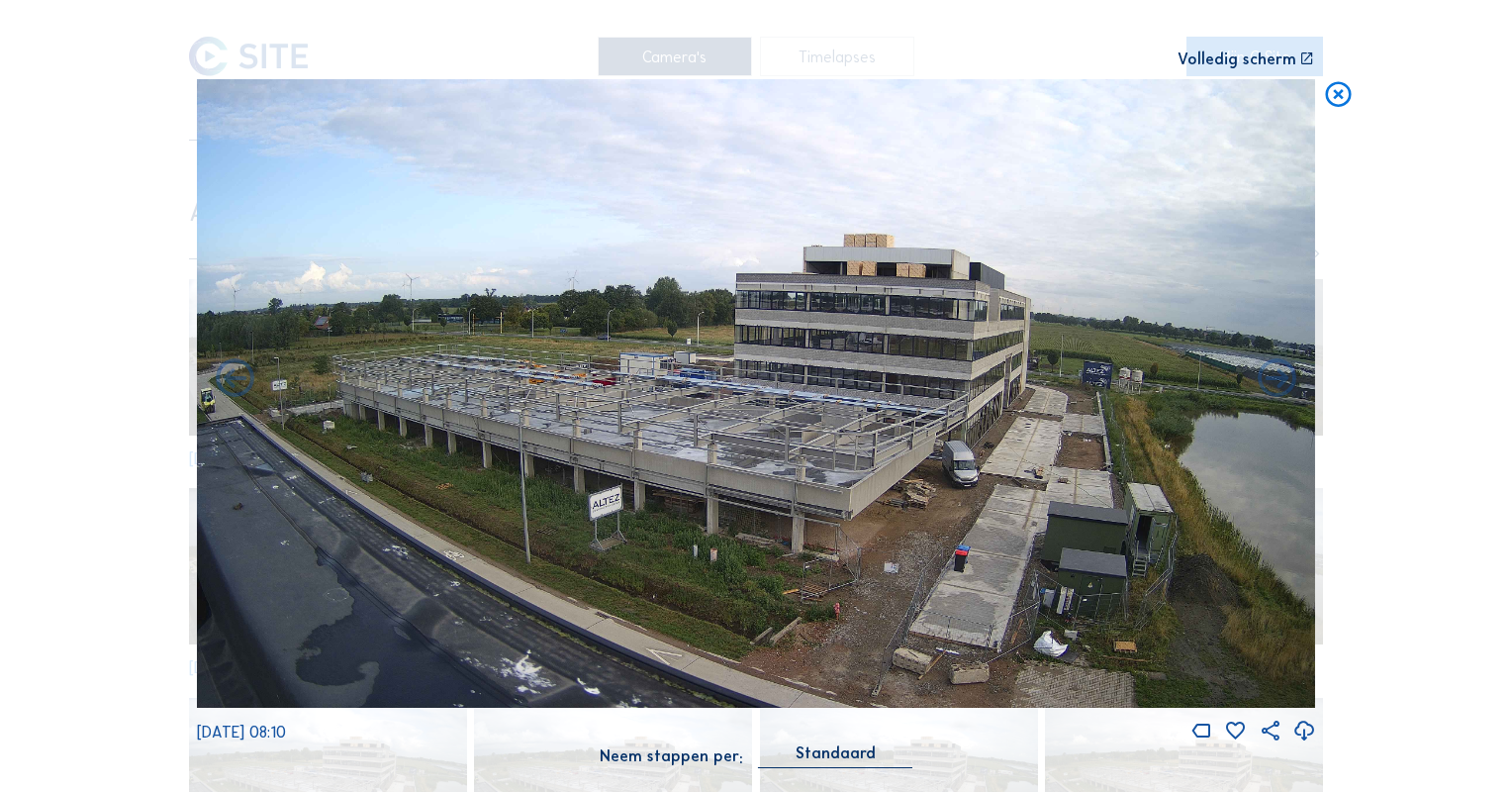click at bounding box center (1276, 379) 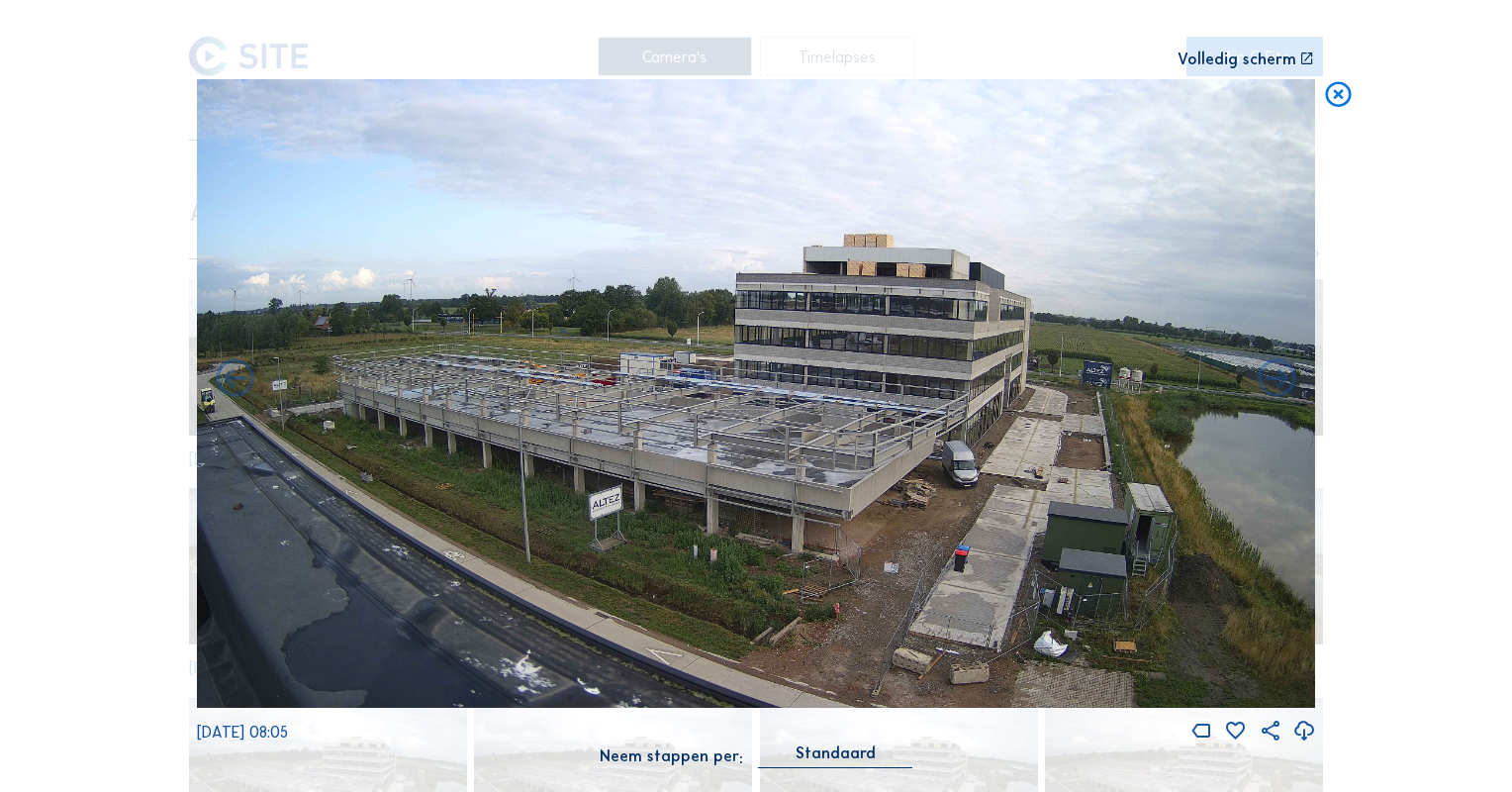 click at bounding box center [1276, 379] 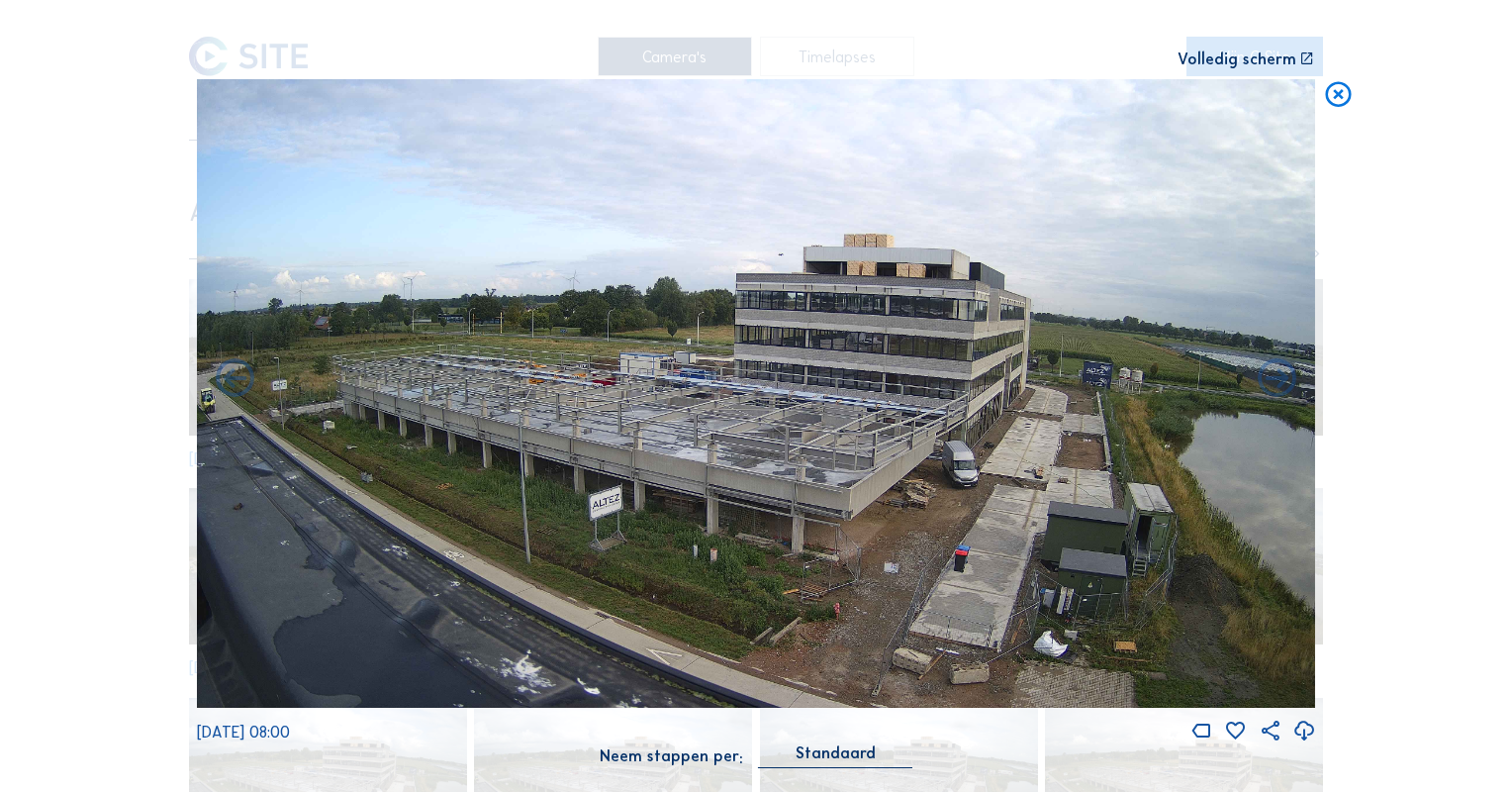 click at bounding box center (1276, 379) 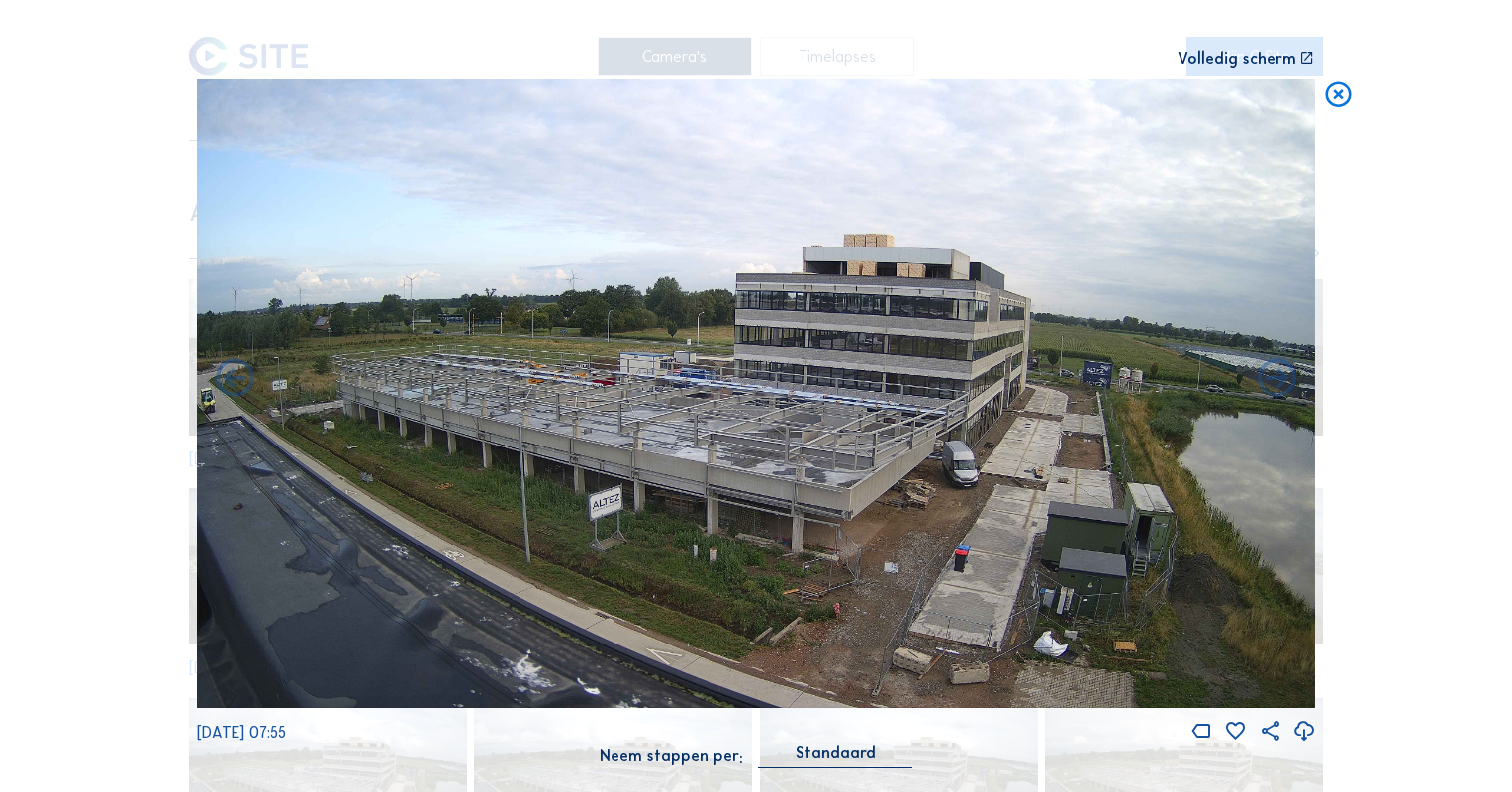 click at bounding box center (1276, 379) 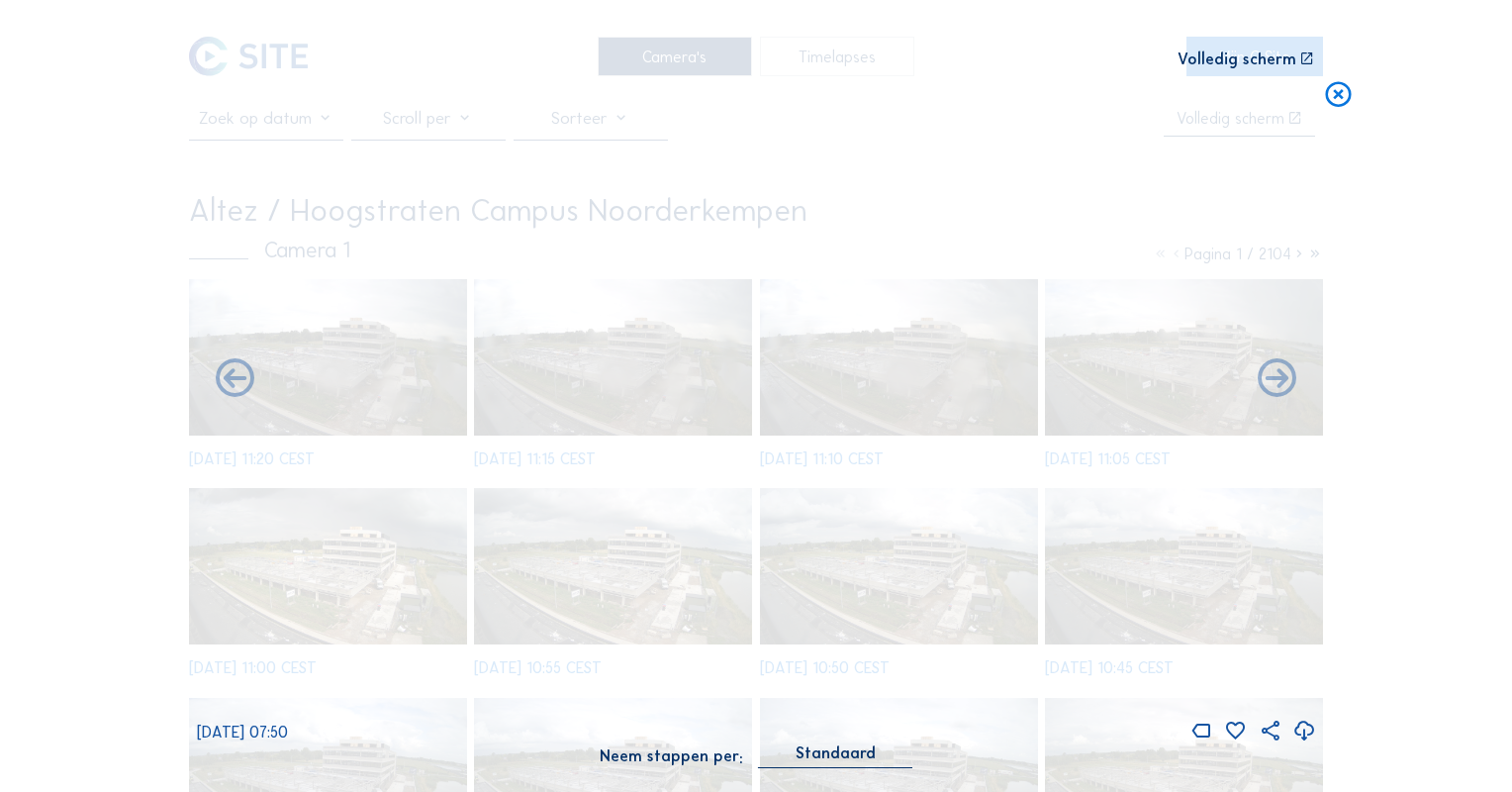 click at bounding box center (1276, 379) 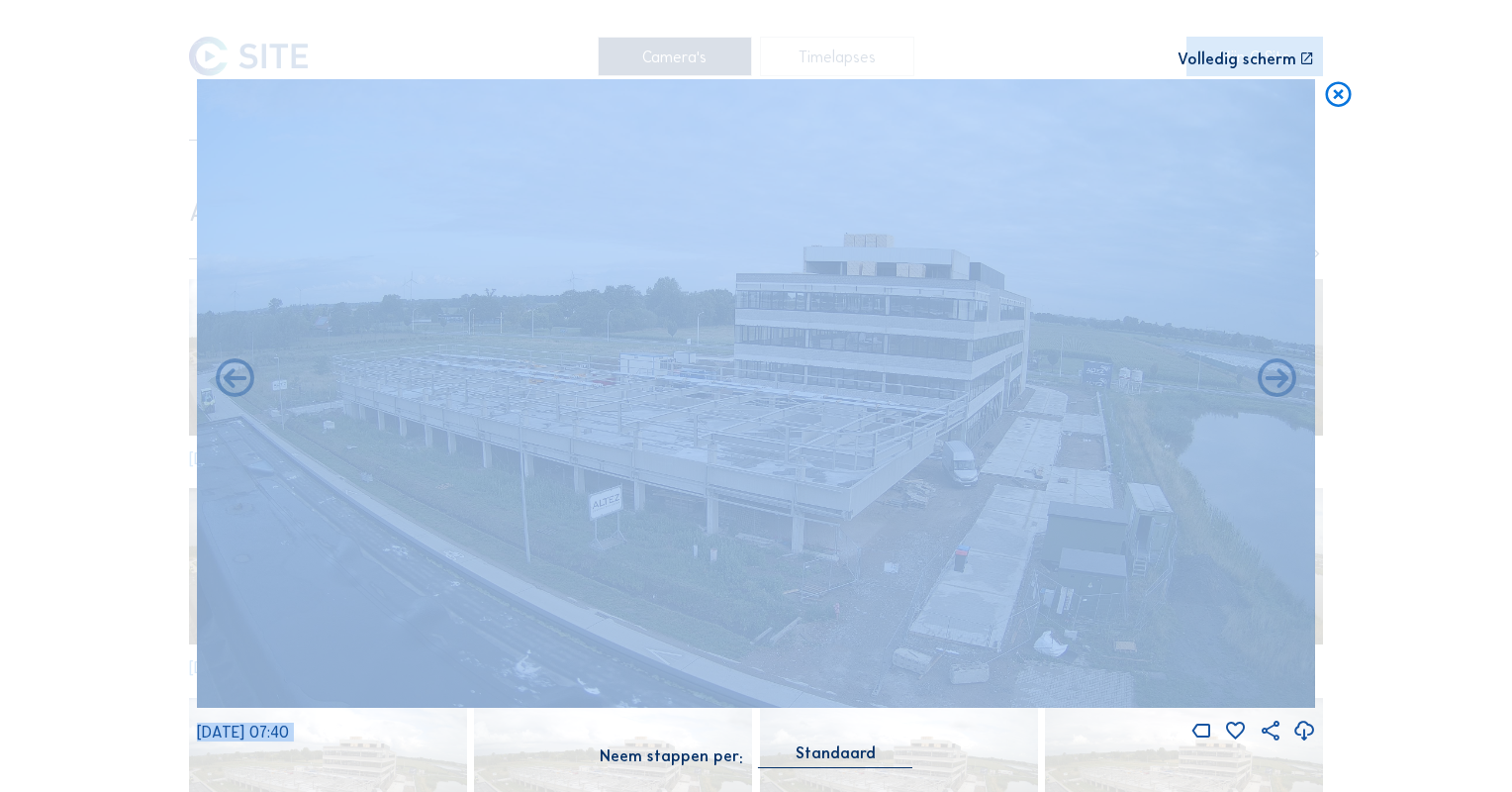 click on "Scroll om door de tijd te reizen | Druk op de 'Alt'-knop + scroll om te Zoomen | Klik en Sleep om te navigeren  Volledig scherm [DATE] 07:40  Neem stappen per:   Standaard" at bounding box center (756, 396) 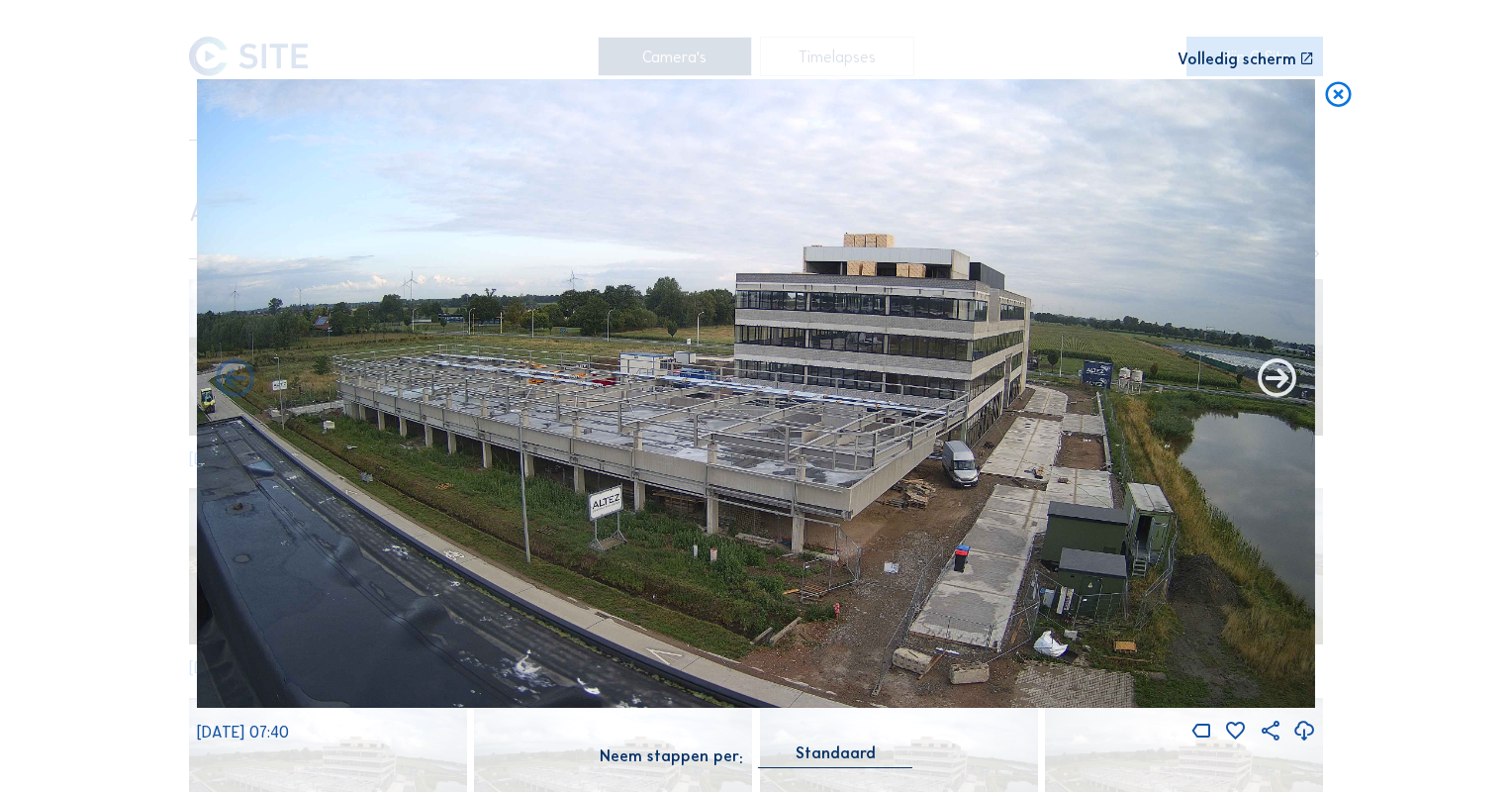click at bounding box center [1276, 379] 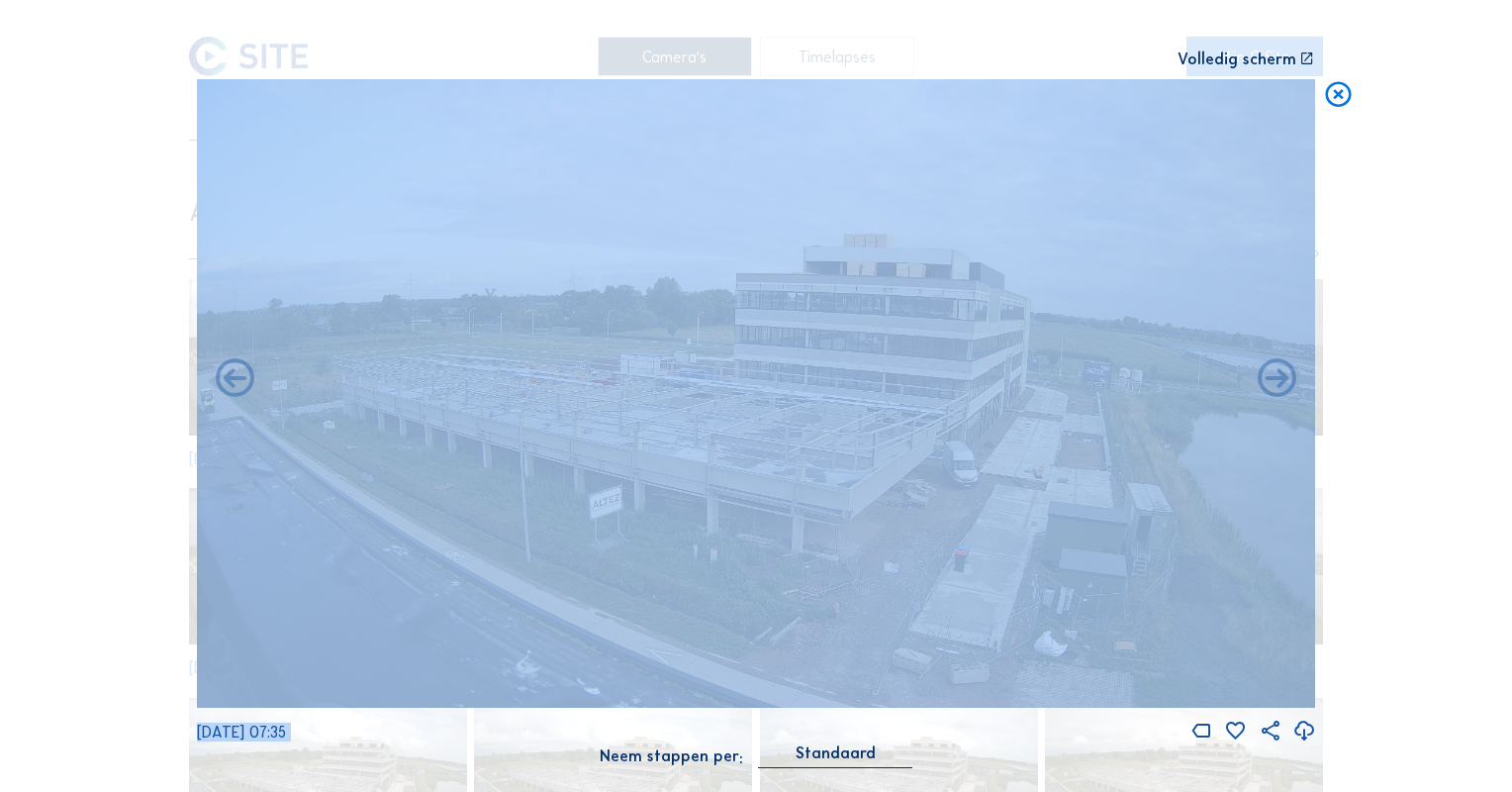 click at bounding box center (1276, 379) 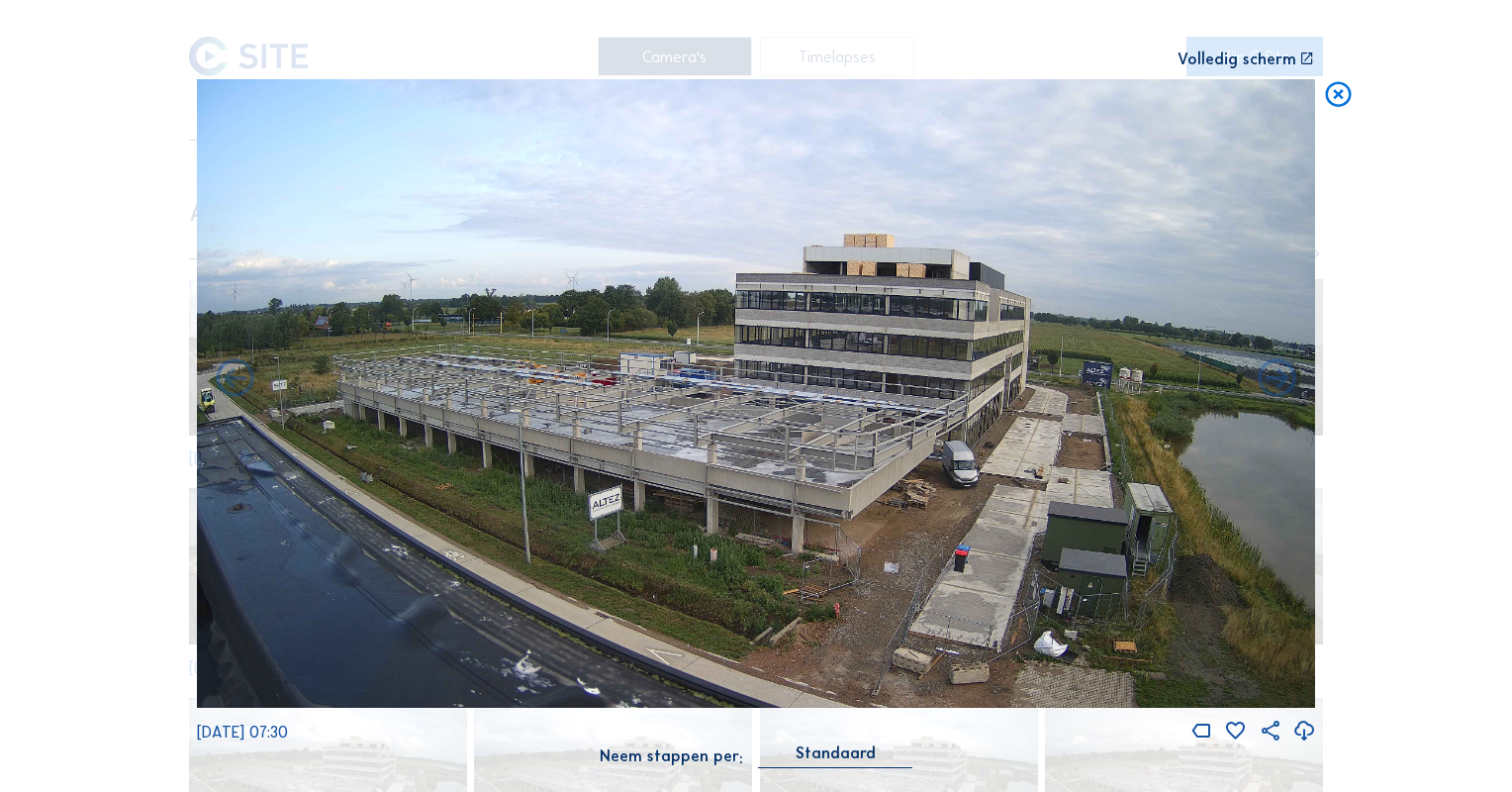 click at bounding box center [1276, 379] 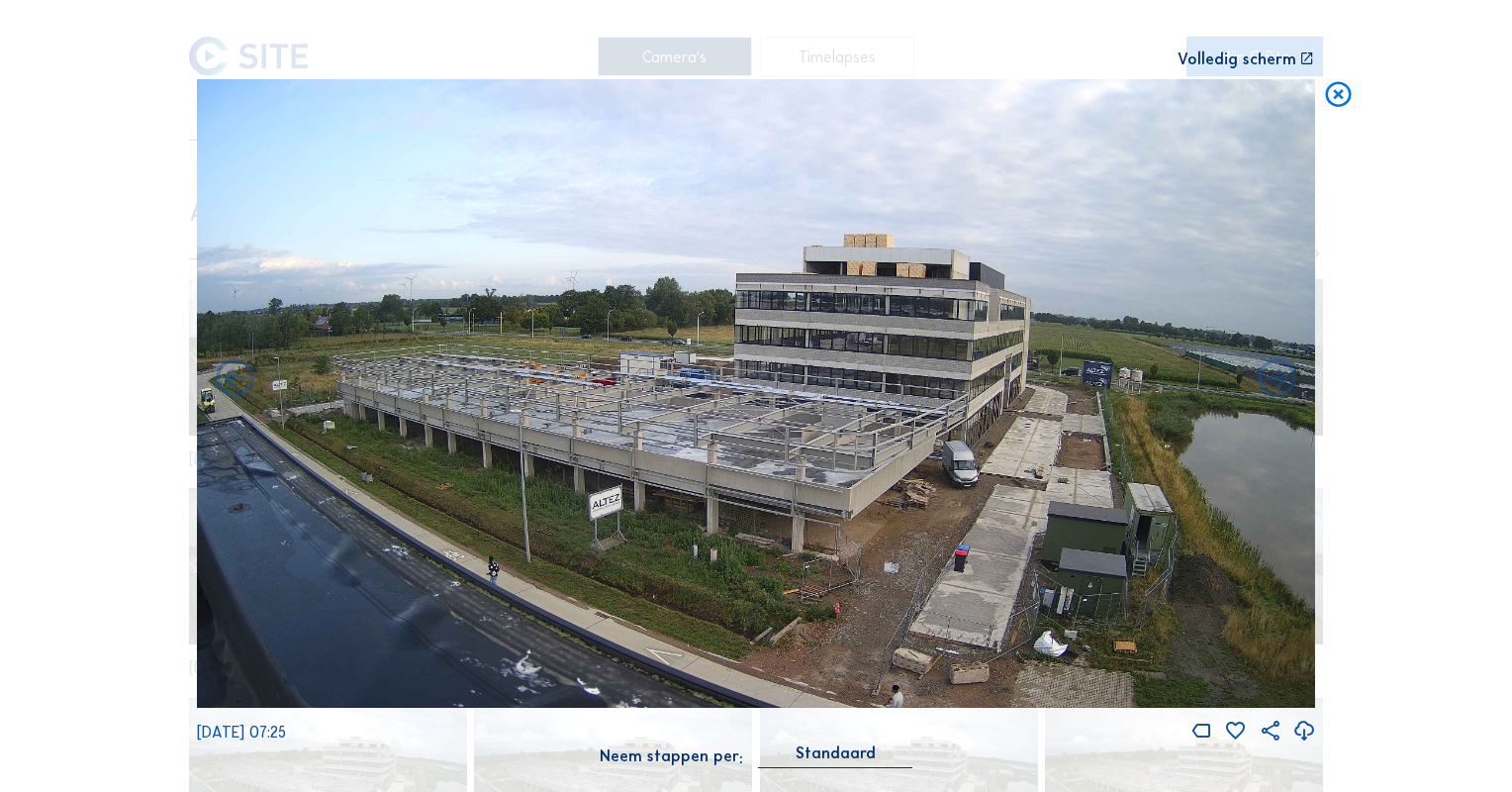 click at bounding box center (1276, 379) 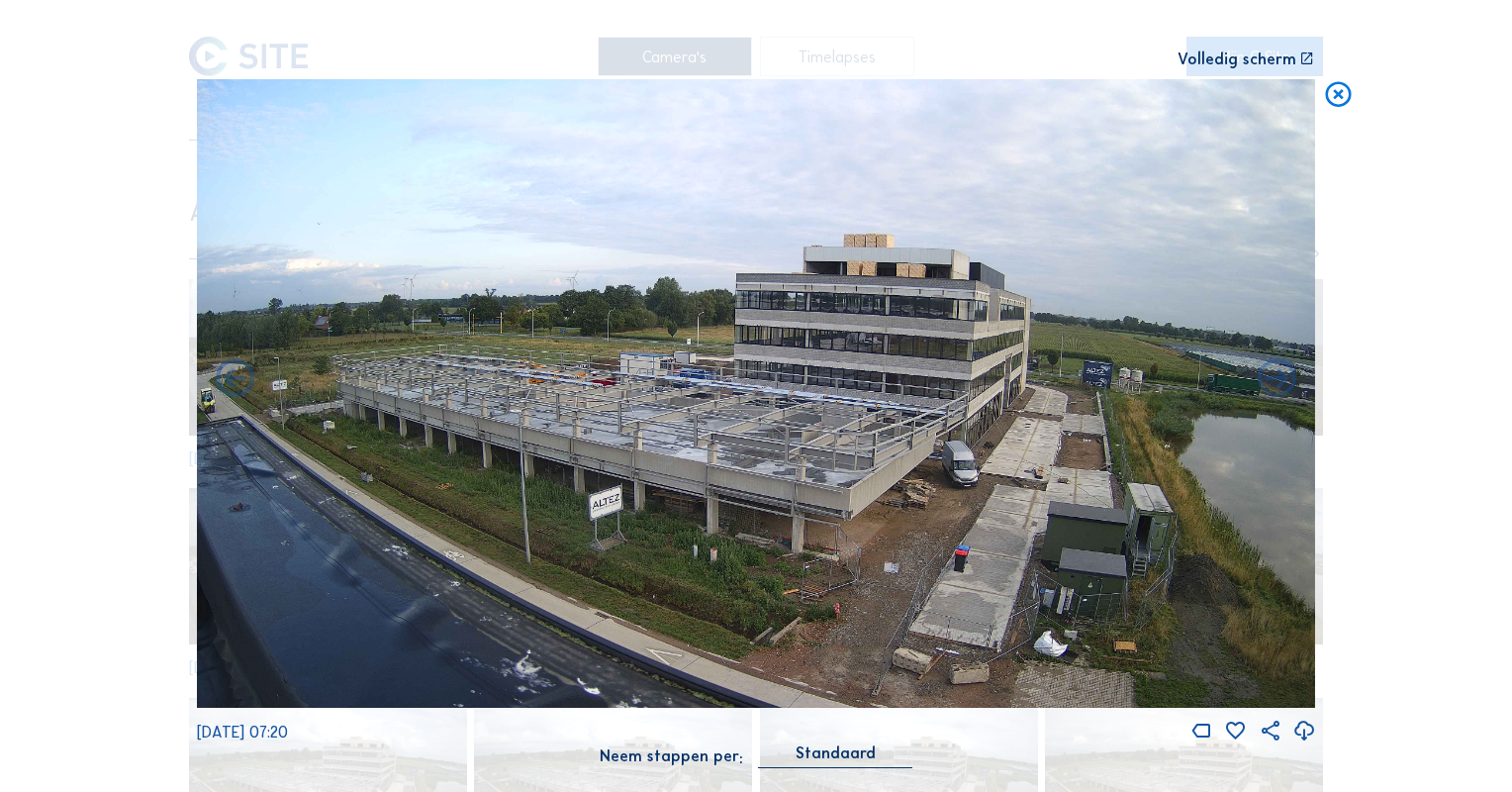 click at bounding box center (1276, 379) 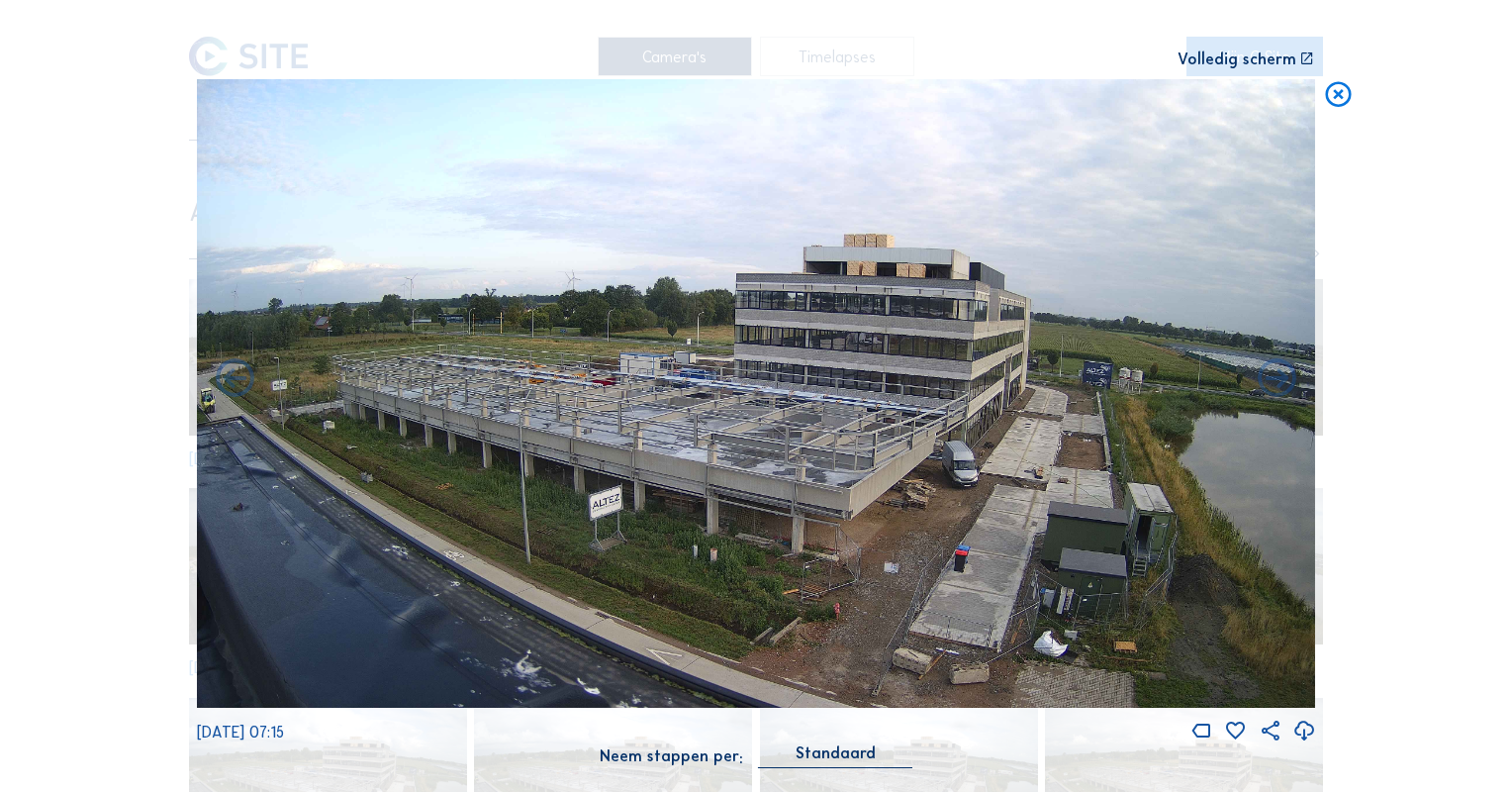 click at bounding box center [1276, 379] 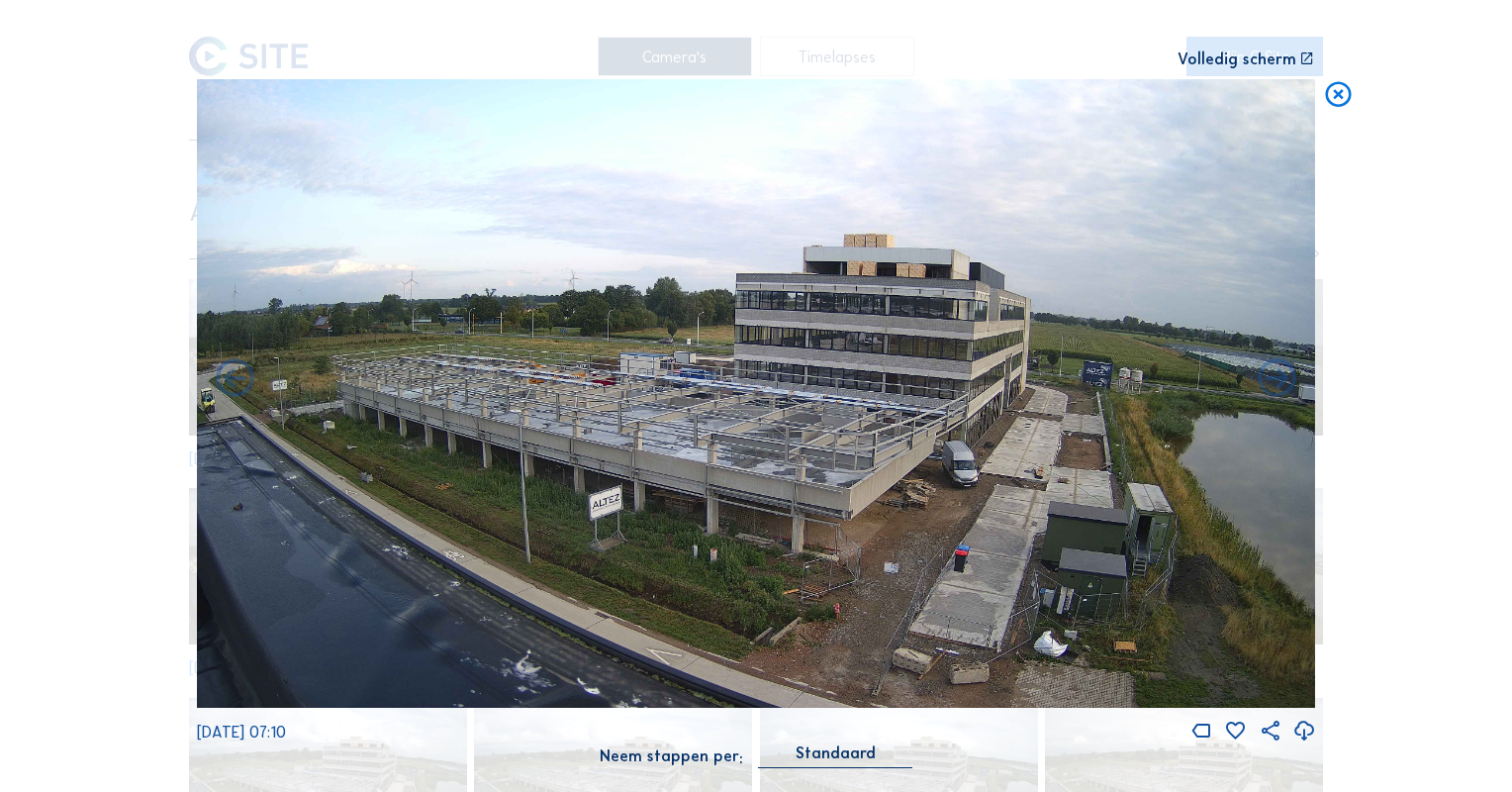 click at bounding box center (1276, 379) 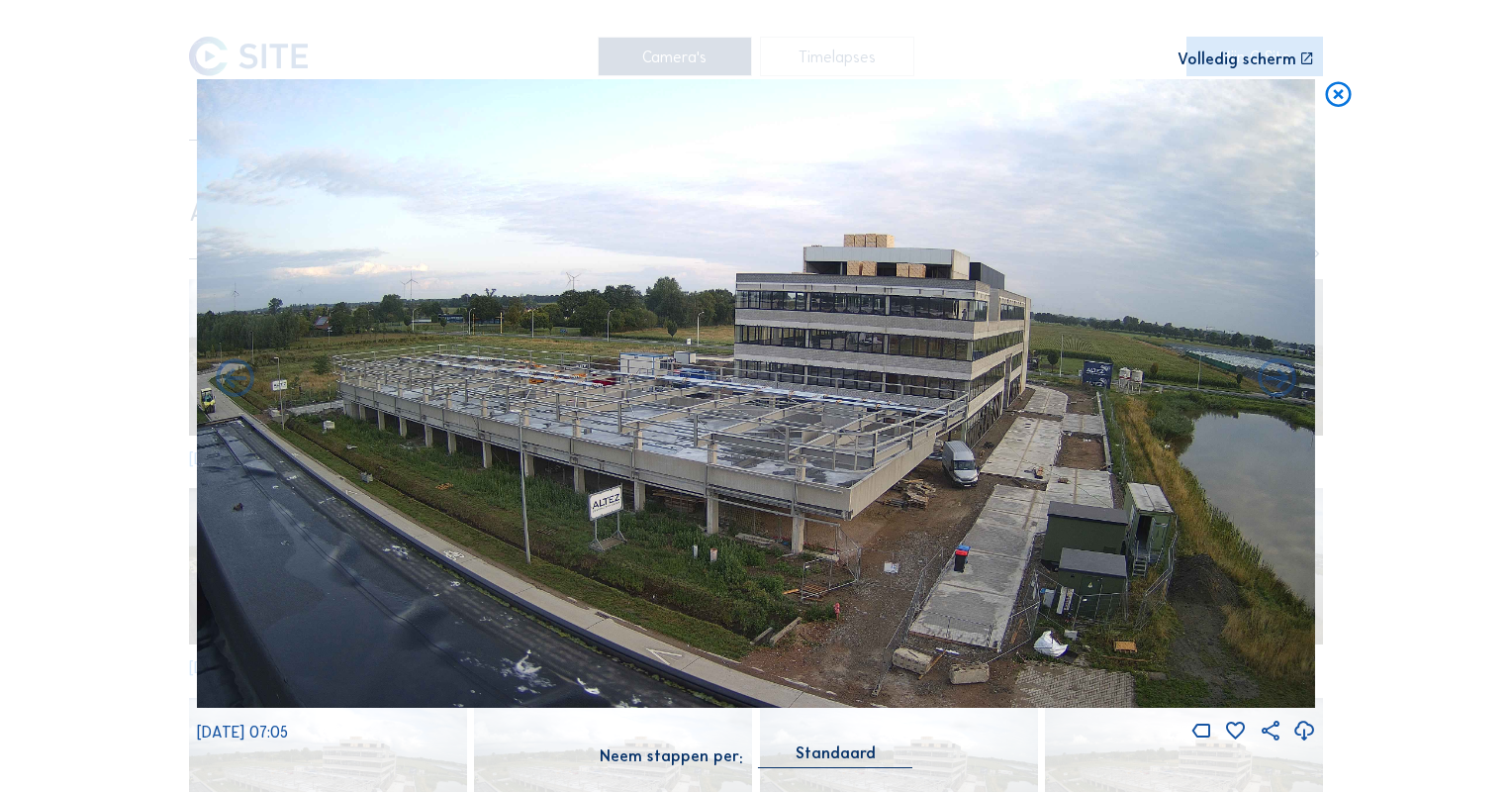 click at bounding box center [1276, 379] 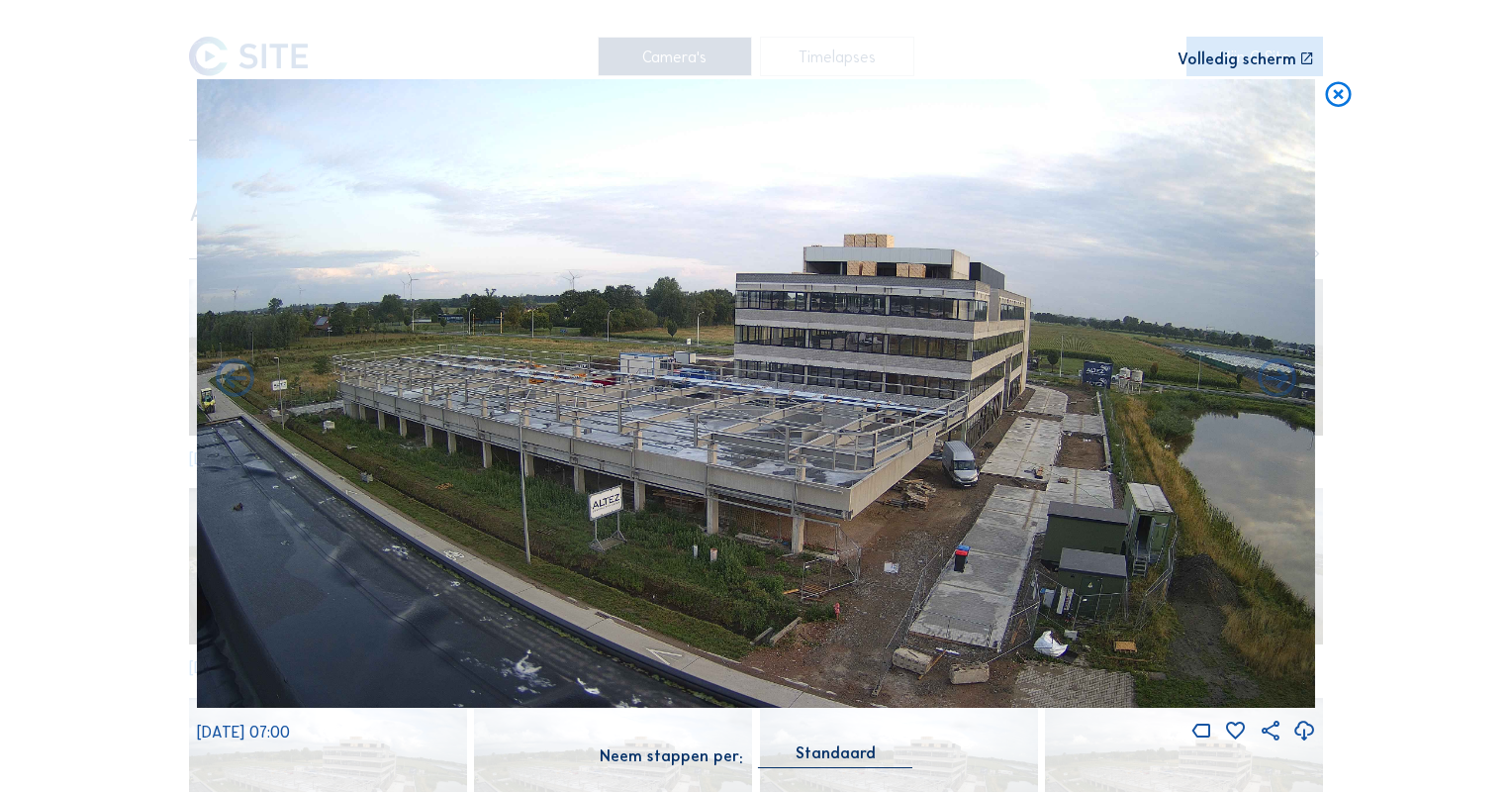 click at bounding box center [1276, 379] 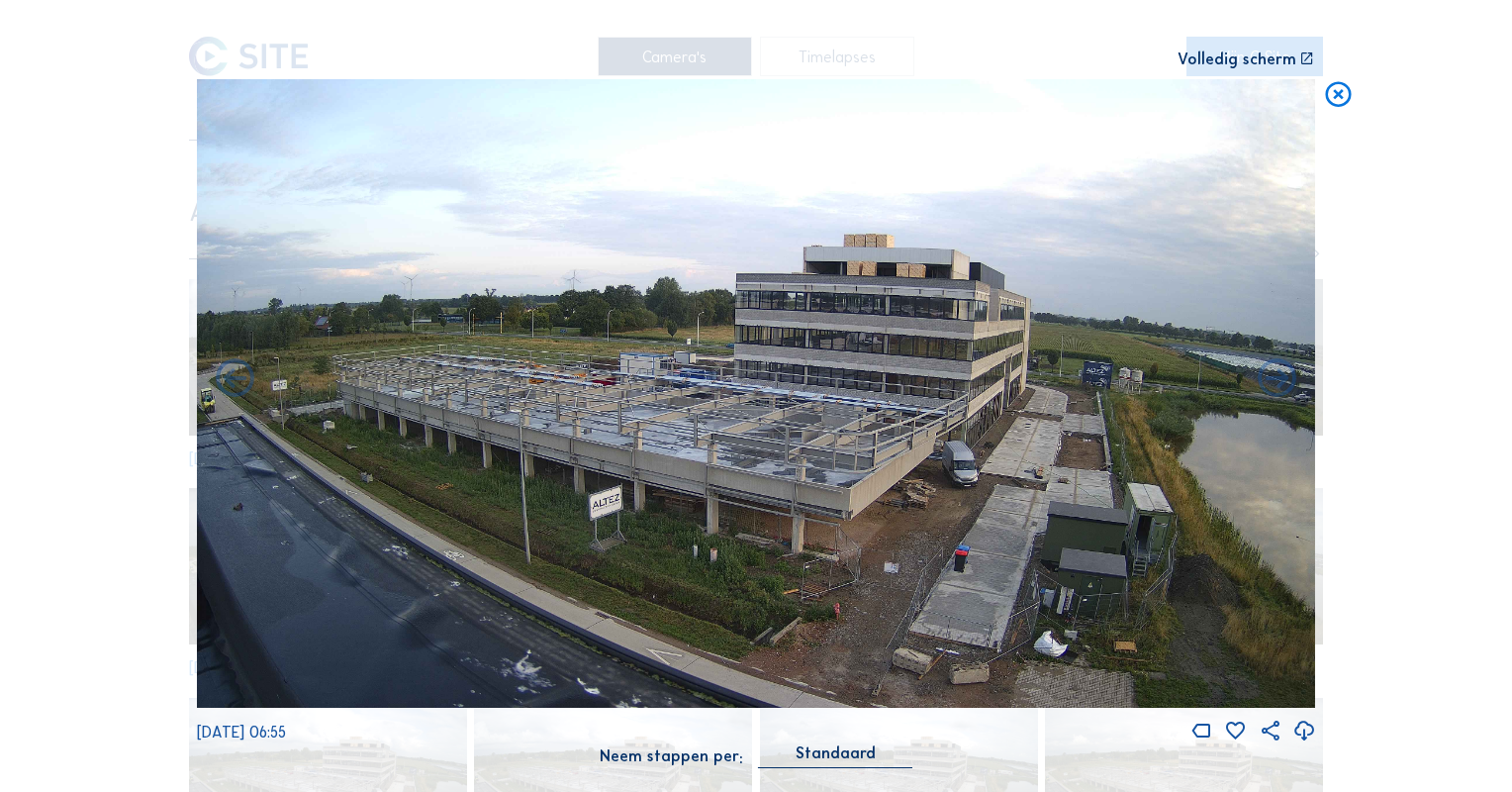 click at bounding box center [1276, 379] 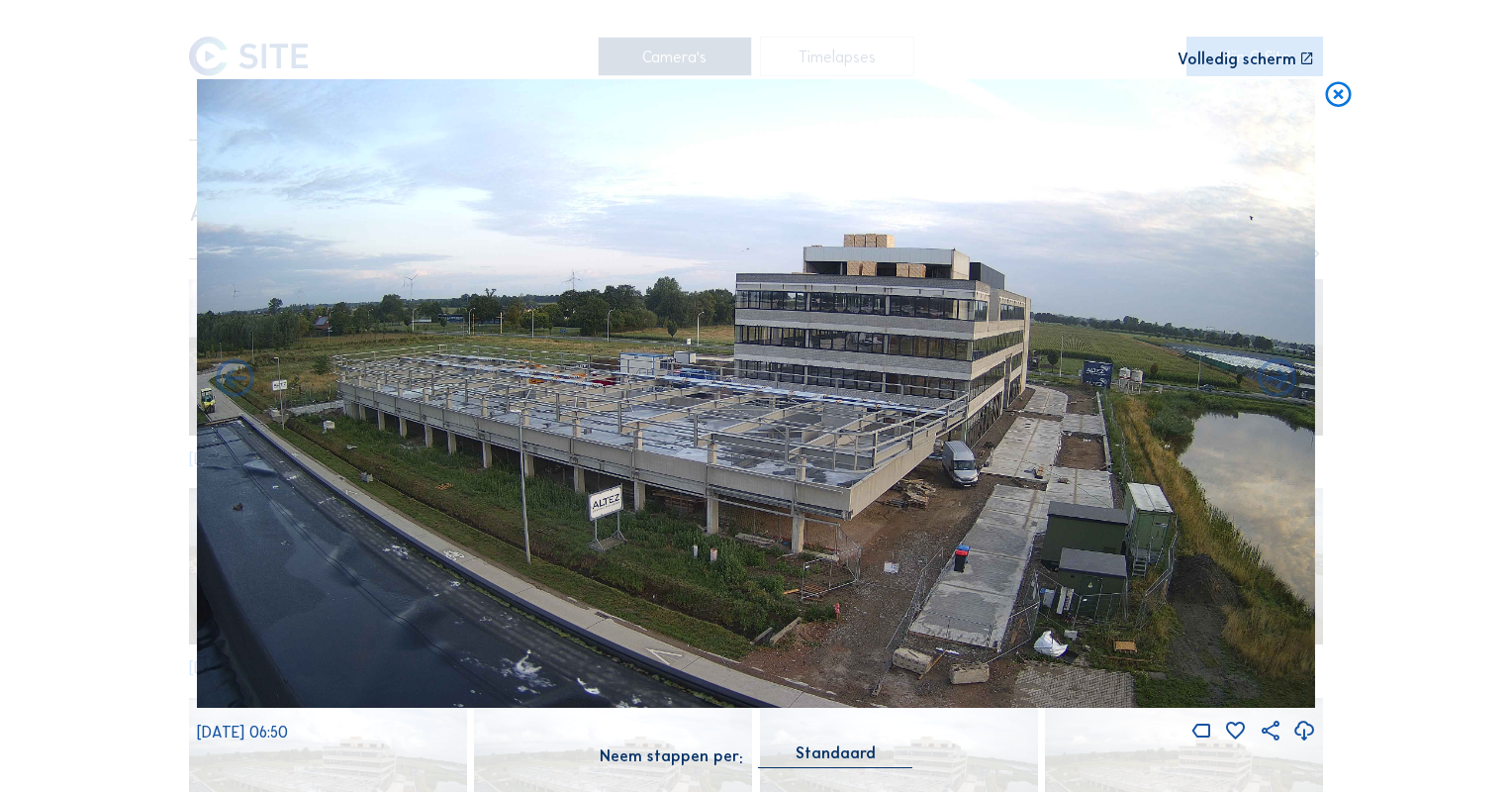 click at bounding box center (1276, 379) 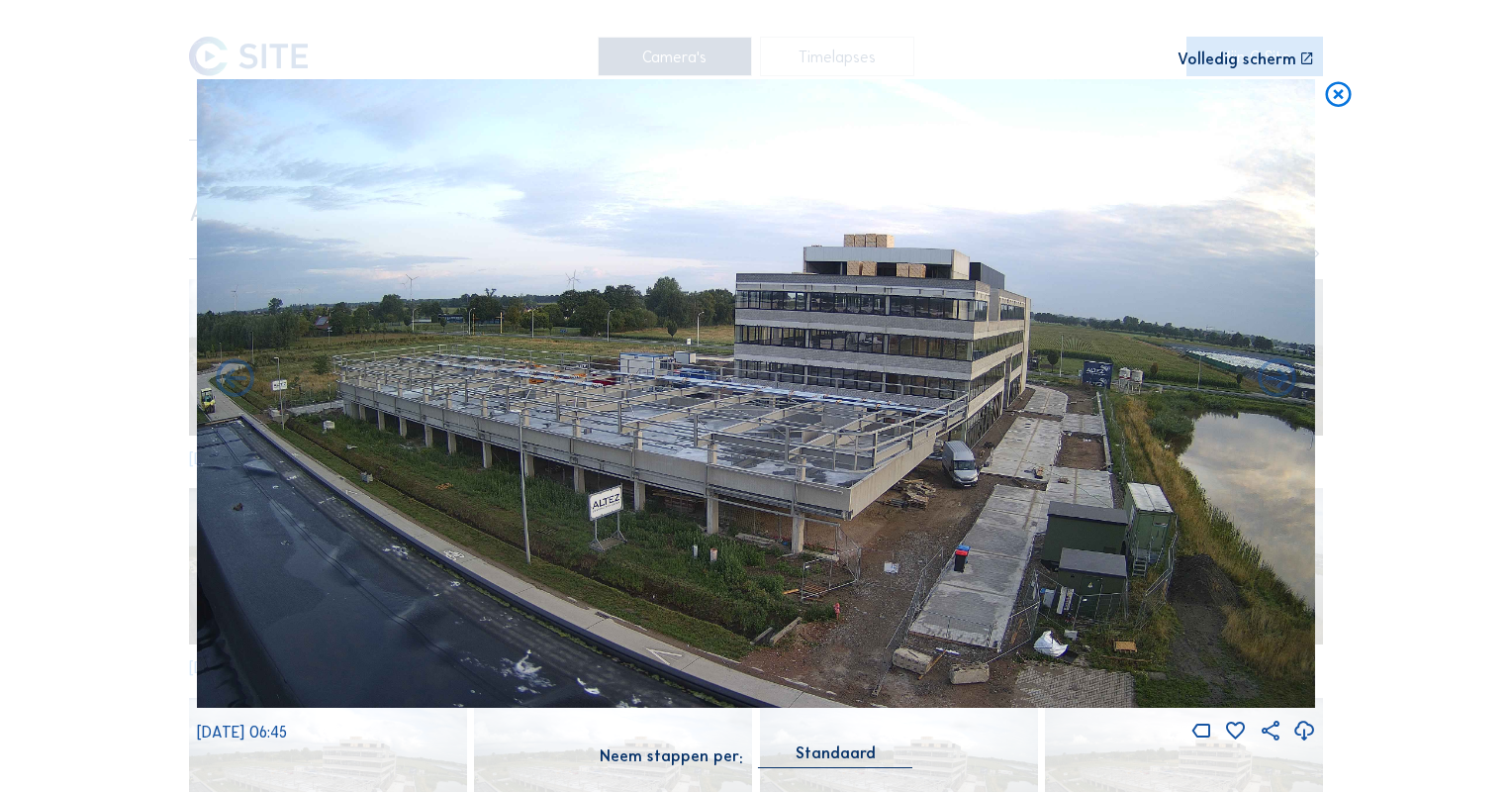click at bounding box center [1276, 379] 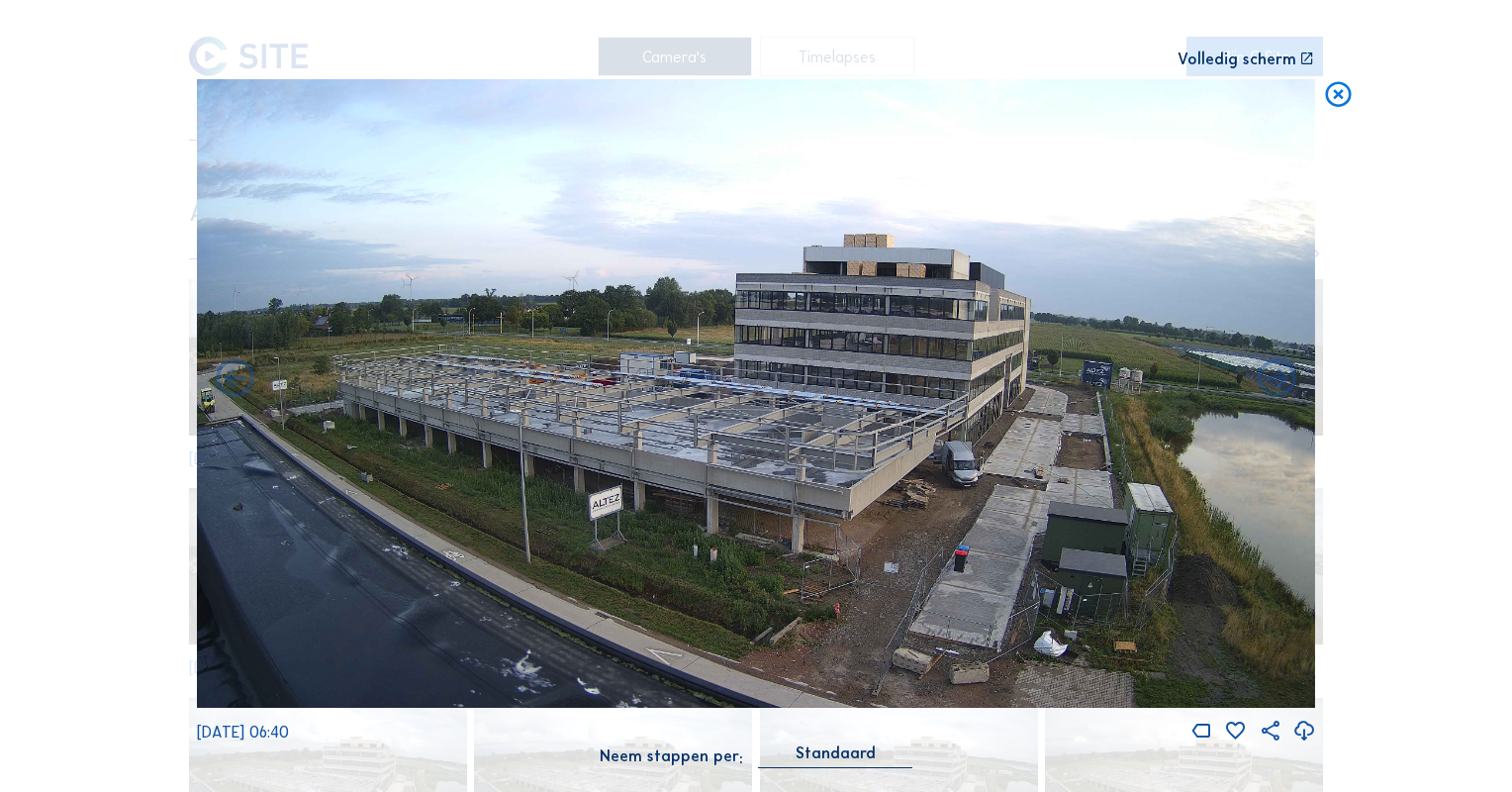click at bounding box center [1276, 379] 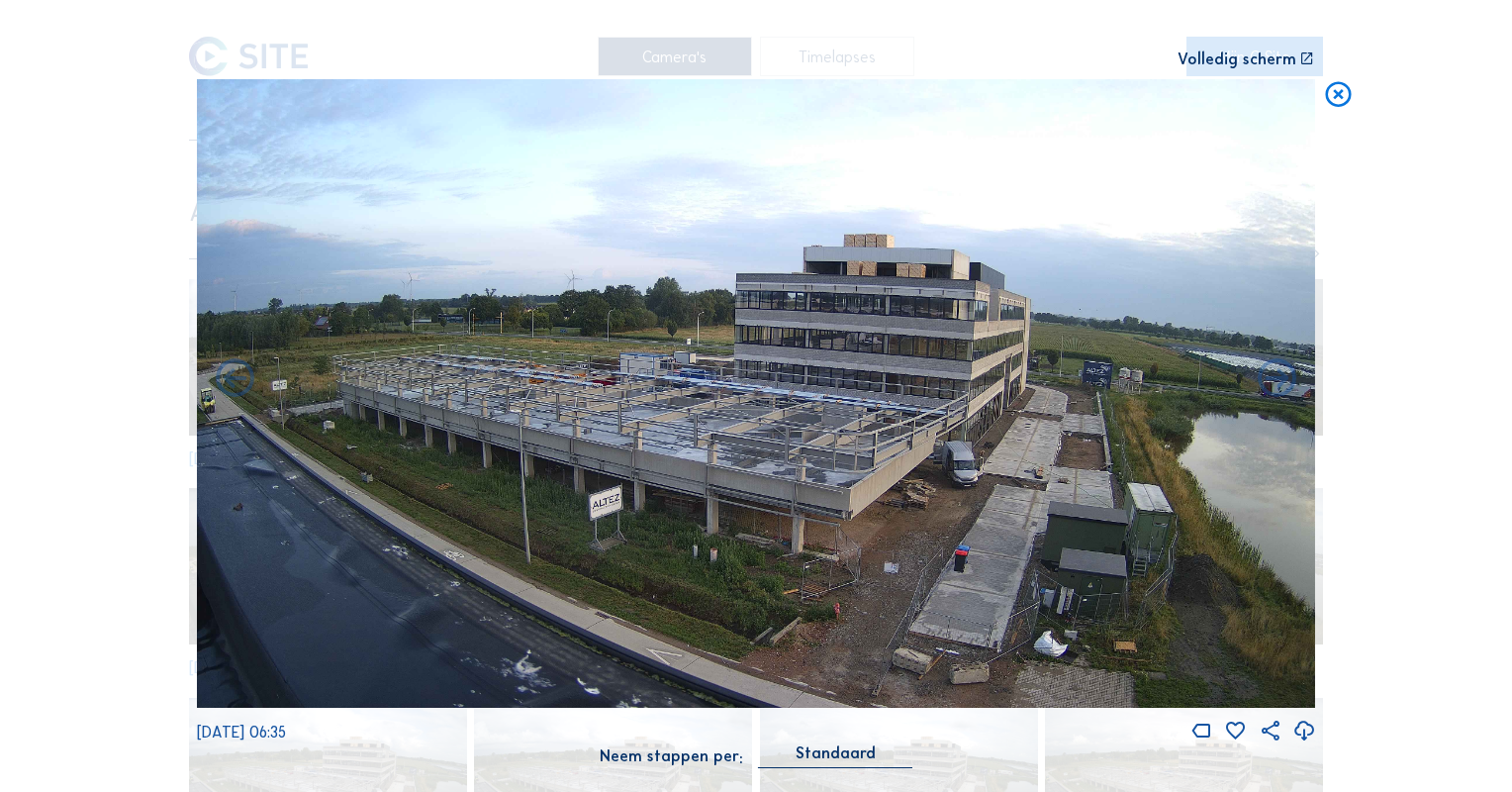 click at bounding box center (1276, 379) 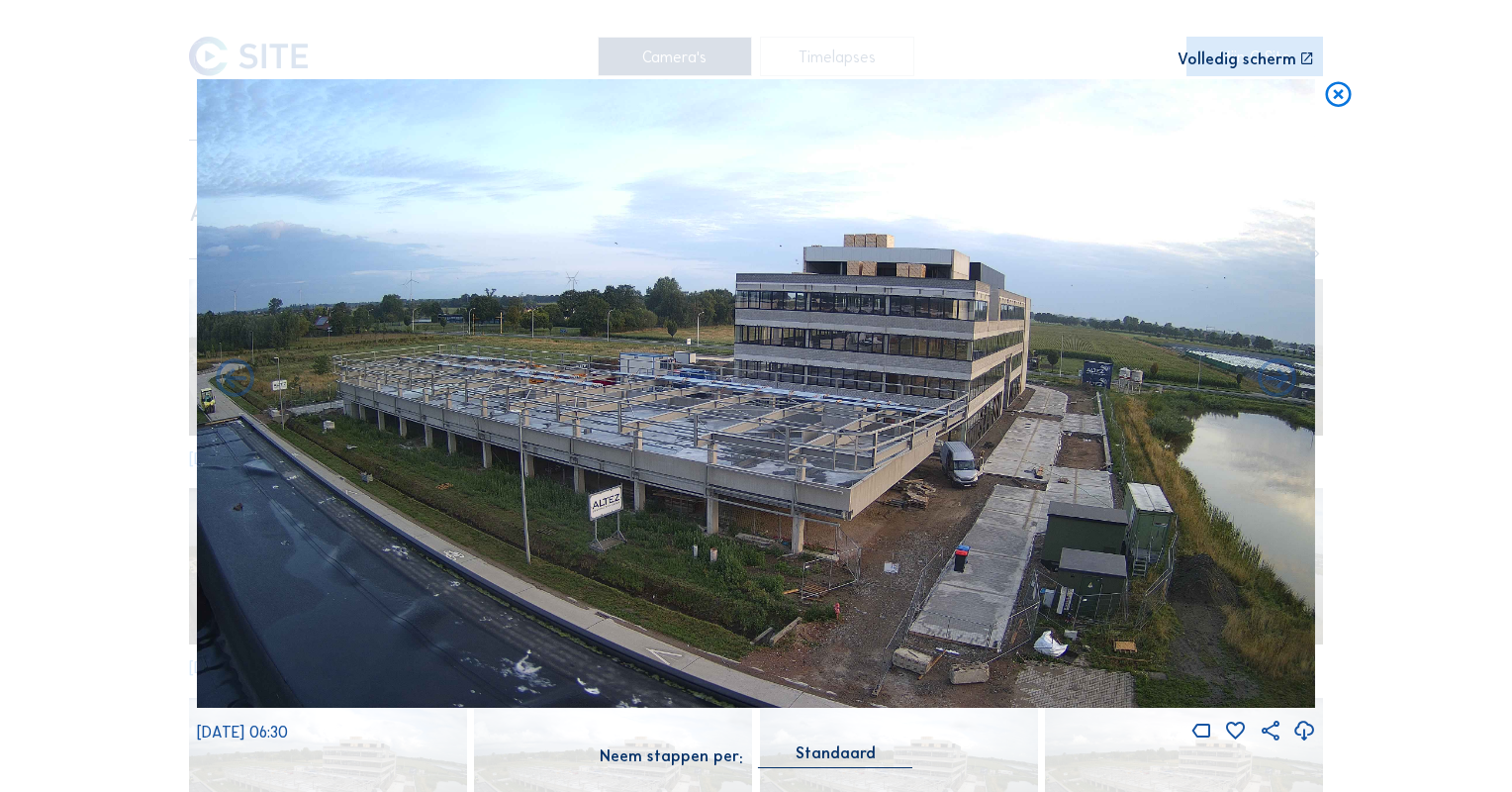 click at bounding box center (1276, 379) 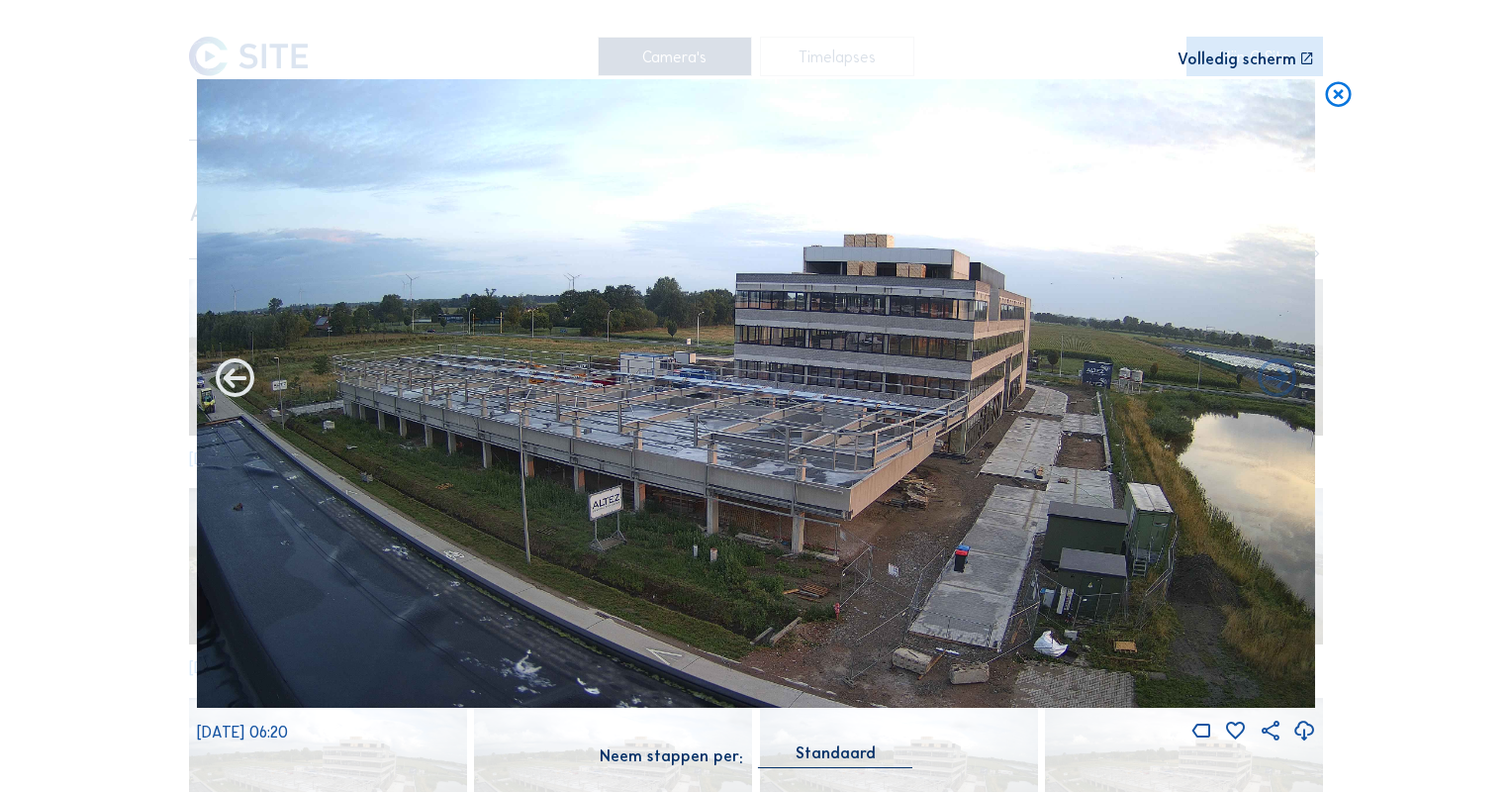 click at bounding box center (235, 379) 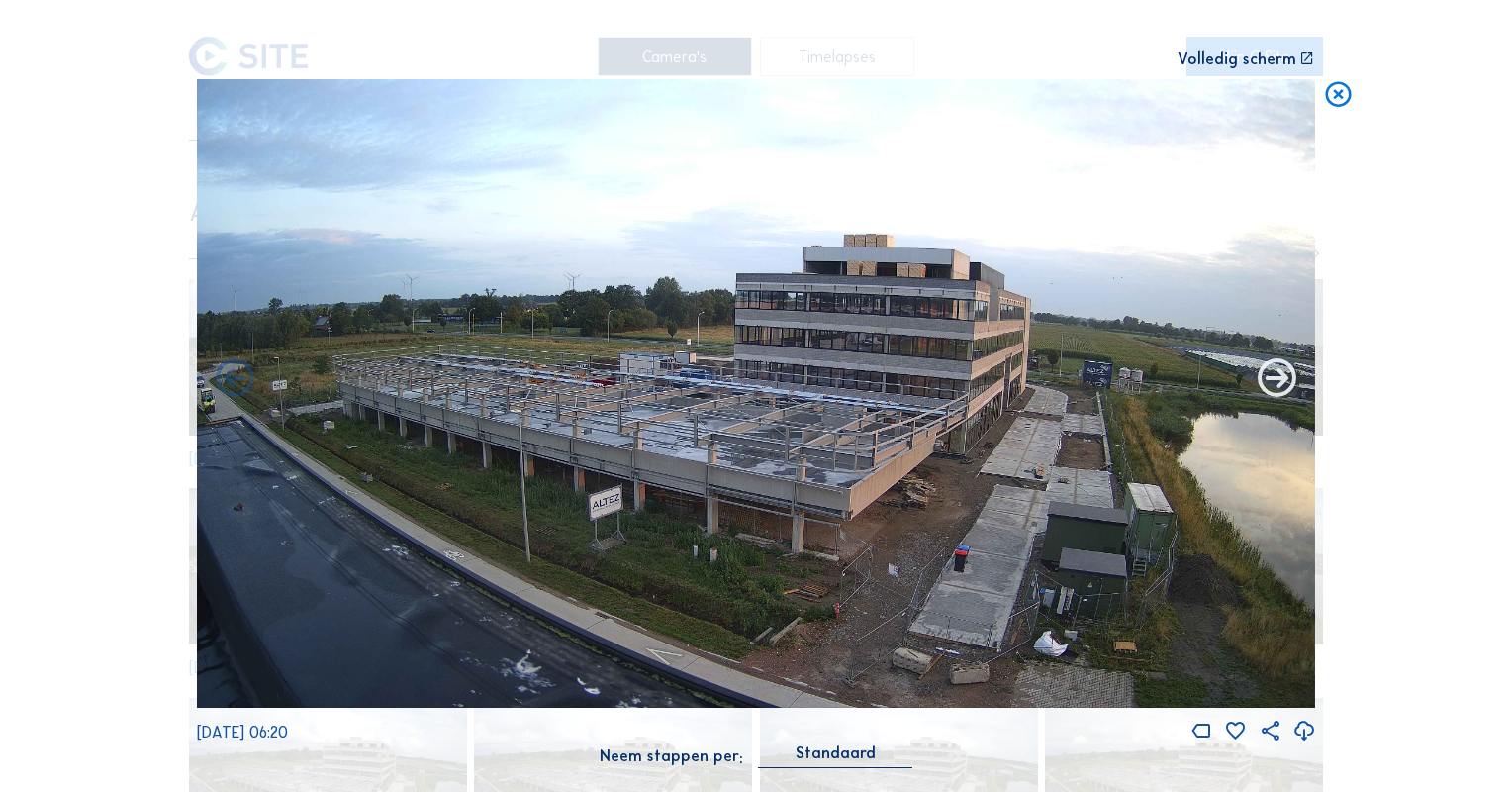 click at bounding box center (1276, 379) 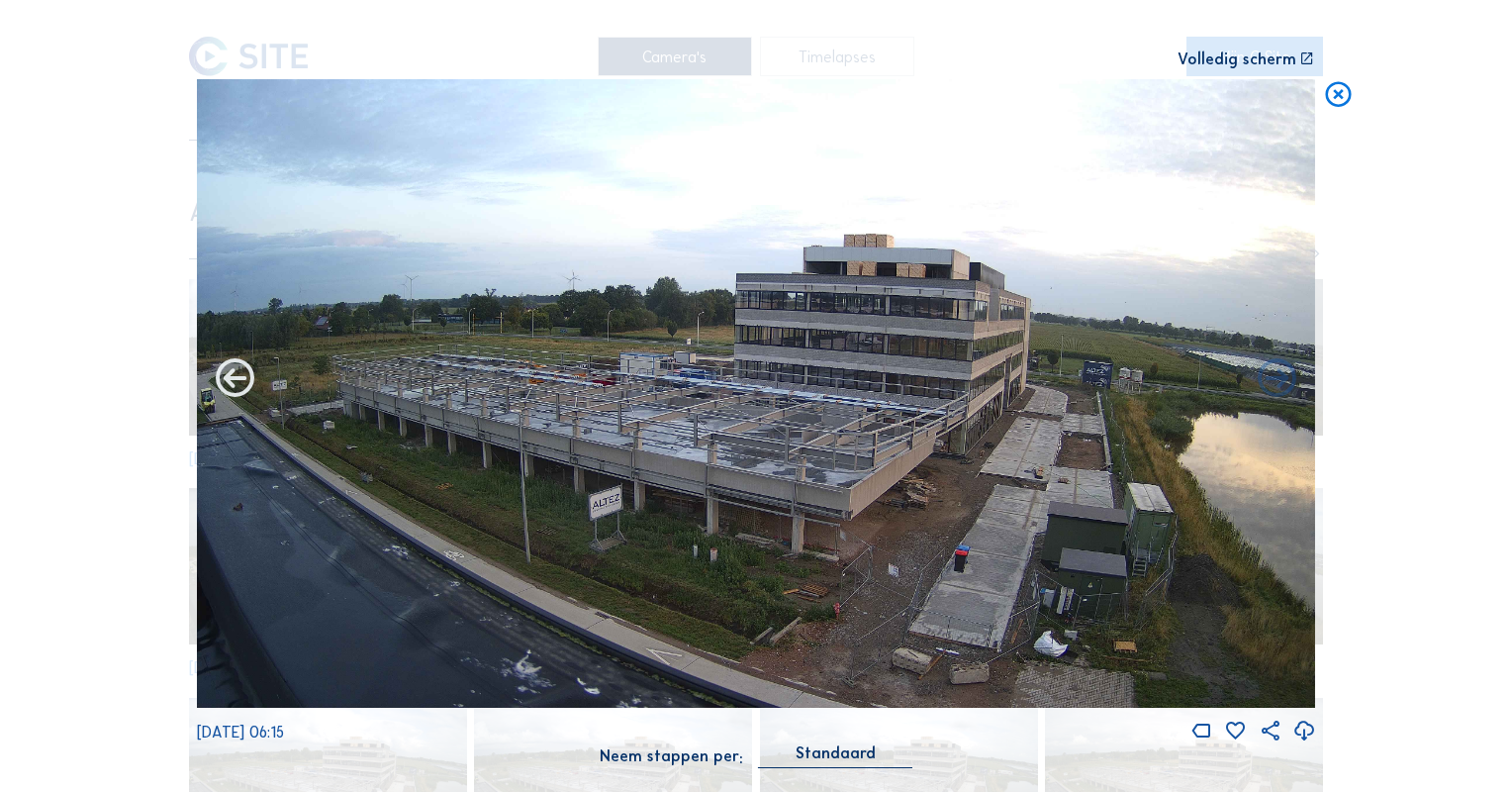 click at bounding box center [235, 379] 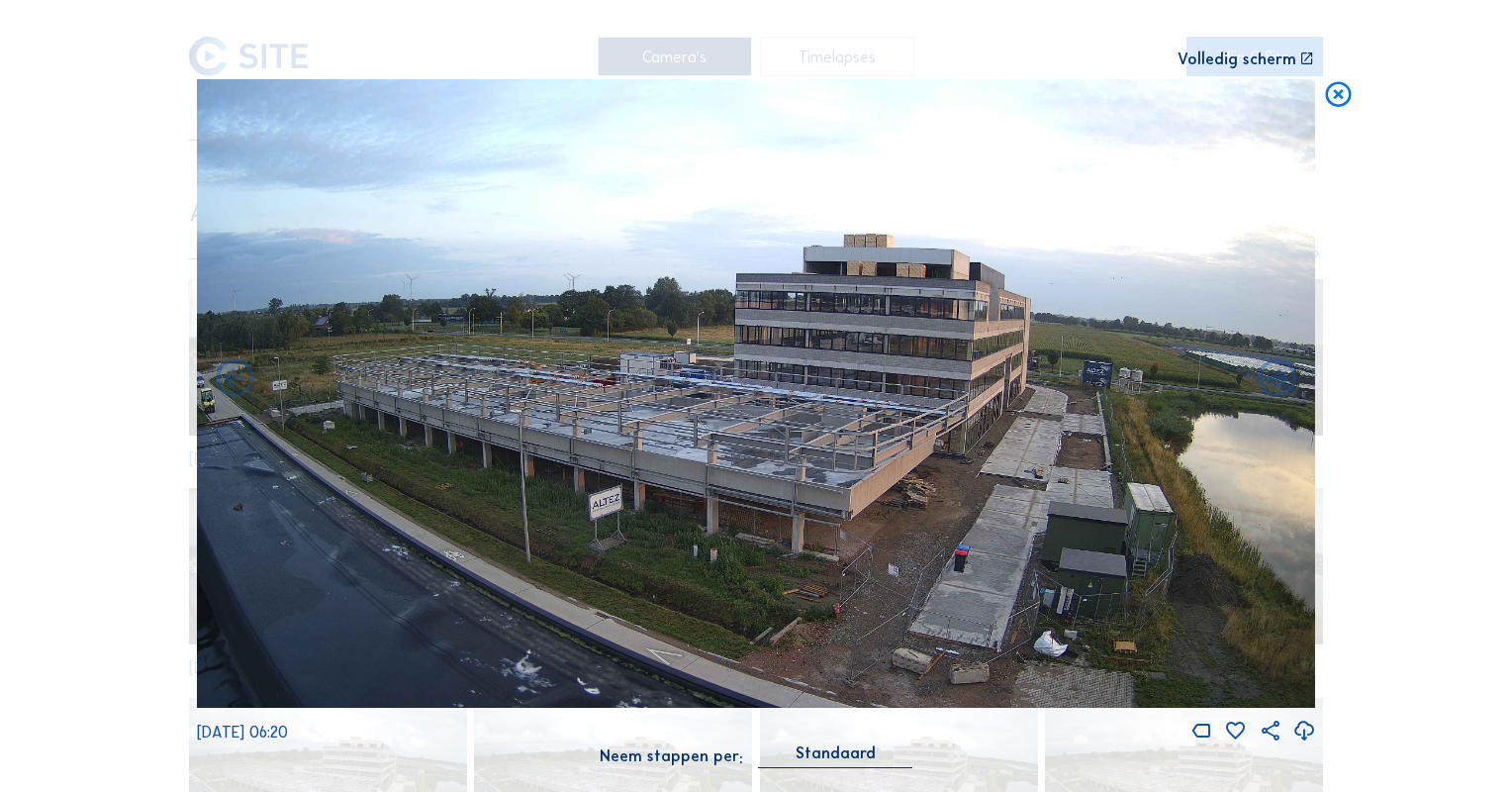click at bounding box center (235, 379) 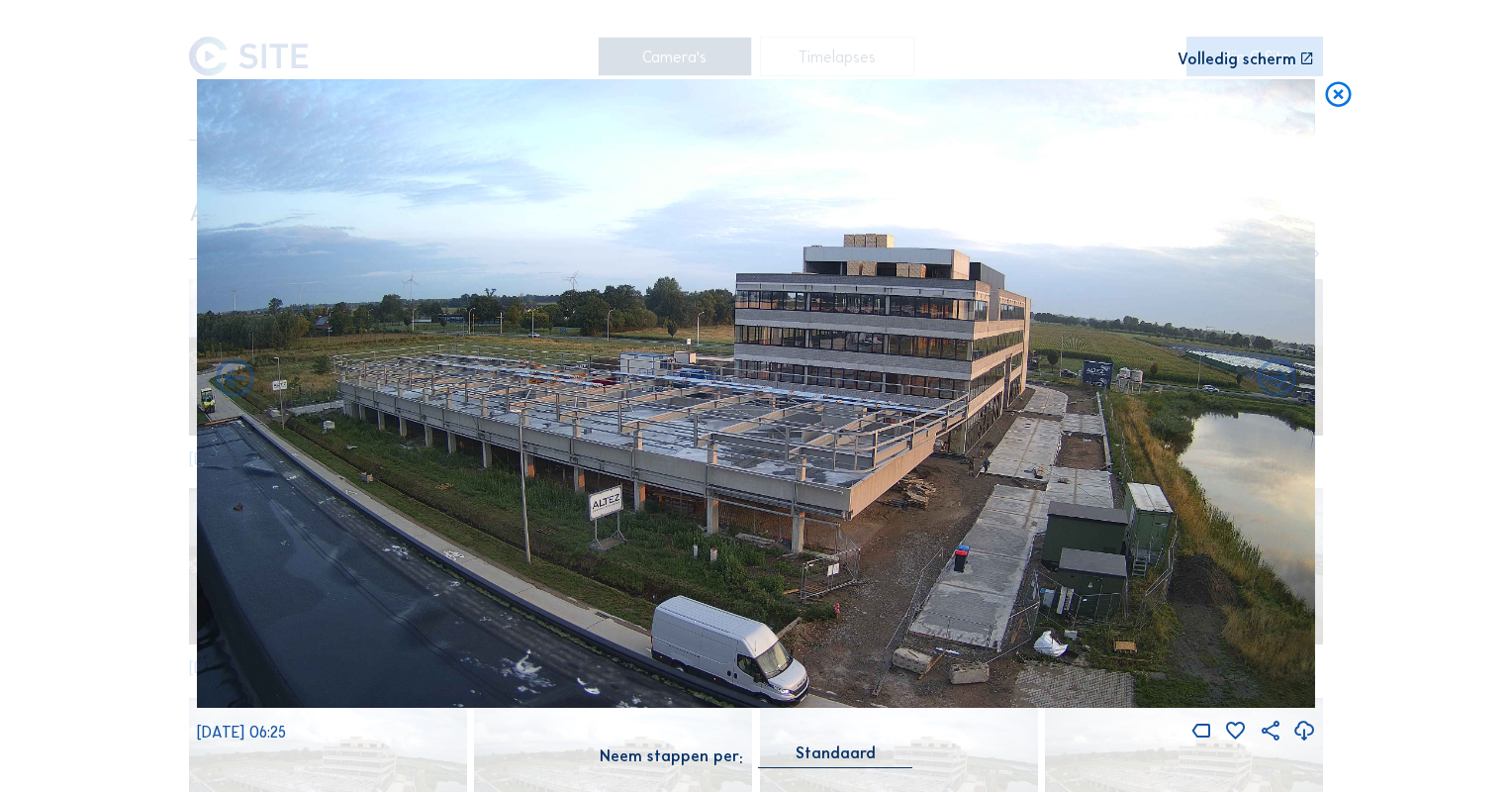click at bounding box center [235, 379] 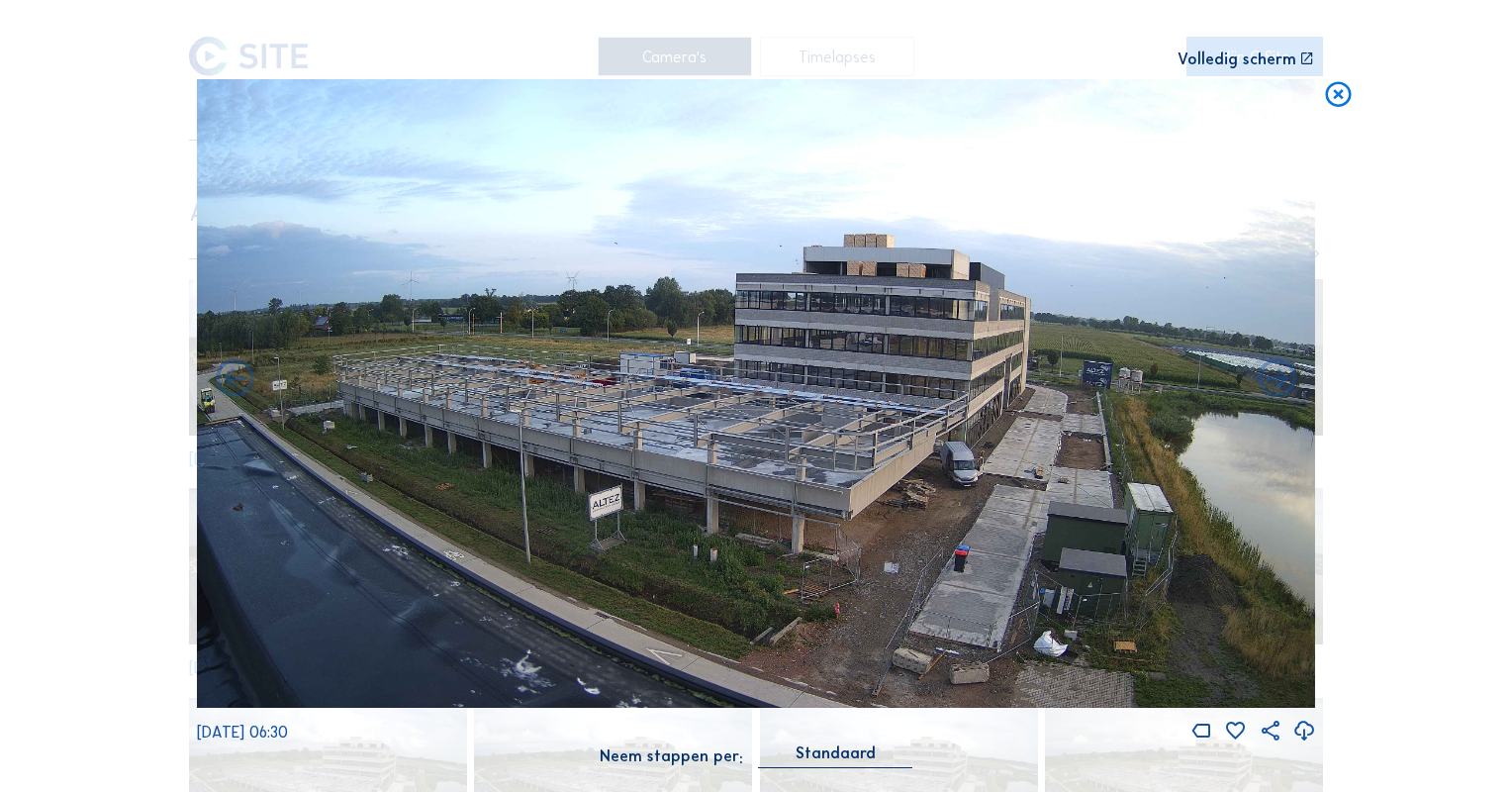 click at bounding box center [235, 379] 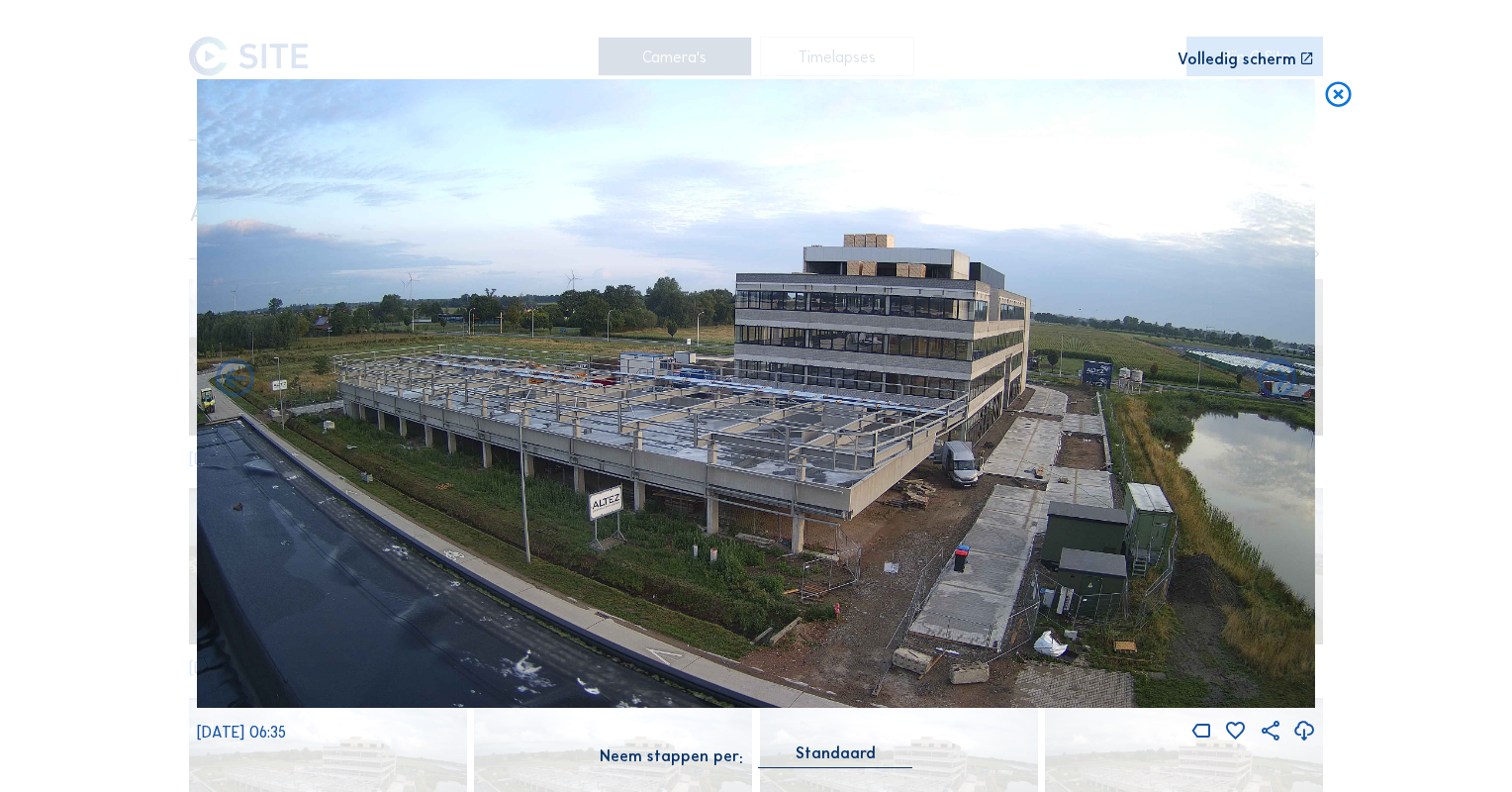 click at bounding box center [235, 379] 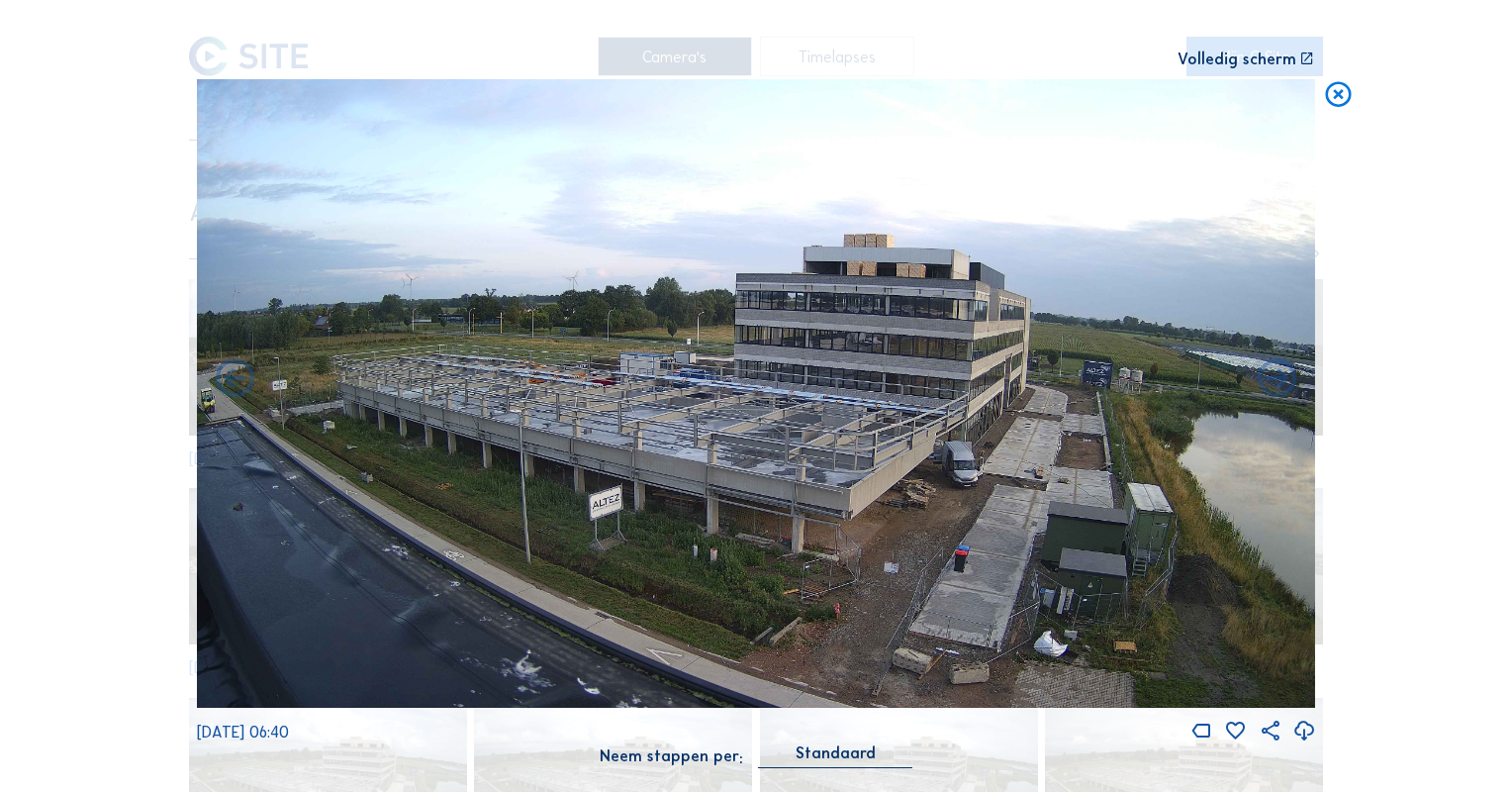 click at bounding box center [235, 379] 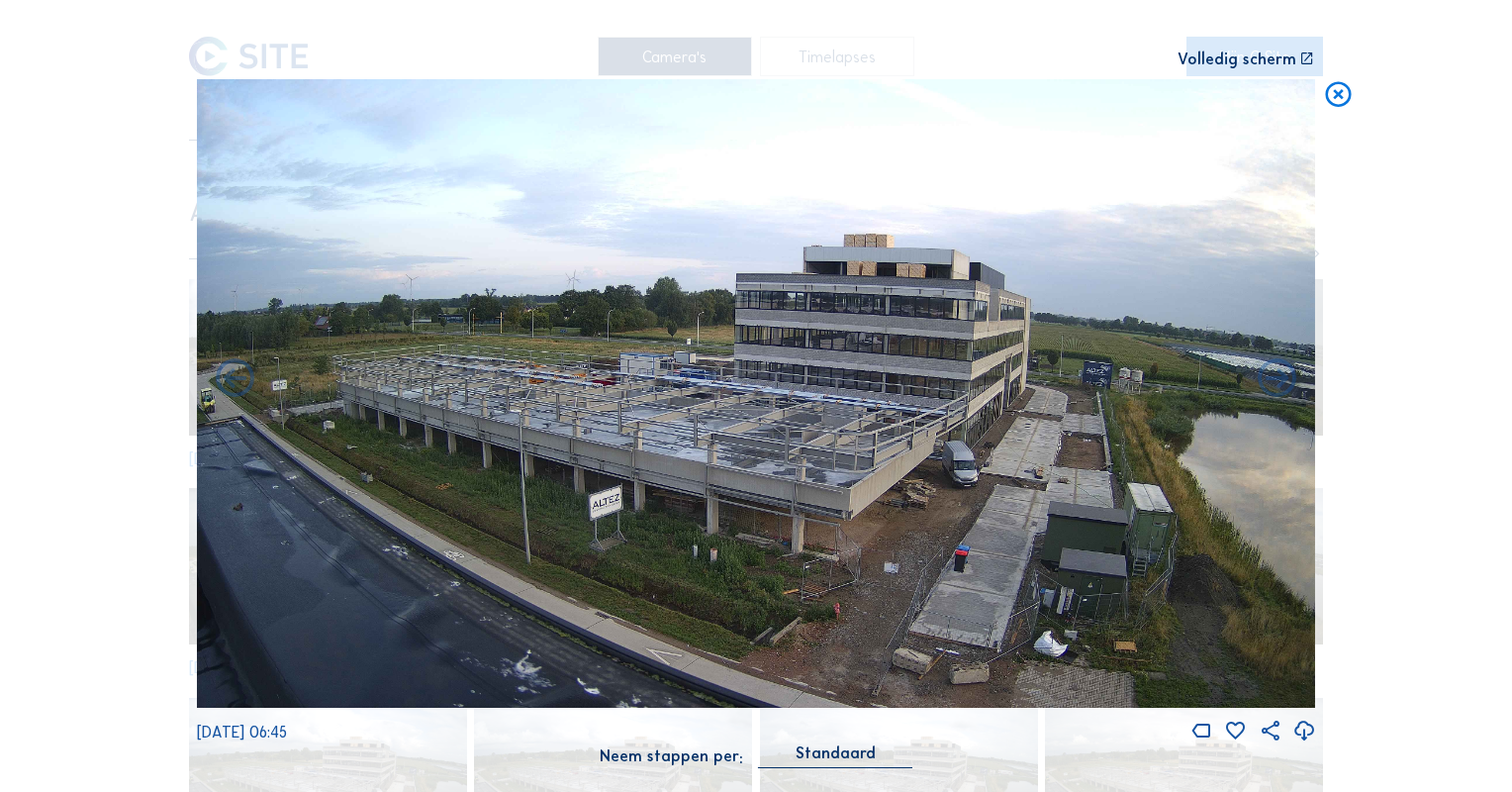 click at bounding box center (1338, 95) 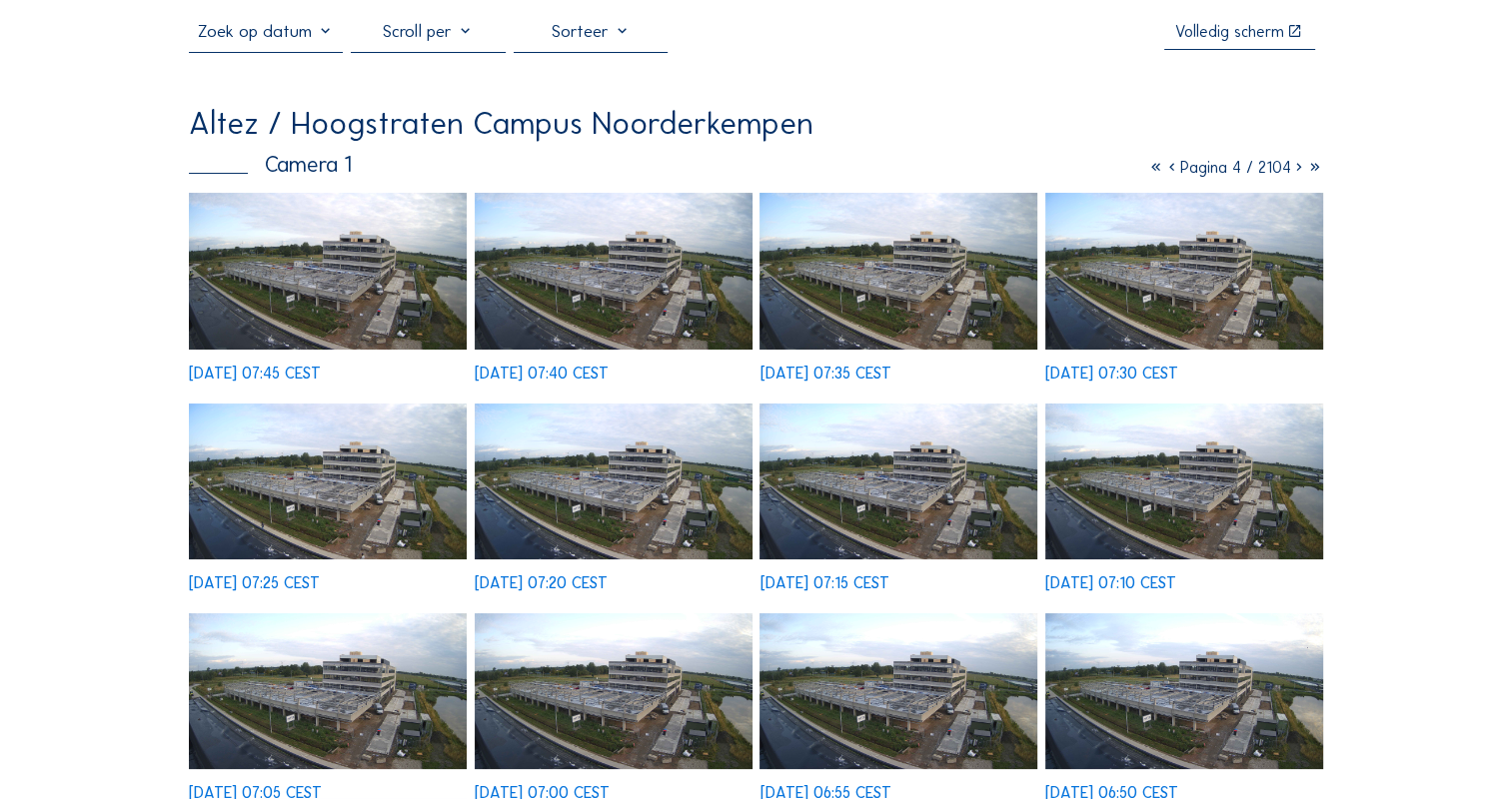 scroll, scrollTop: 86, scrollLeft: 0, axis: vertical 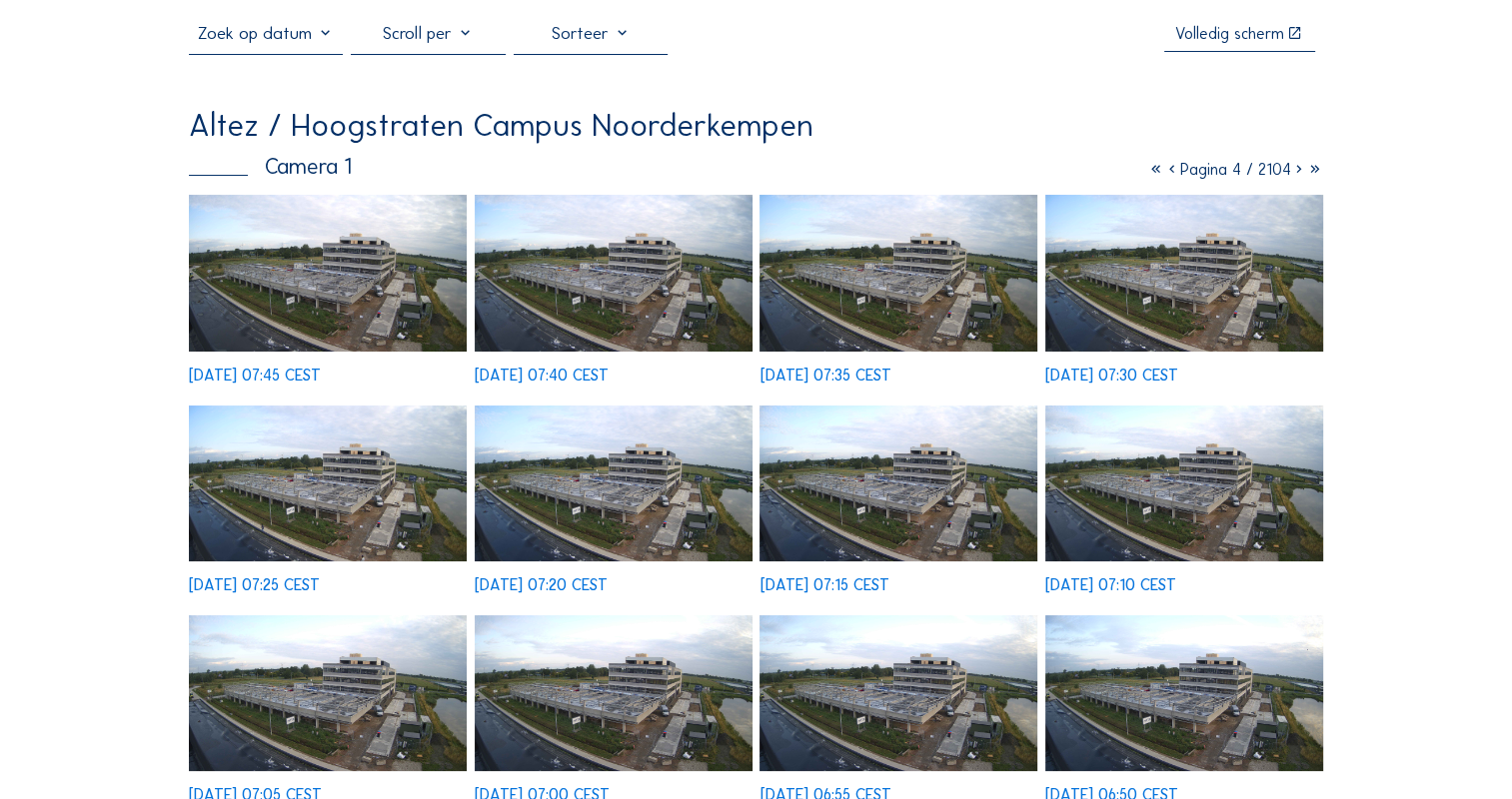 click at bounding box center [1299, 169] 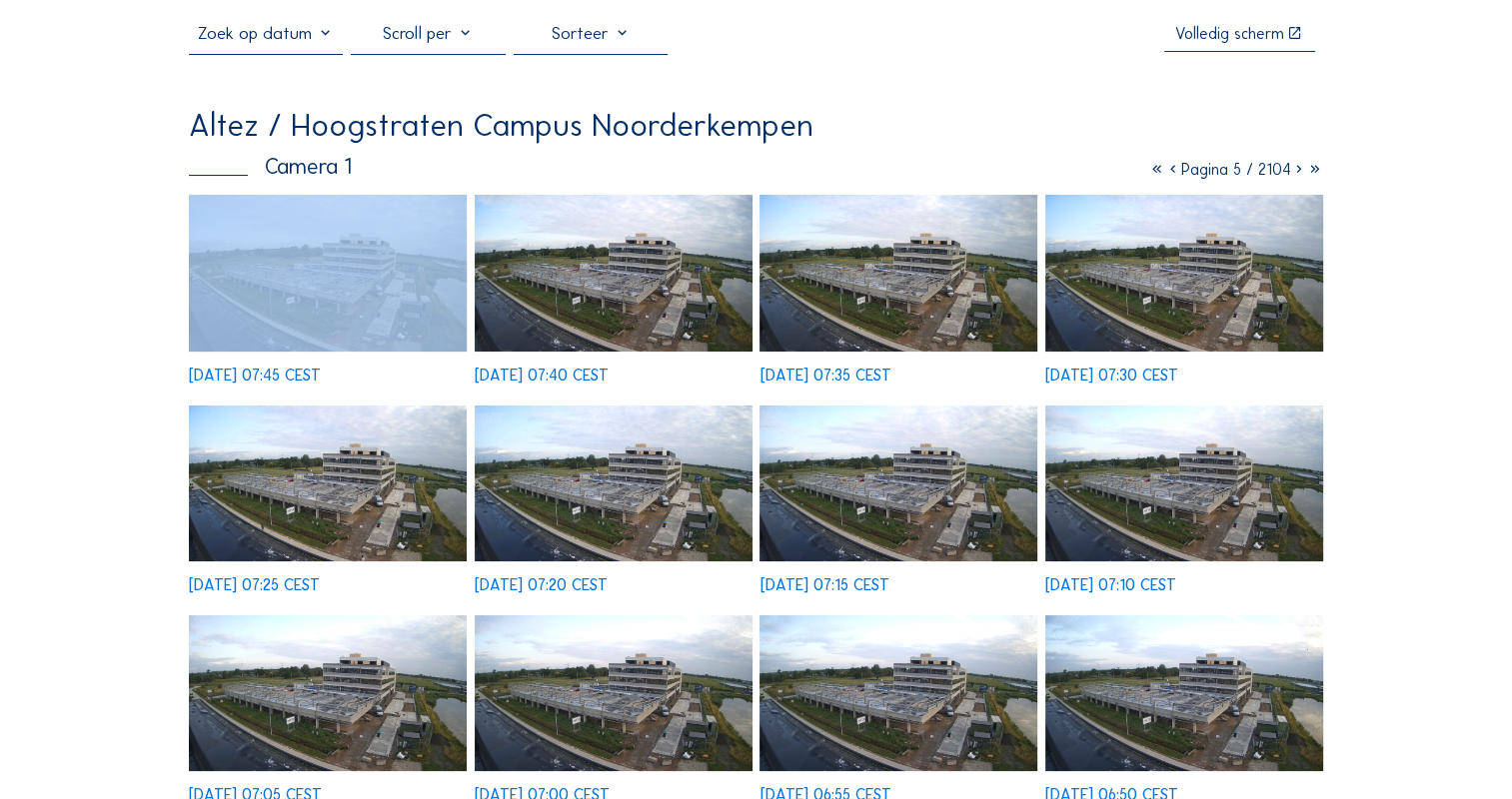 click at bounding box center [1299, 169] 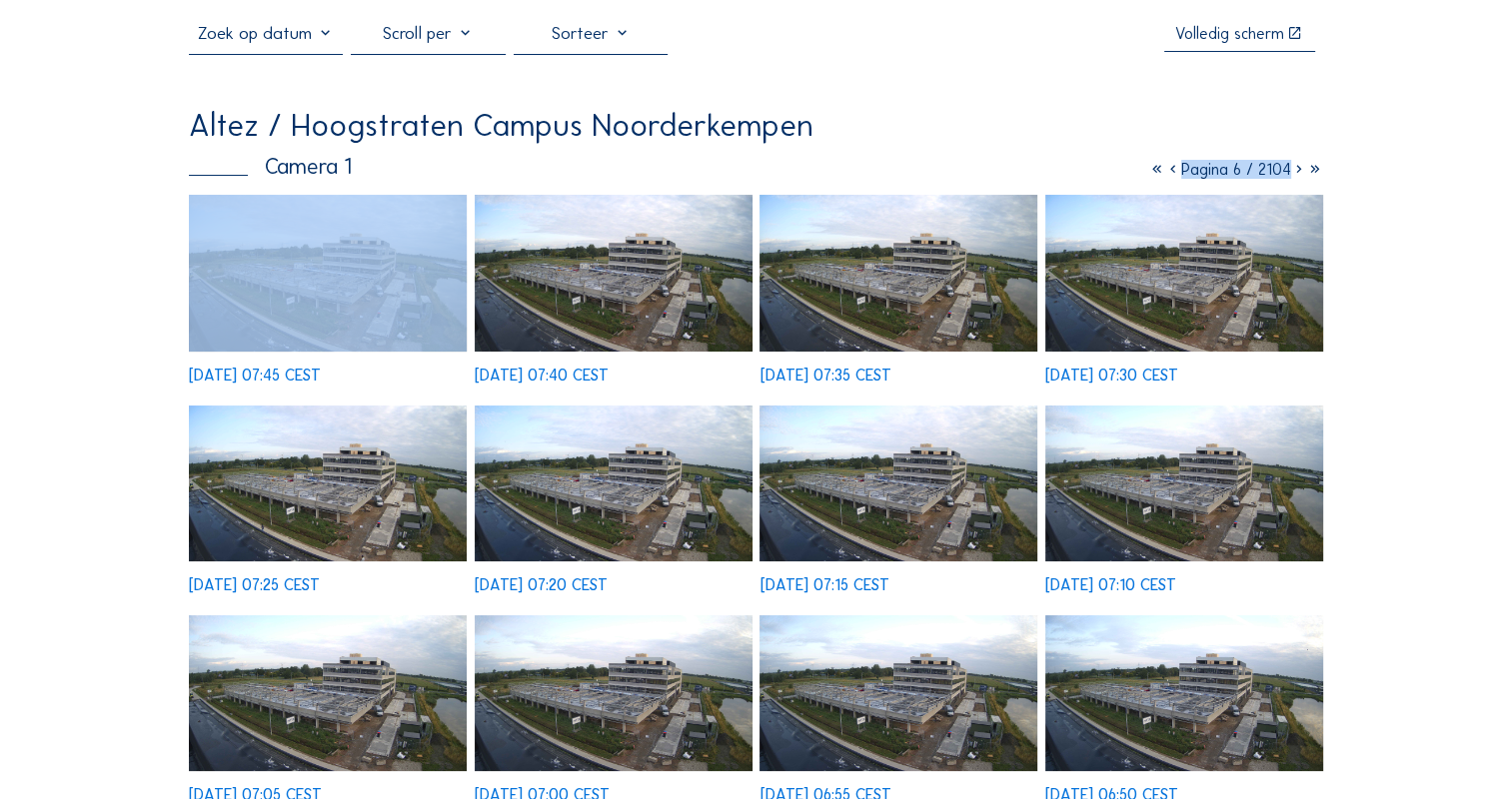 click at bounding box center [1299, 169] 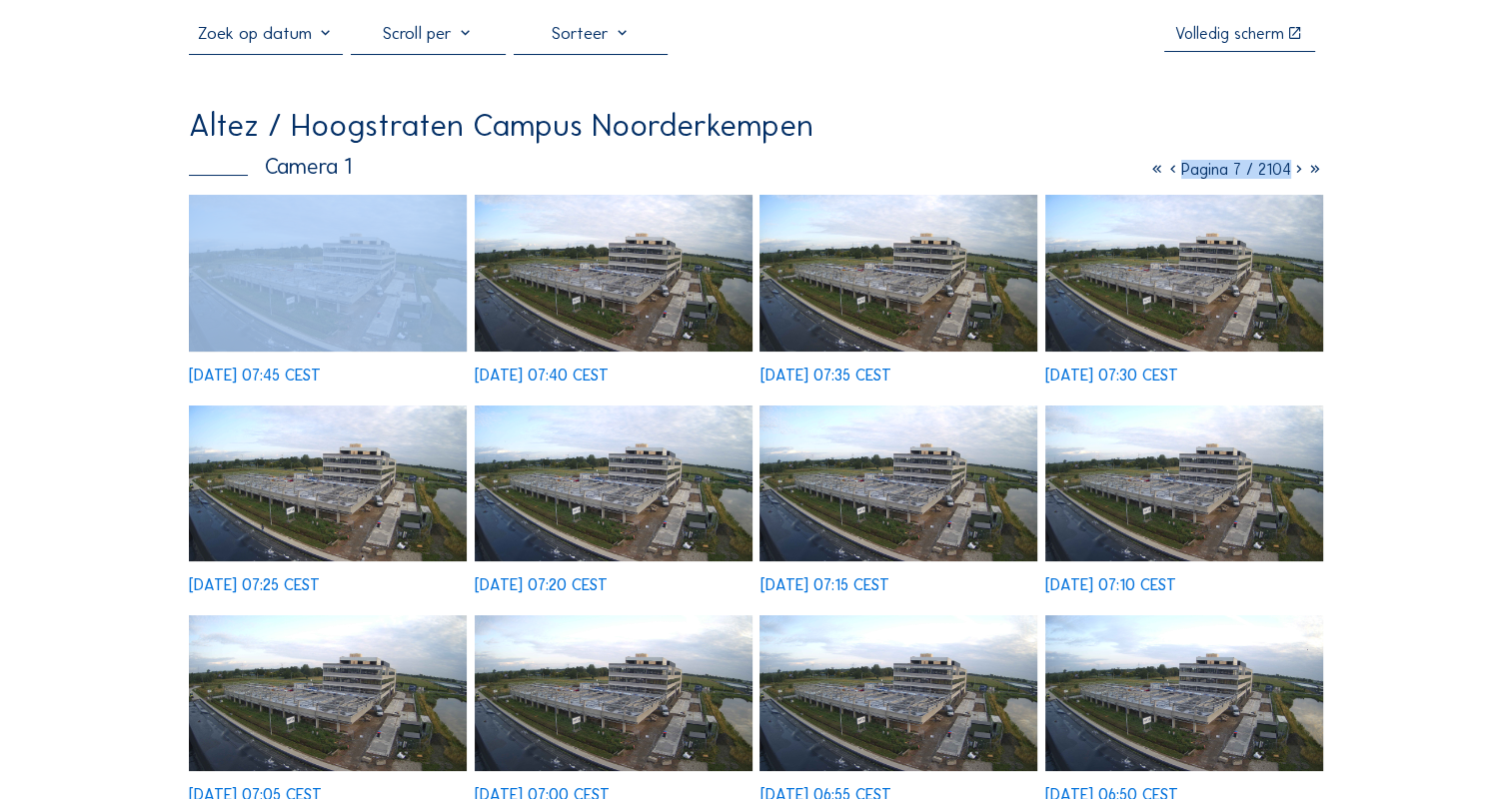 click at bounding box center (1299, 169) 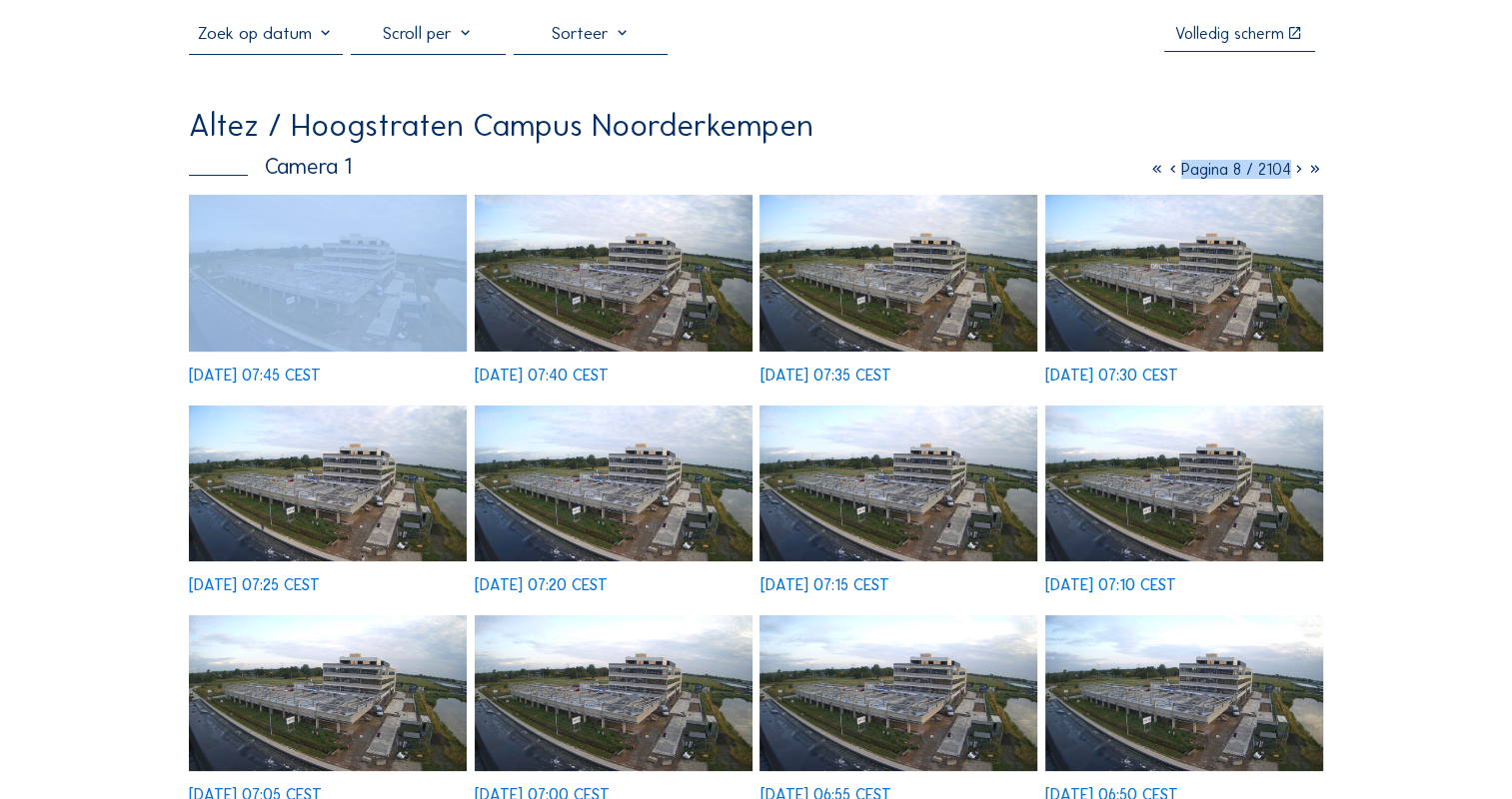 click at bounding box center [1299, 169] 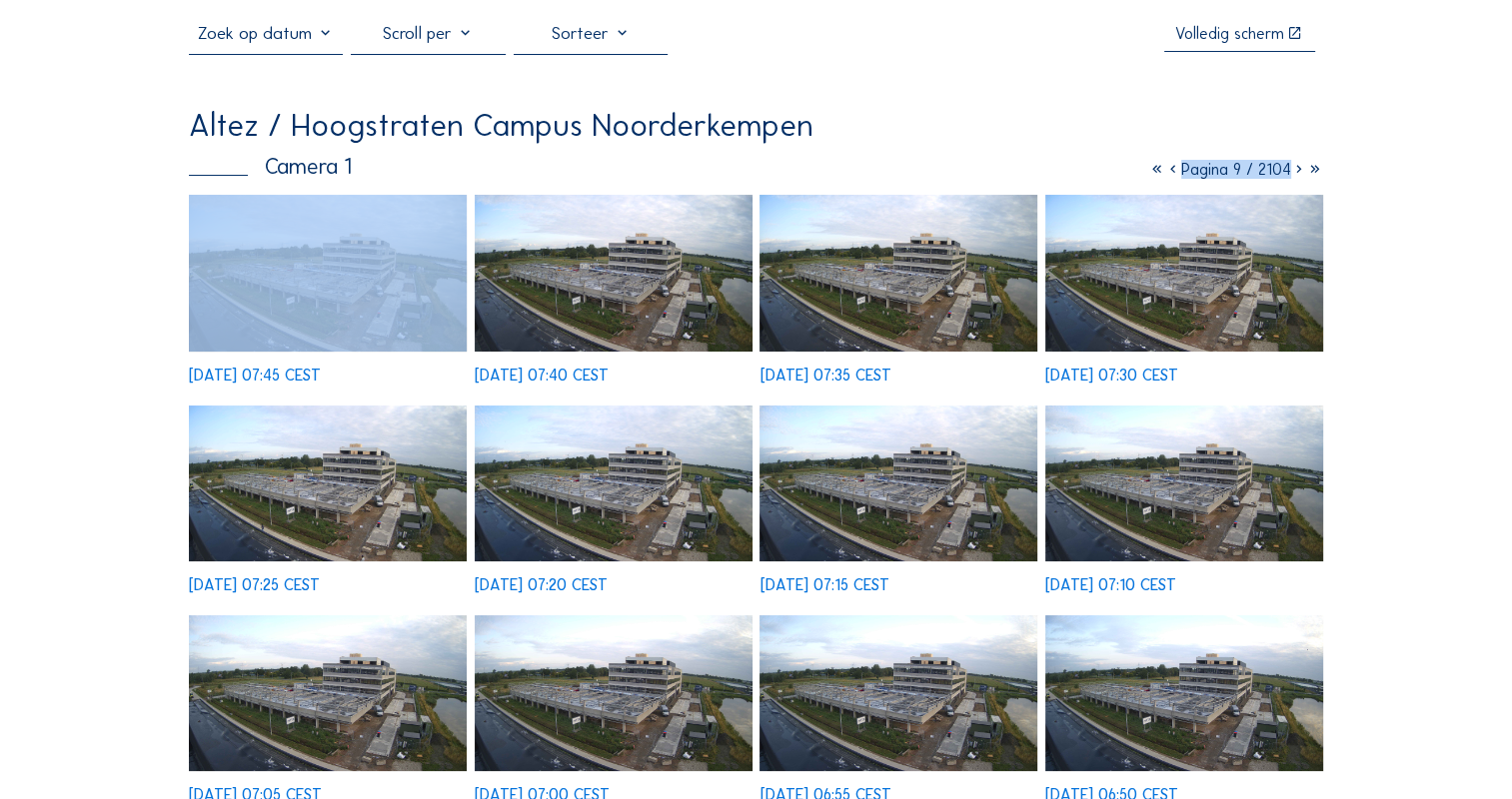 click at bounding box center (1299, 169) 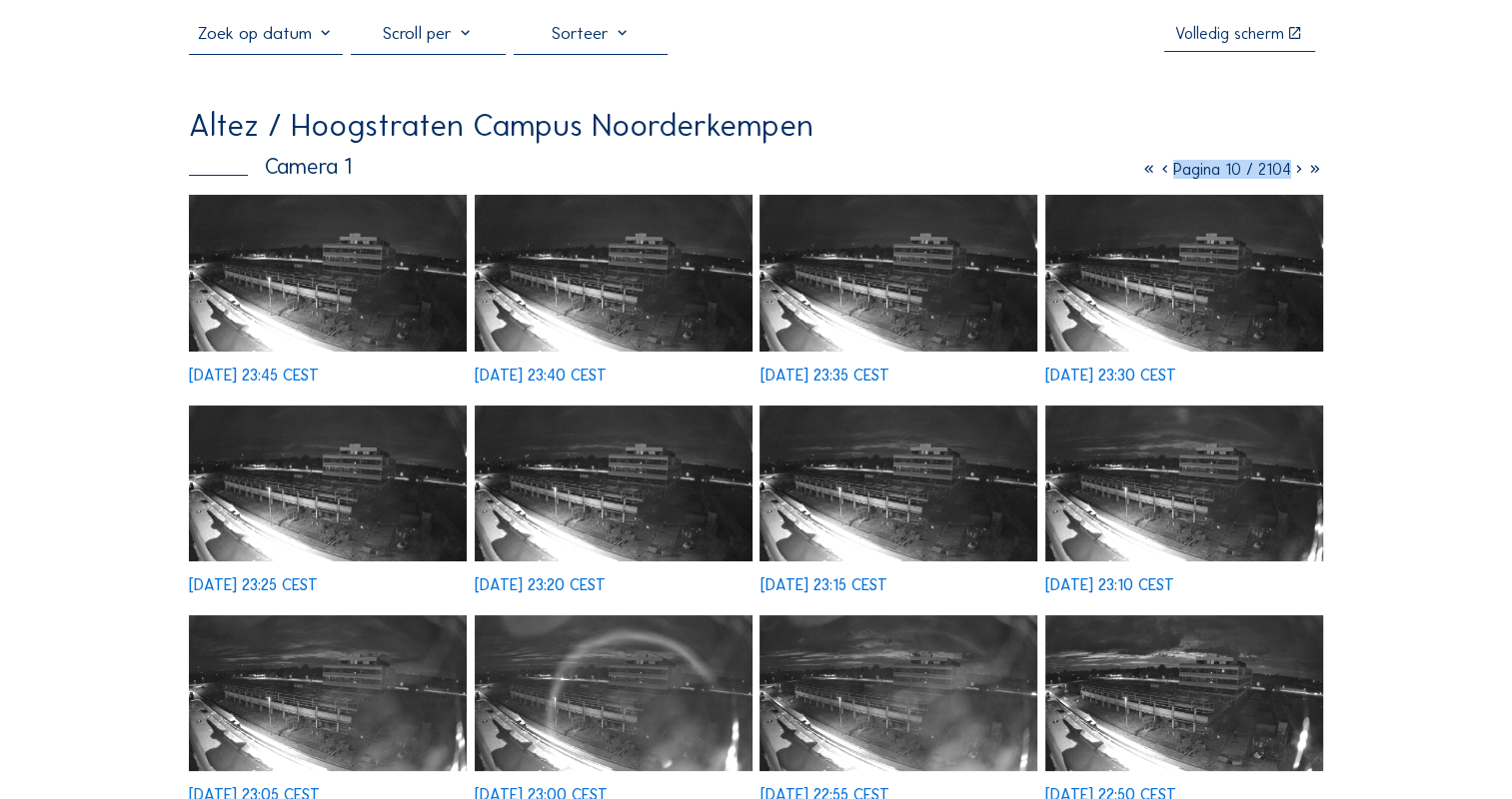 drag, startPoint x: 1296, startPoint y: 172, endPoint x: 1389, endPoint y: 307, distance: 163.9329 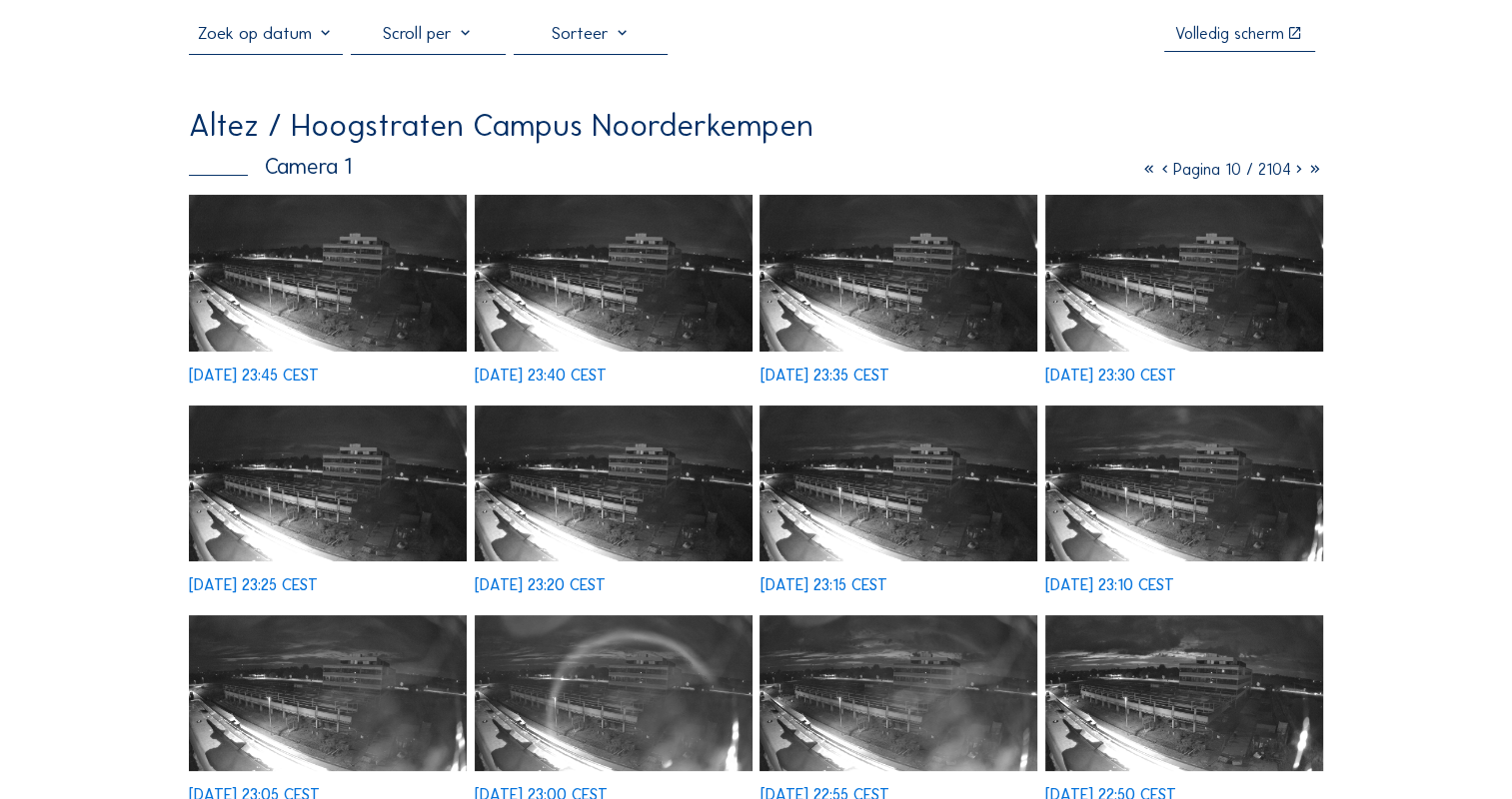 click at bounding box center (1299, 169) 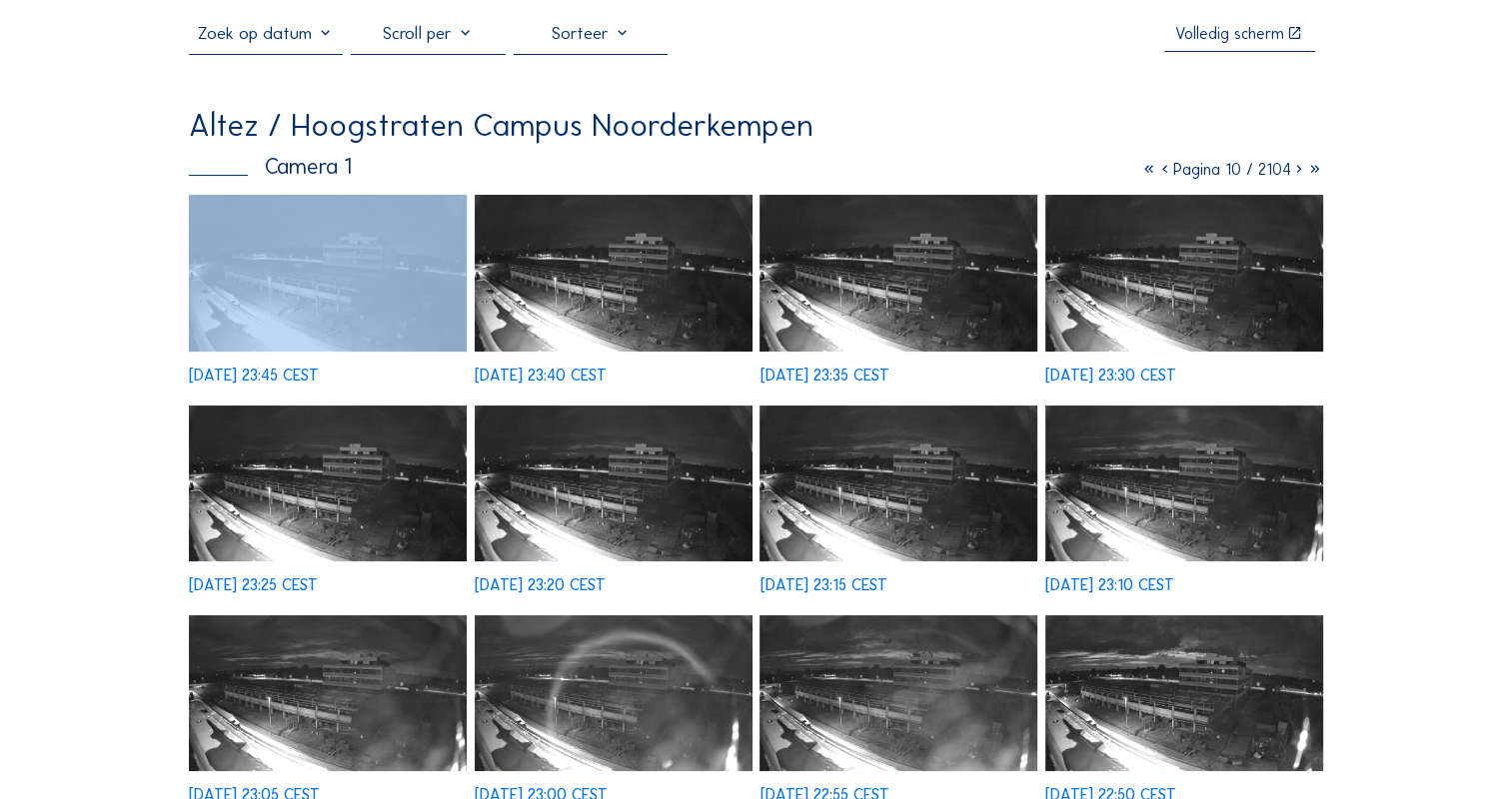 click at bounding box center [1299, 169] 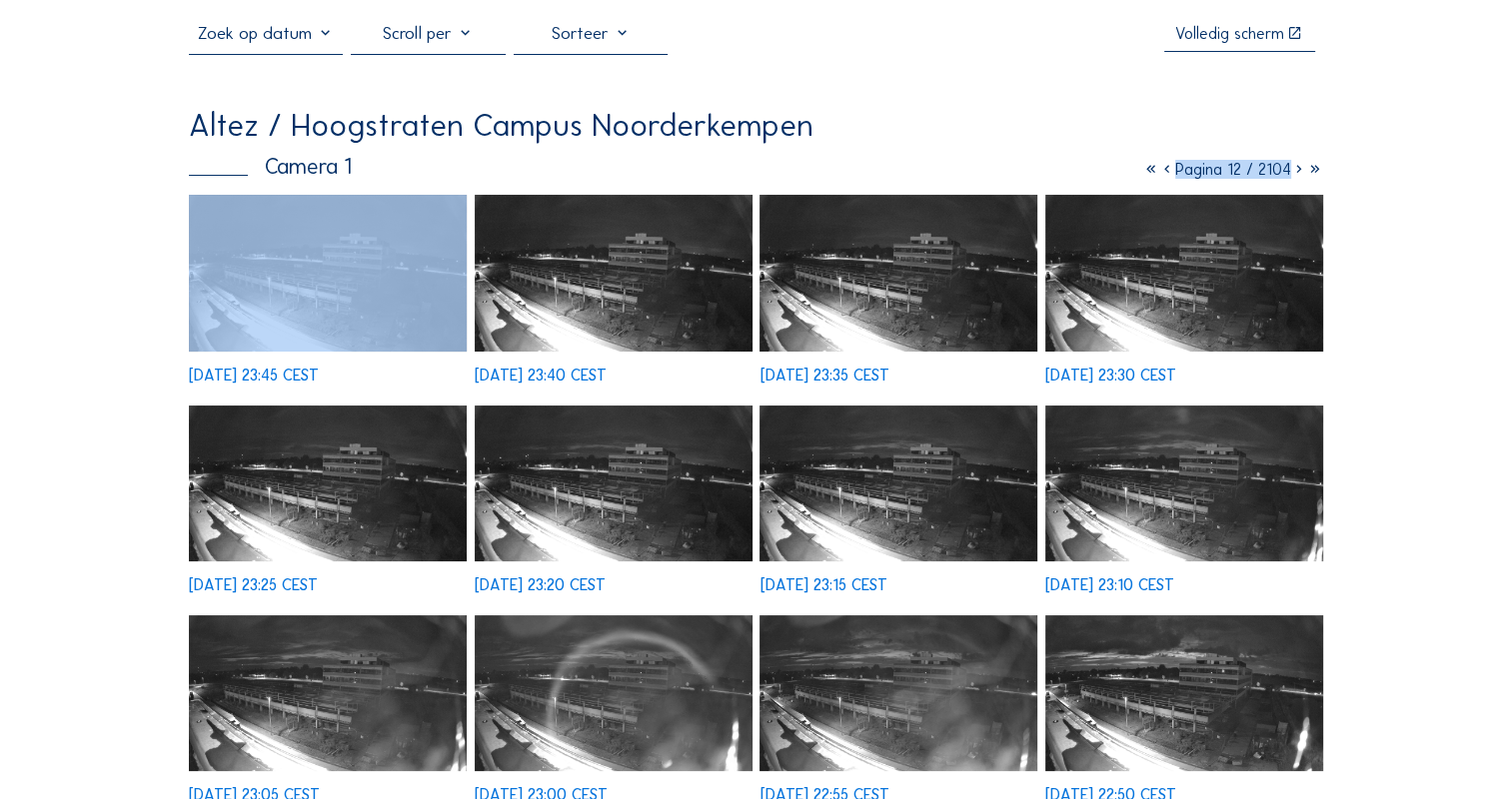 click at bounding box center [1299, 169] 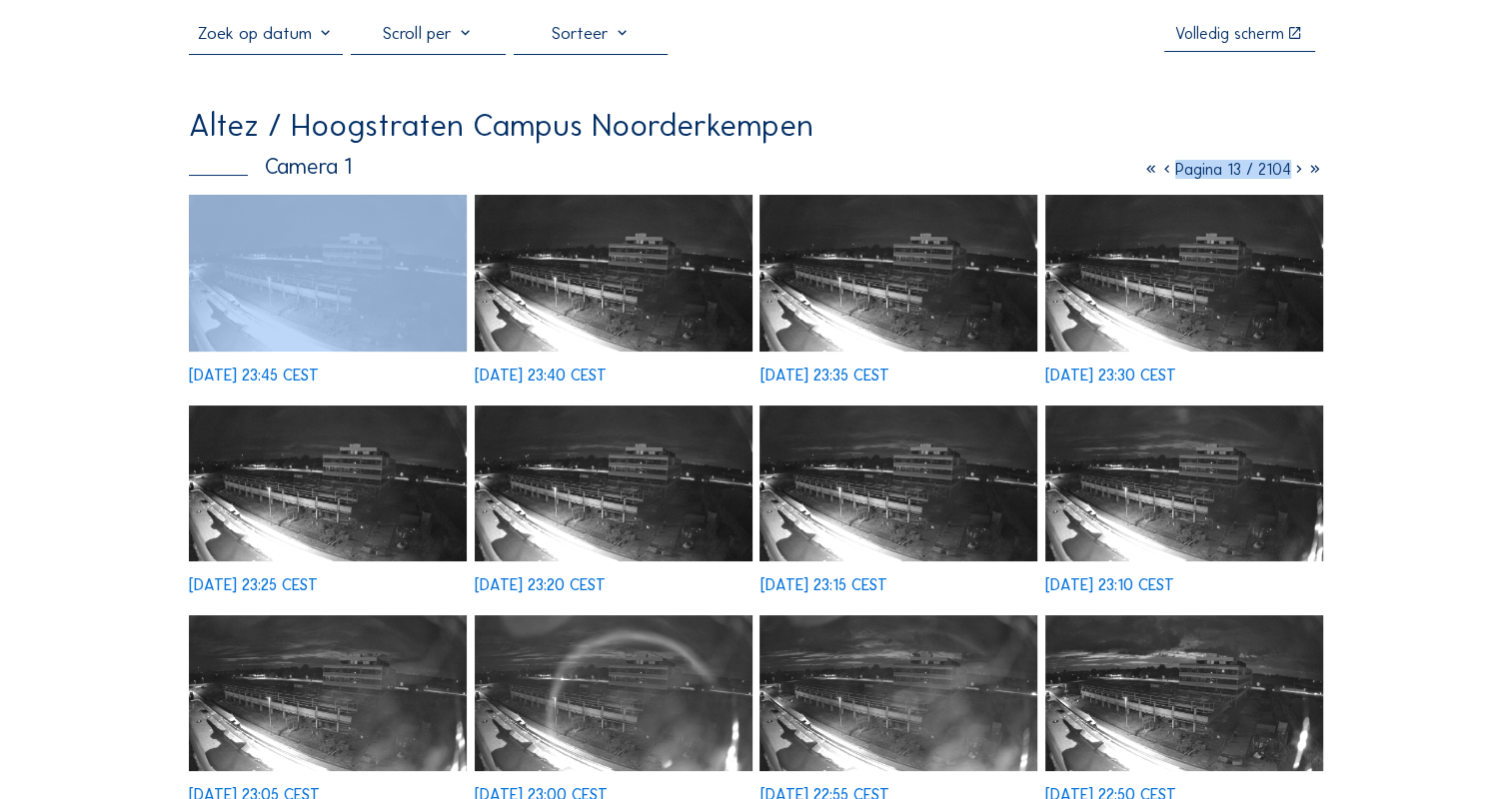 click at bounding box center (1299, 169) 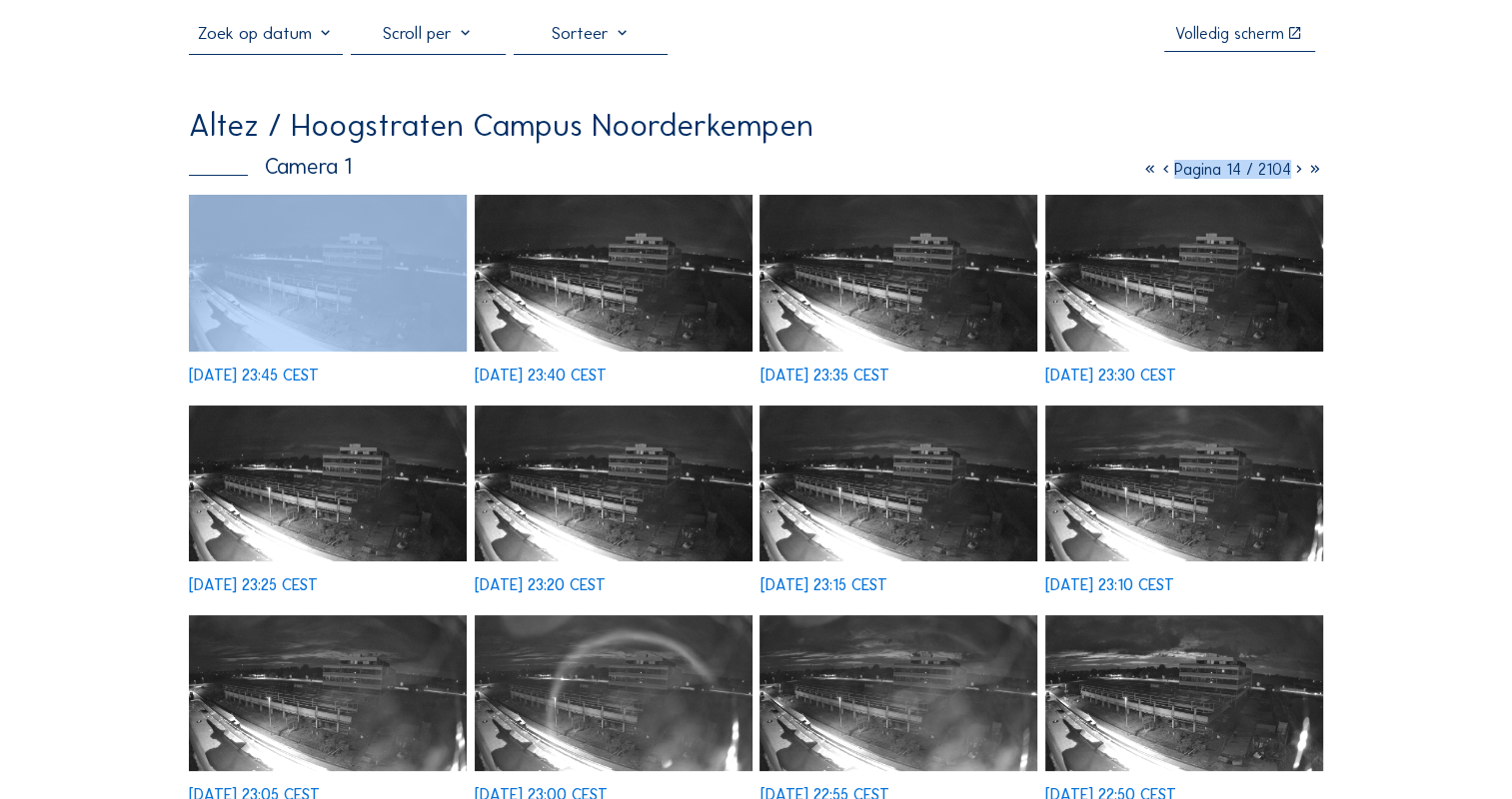 click at bounding box center (1299, 169) 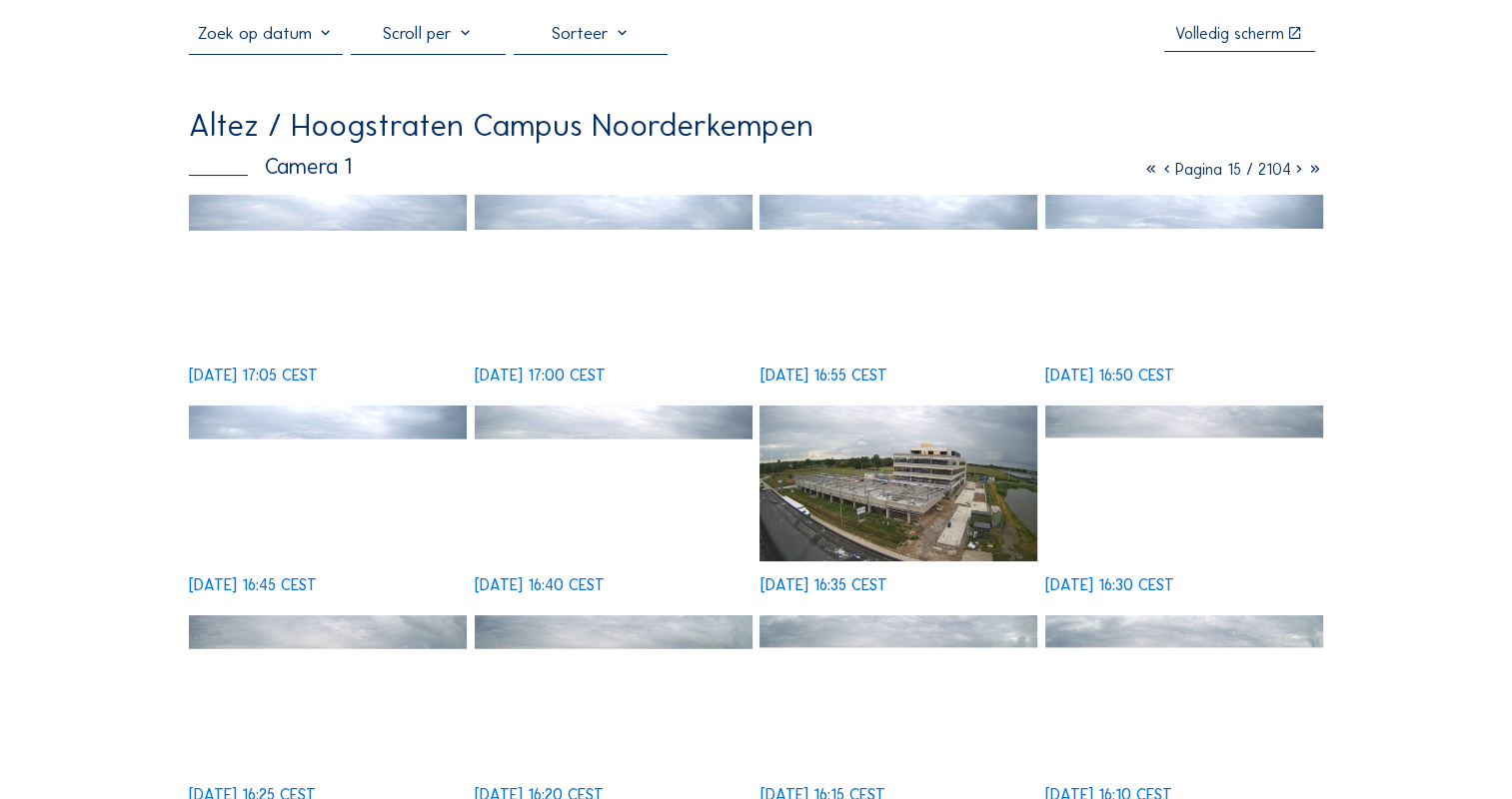 click on "Camera's   Timelapses  Mijn C-Site Volledig scherm Altez / [GEOGRAPHIC_DATA] Campus Noorderkempen Camera 1   Pagina 15 / 2104   [DATE] 17:05 CEST  [DATE] 17:00 CEST  [DATE] 16:55 CEST  [DATE] 16:50 CEST  [DATE] 16:45 CEST  [DATE] 16:40 CEST  [DATE] 16:35 CEST  [DATE] 16:30 CEST  [DATE] 16:25 CEST  [DATE] 16:20 CEST  [DATE] 16:15 CEST  [DATE] 16:10 CEST  [DATE] 16:05 CEST  [DATE] 16:00 CEST  [DATE] 15:55 CEST  [DATE] 15:50 CEST  Abonneer op onze nieuwsbrief   Registreren   Kantoor   Sluis 2B/0001  9810 [GEOGRAPHIC_DATA], [GEOGRAPHIC_DATA]  BE 0822.654.525   Contacteer ons  [EMAIL_ADDRESS][DOMAIN_NAME] [EMAIL_ADDRESS][DOMAIN_NAME]  [PHONE_NUMBER]   Volg ons   Blijf op de hoogte via  Linkedin Instagram Copyright © C-SITE 2023  Algemene voorwaarden   Privacybeleid   Cookie Beleid  Vragen over ons platform? Wij begeleiden u graag. Contacteer ons op  [EMAIL_ADDRESS][DOMAIN_NAME] of  [PHONE_NUMBER]" at bounding box center [756, 839] 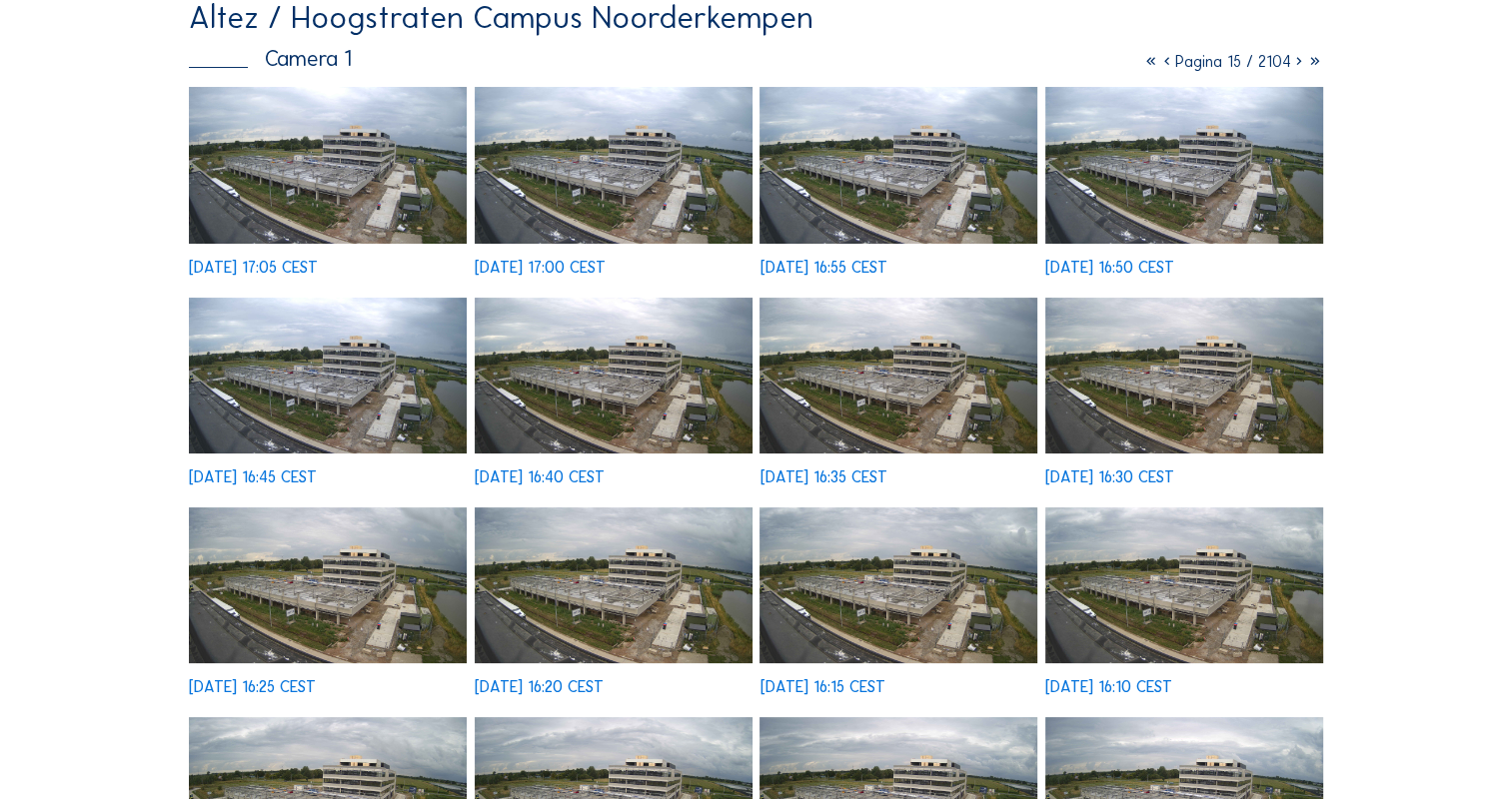 scroll, scrollTop: 187, scrollLeft: 0, axis: vertical 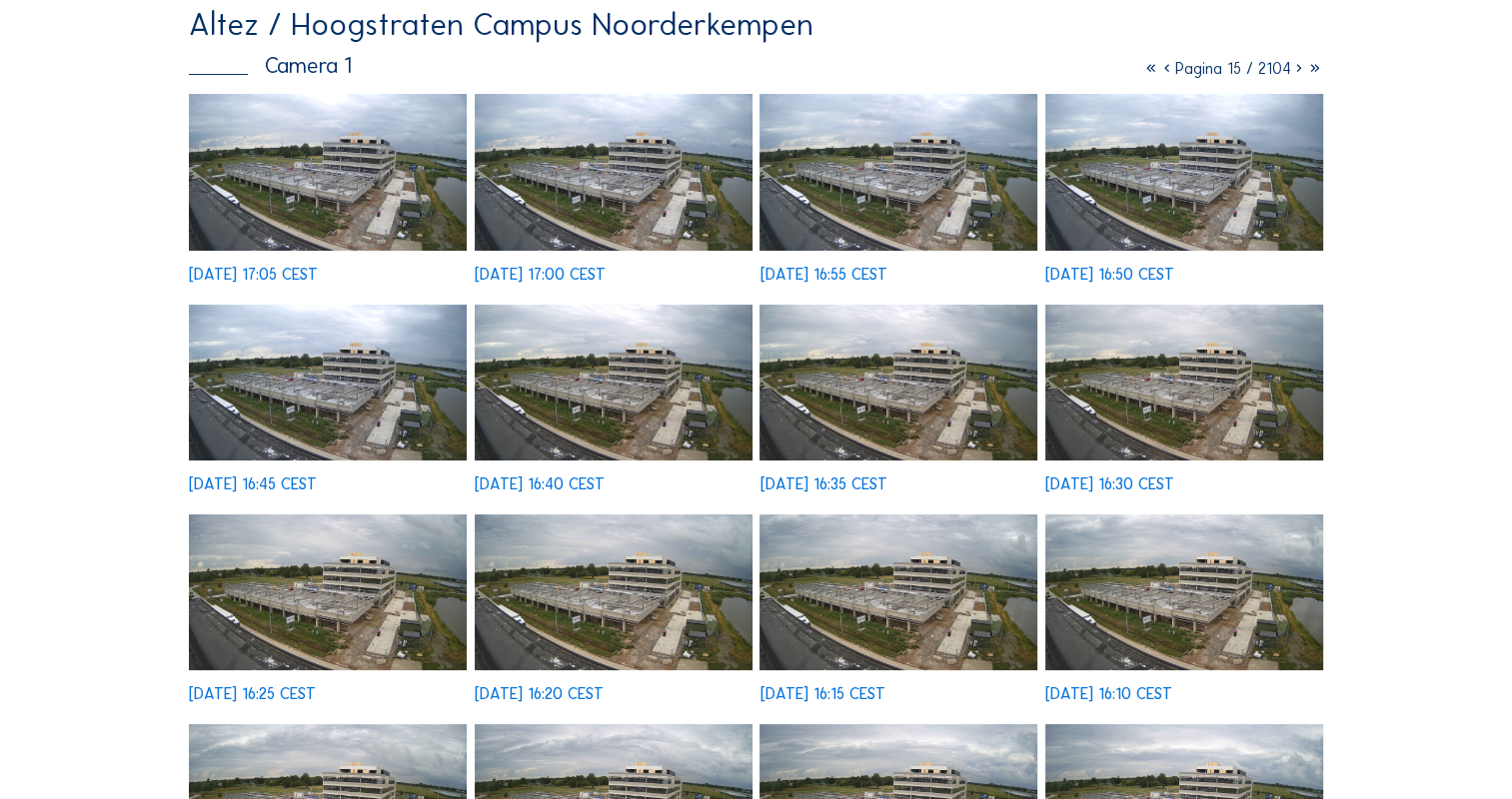click at bounding box center [1299, 68] 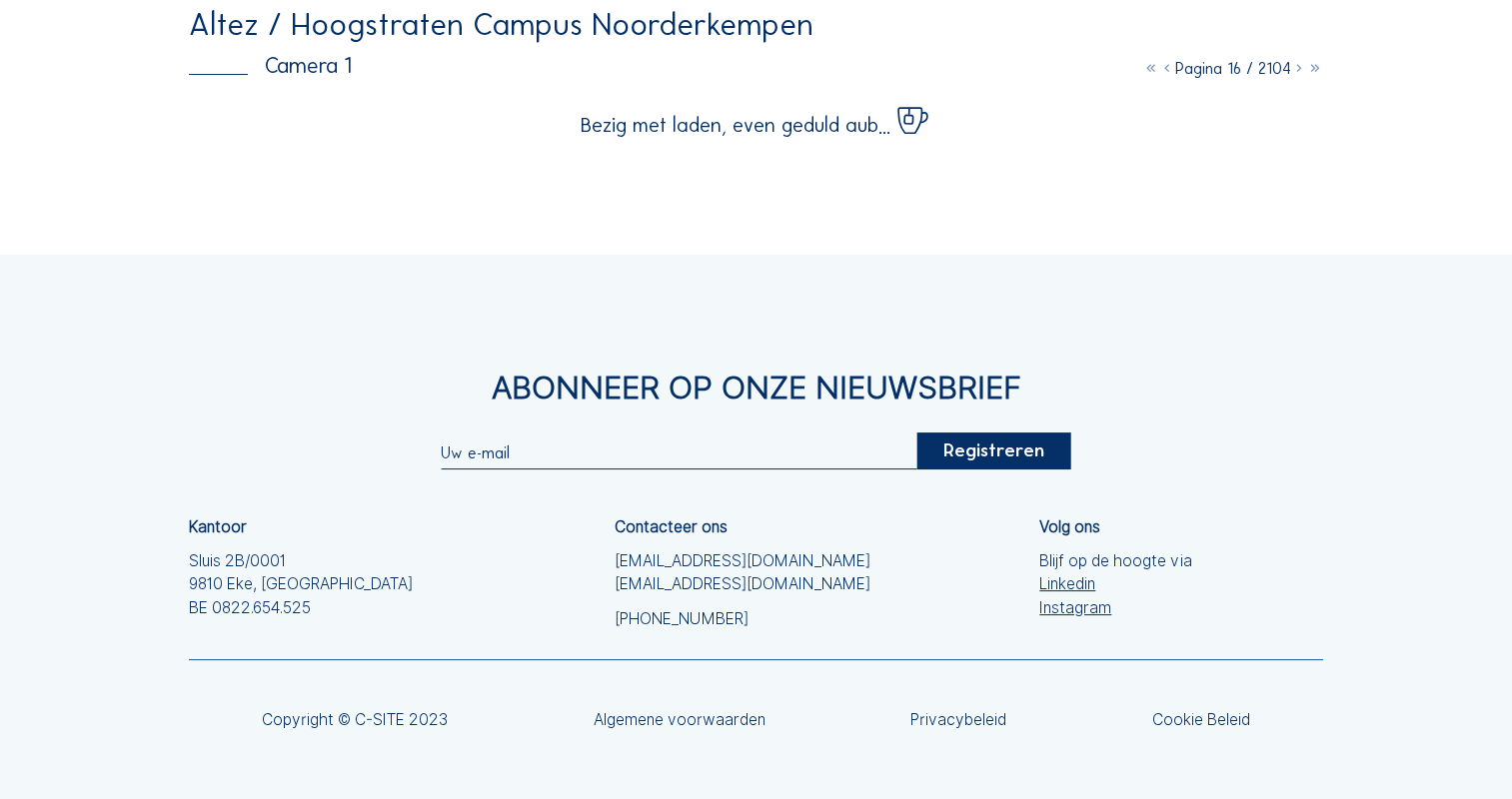 click at bounding box center [1299, 68] 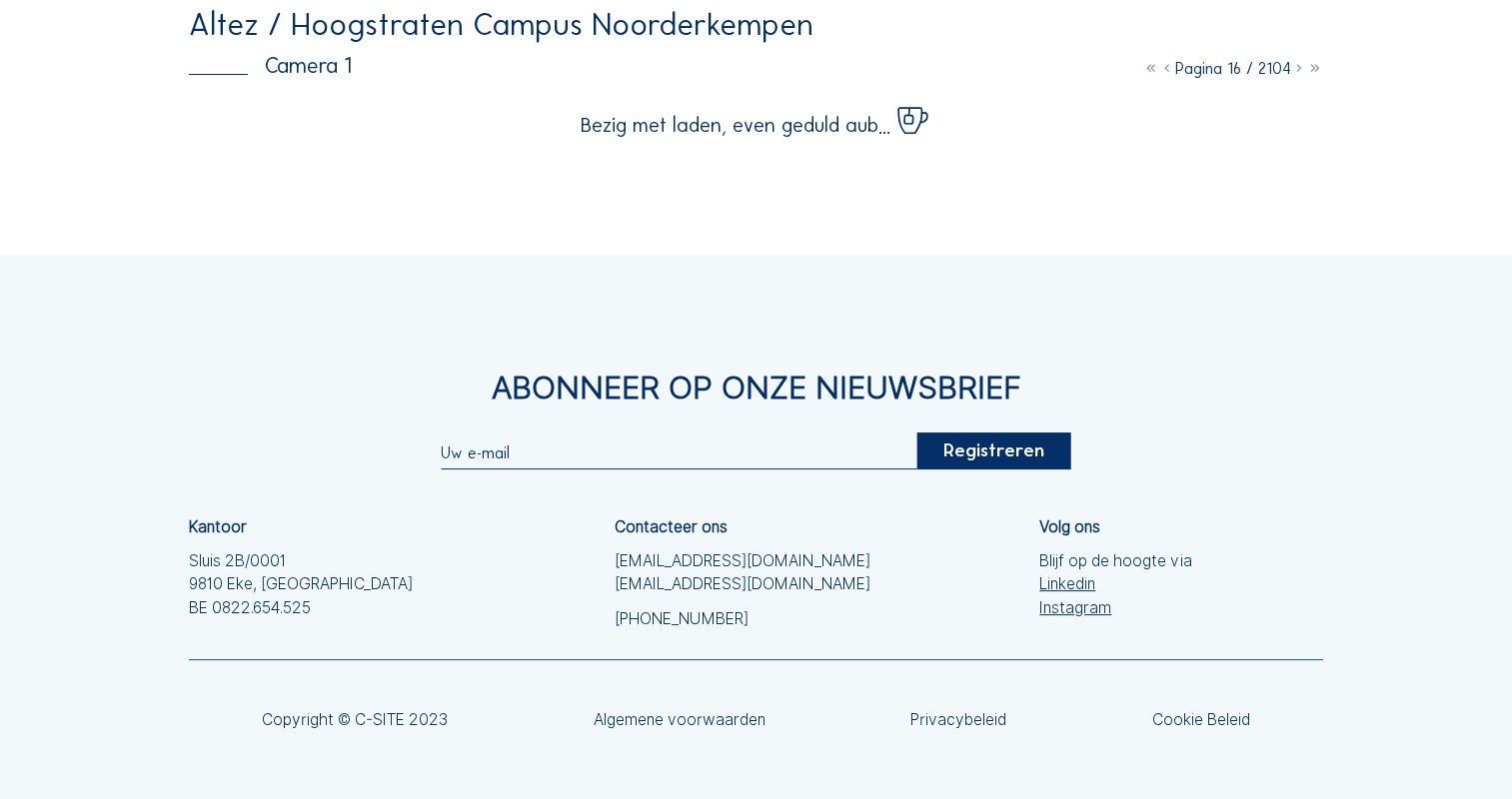 click at bounding box center [1299, 68] 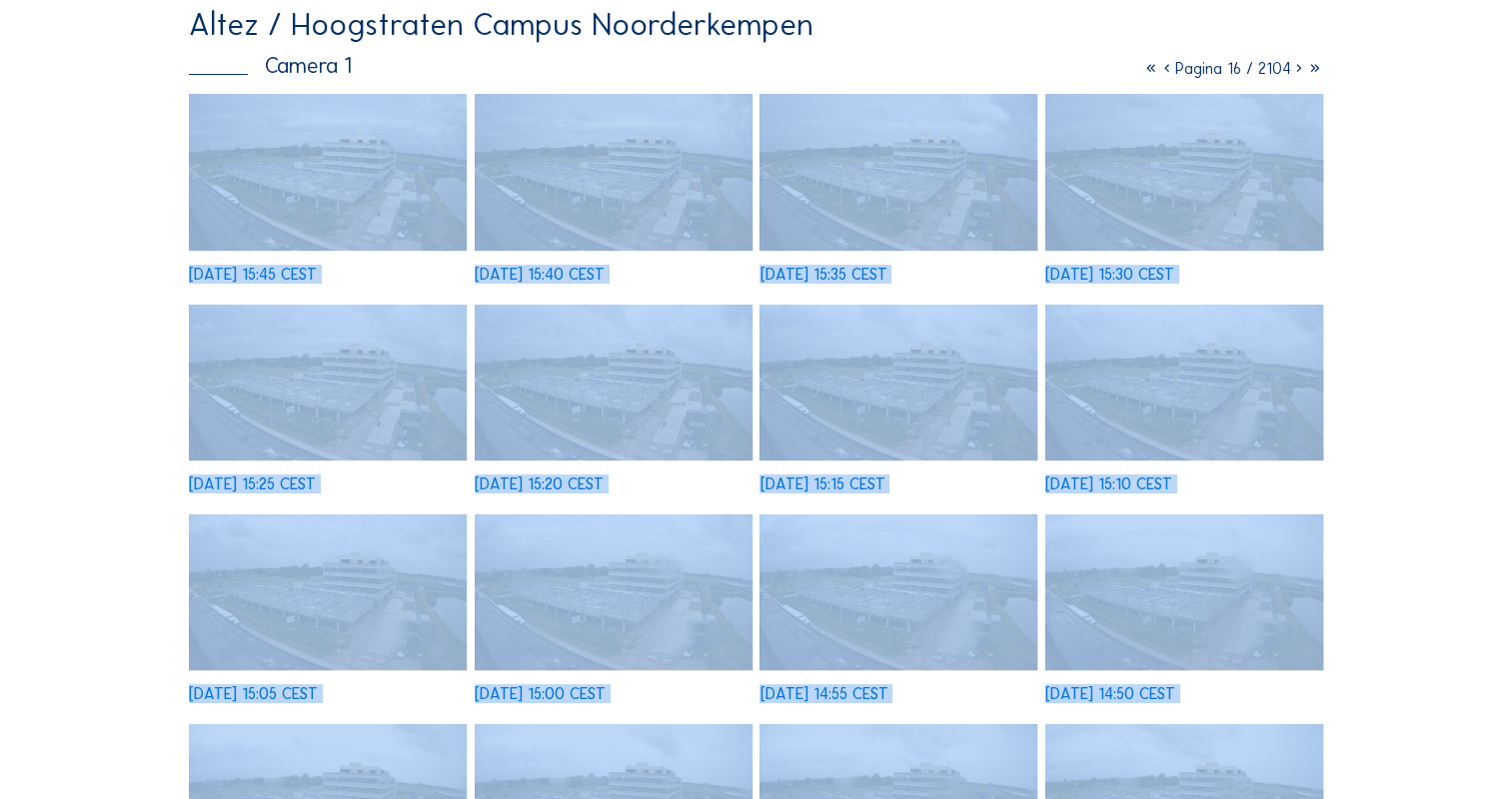 click on "Camera's   Timelapses  Mijn C-Site Volledig scherm Altez / [GEOGRAPHIC_DATA] Campus Noorderkempen Camera 1   Pagina 16 / 2104   [DATE] 15:45 CEST  [DATE] 15:40 CEST  [DATE] 15:35 CEST  [DATE] 15:30 CEST  [DATE] 15:25 CEST  [DATE] 15:20 CEST  [DATE] 15:15 CEST  [DATE] 15:10 CEST  [DATE] 15:05 CEST  [DATE] 15:00 CEST  [DATE] 14:55 CEST  [DATE] 14:50 CEST  [DATE] 14:45 CEST  [DATE] 14:40 CEST  [DATE] 14:35 CEST  [DATE] 14:30 CEST  Abonneer op onze nieuwsbrief   Registreren   Kantoor   Sluis 2B/0001  9810 [GEOGRAPHIC_DATA], [GEOGRAPHIC_DATA]  BE 0822.654.525   Contacteer ons  [EMAIL_ADDRESS][DOMAIN_NAME] [EMAIL_ADDRESS][DOMAIN_NAME]  [PHONE_NUMBER]   Volg ons   Blijf op de hoogte via  Linkedin Instagram Copyright © C-SITE 2023  Algemene voorwaarden   Privacybeleid   Cookie Beleid  Vragen over ons platform? Wij begeleiden u graag. Contacteer ons op  [EMAIL_ADDRESS][DOMAIN_NAME] of  [PHONE_NUMBER]" at bounding box center (756, 738) 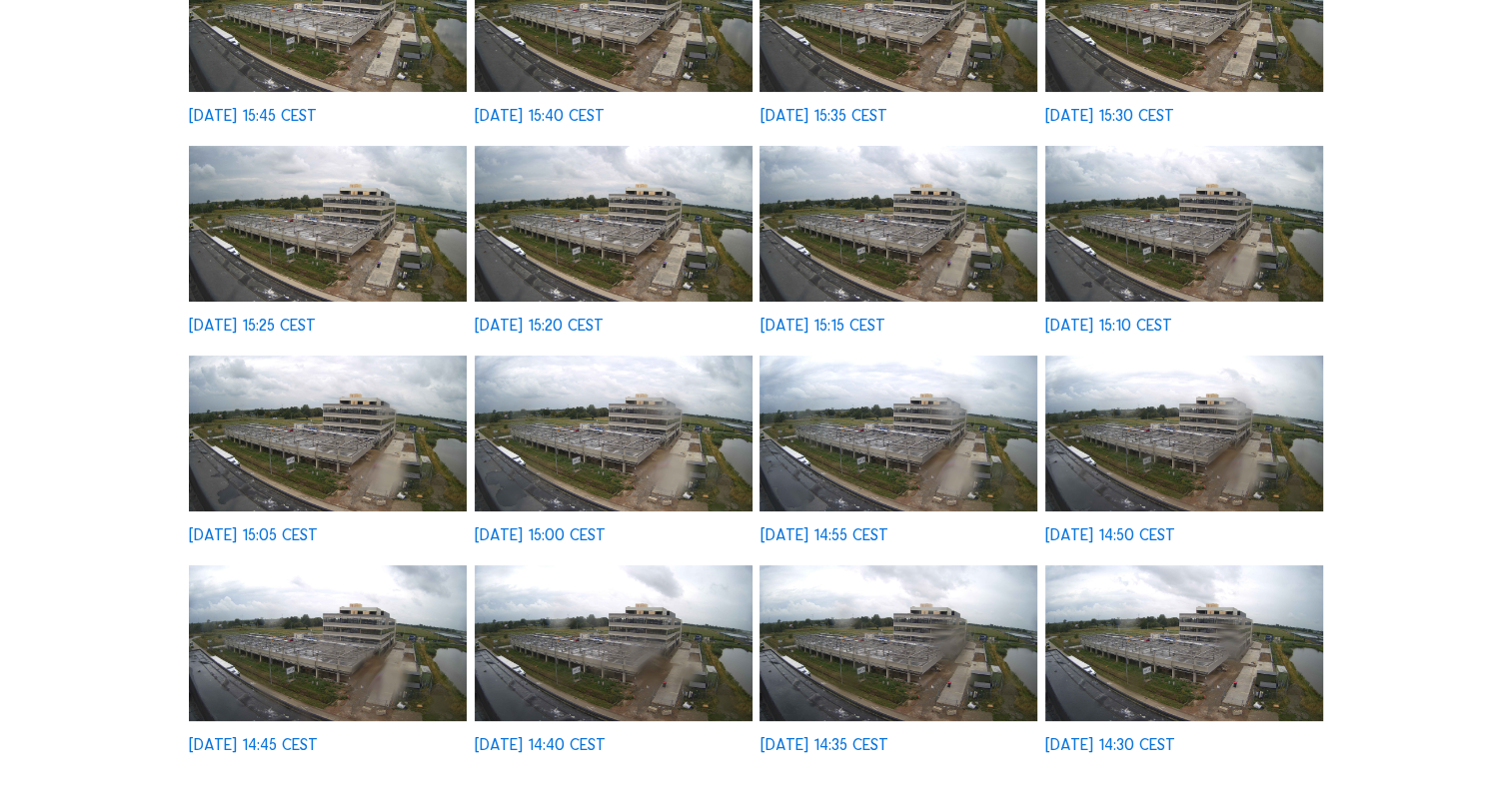 scroll, scrollTop: 348, scrollLeft: 0, axis: vertical 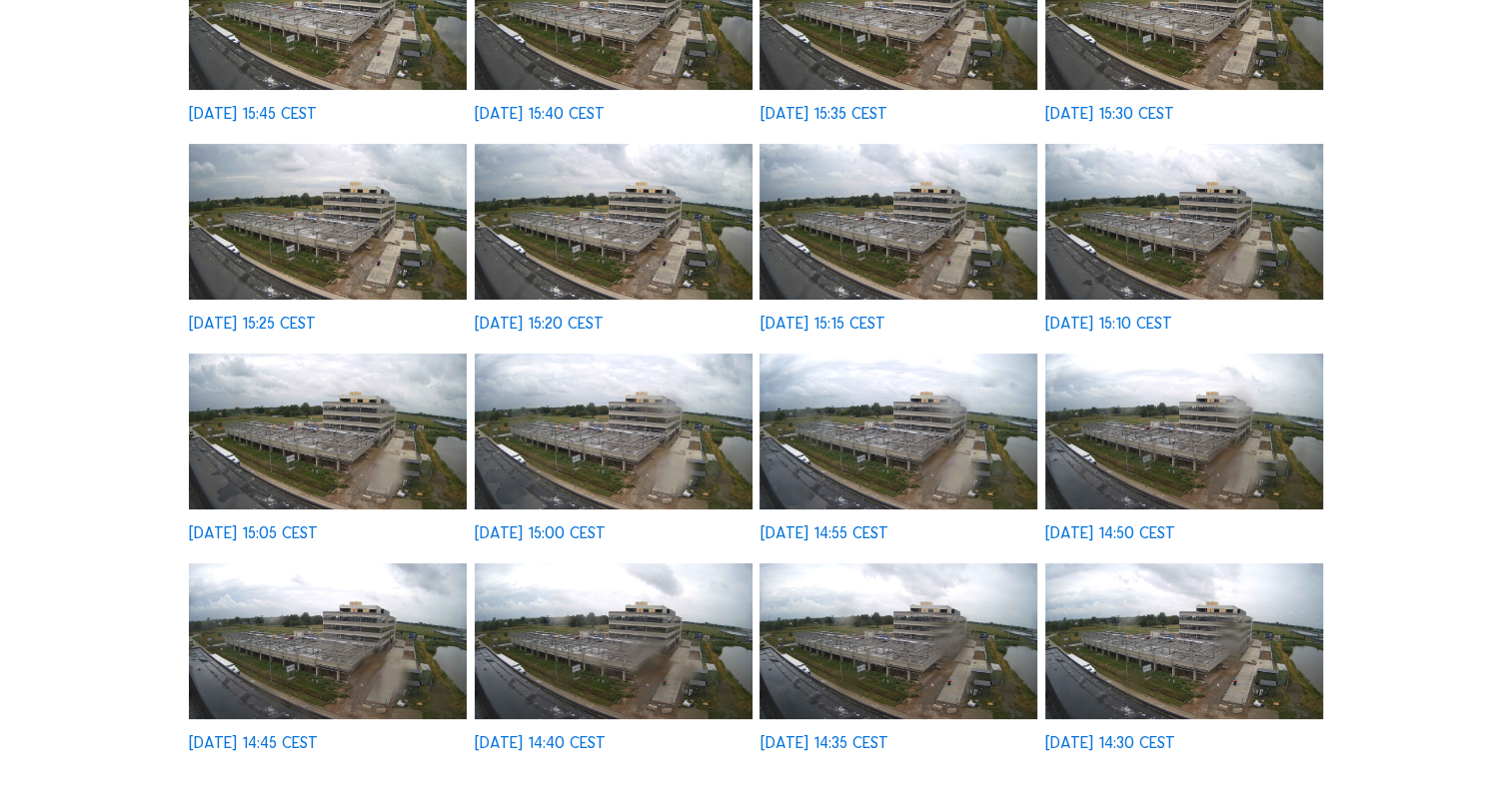click at bounding box center [1184, 11] 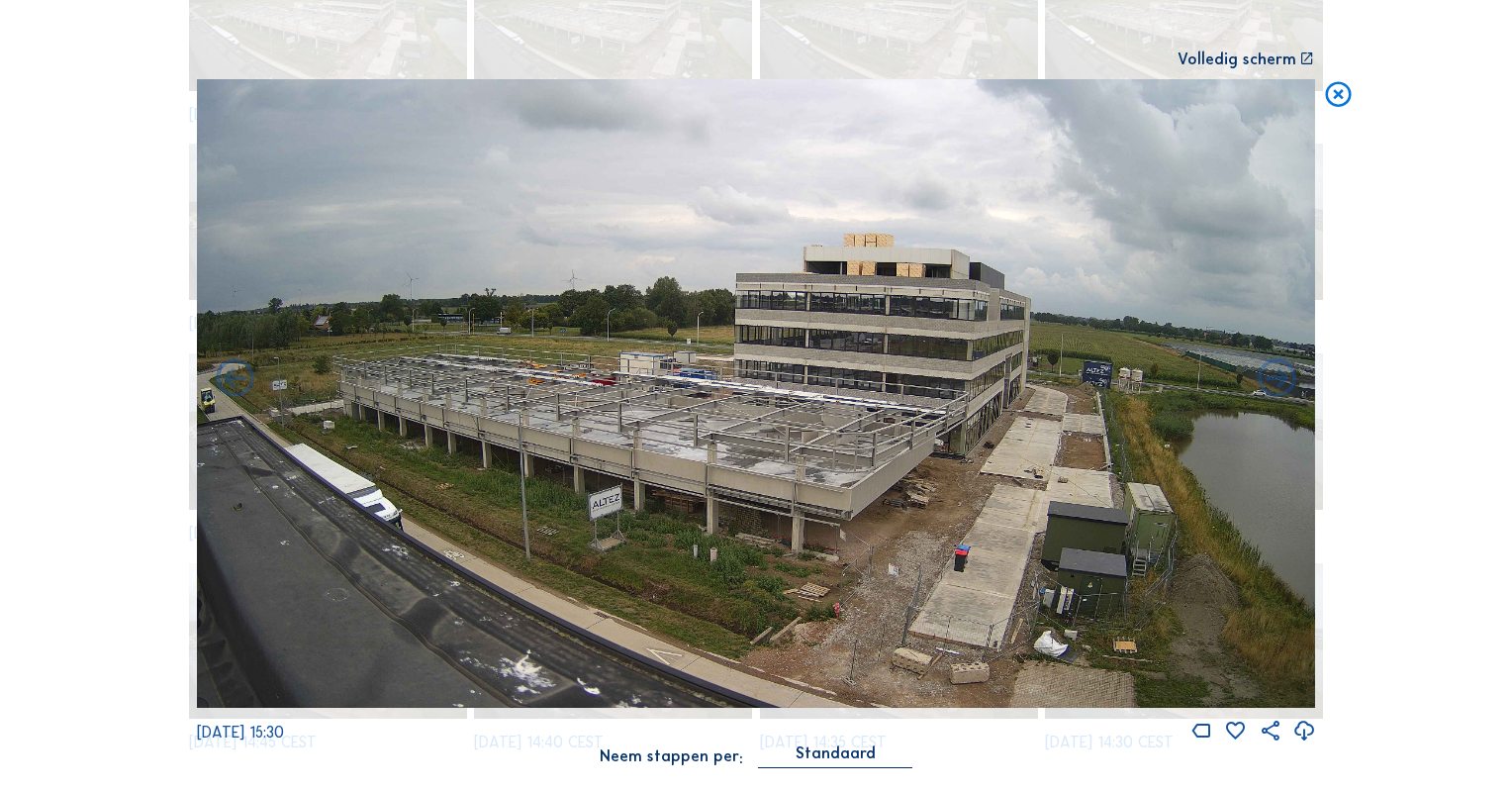 click at bounding box center (1338, 95) 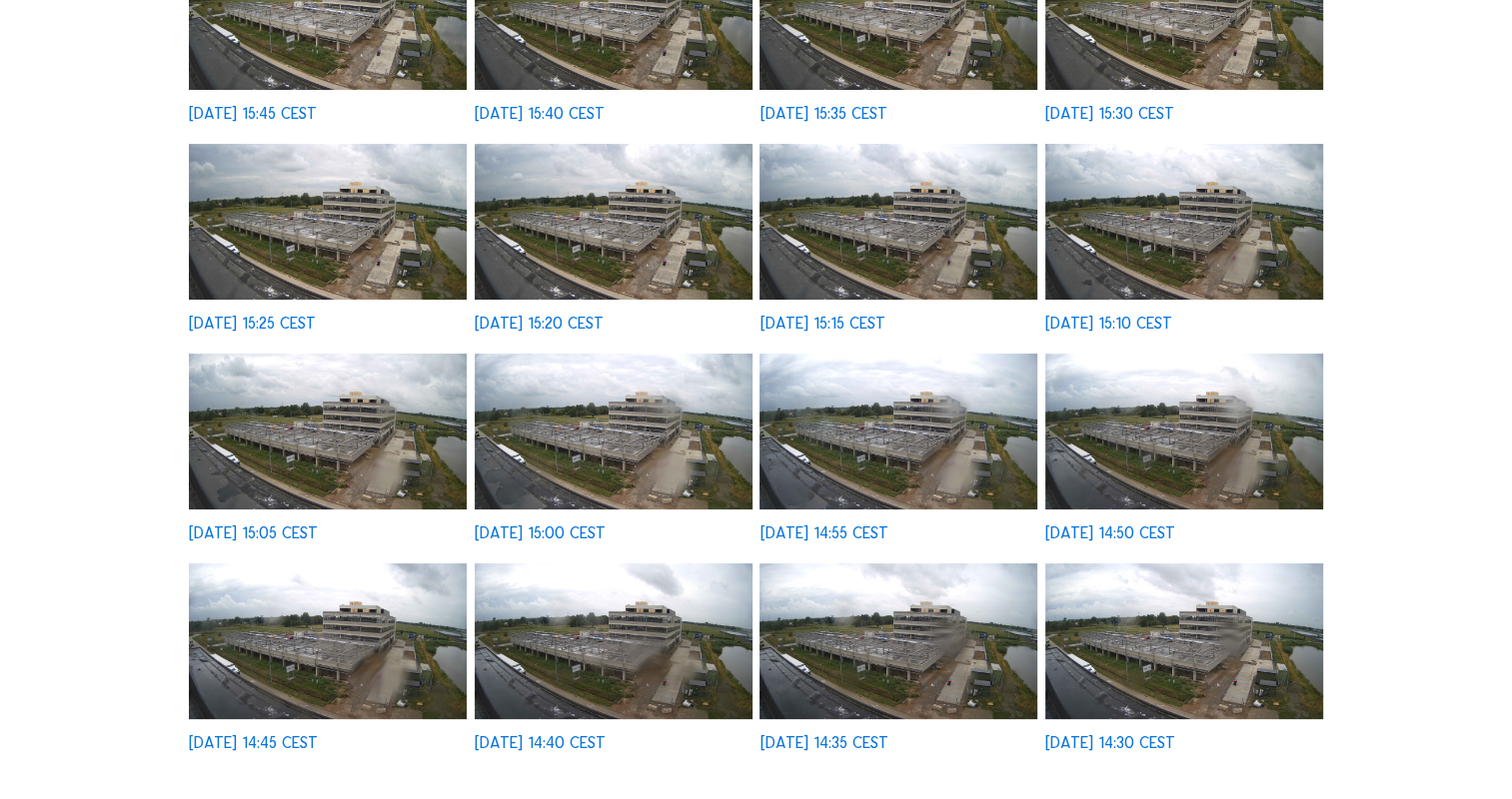 scroll, scrollTop: 280, scrollLeft: 0, axis: vertical 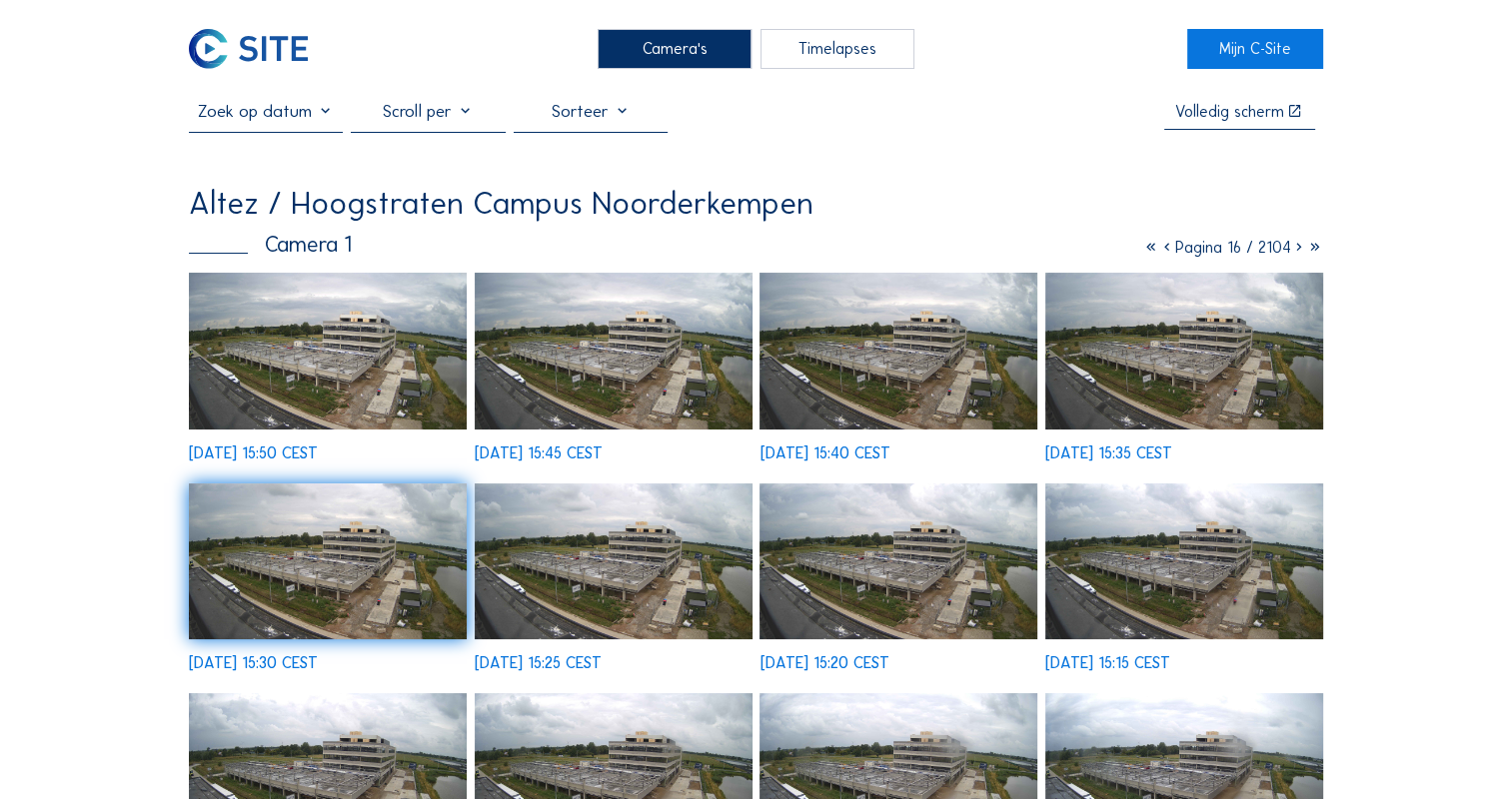 click at bounding box center [1299, 247] 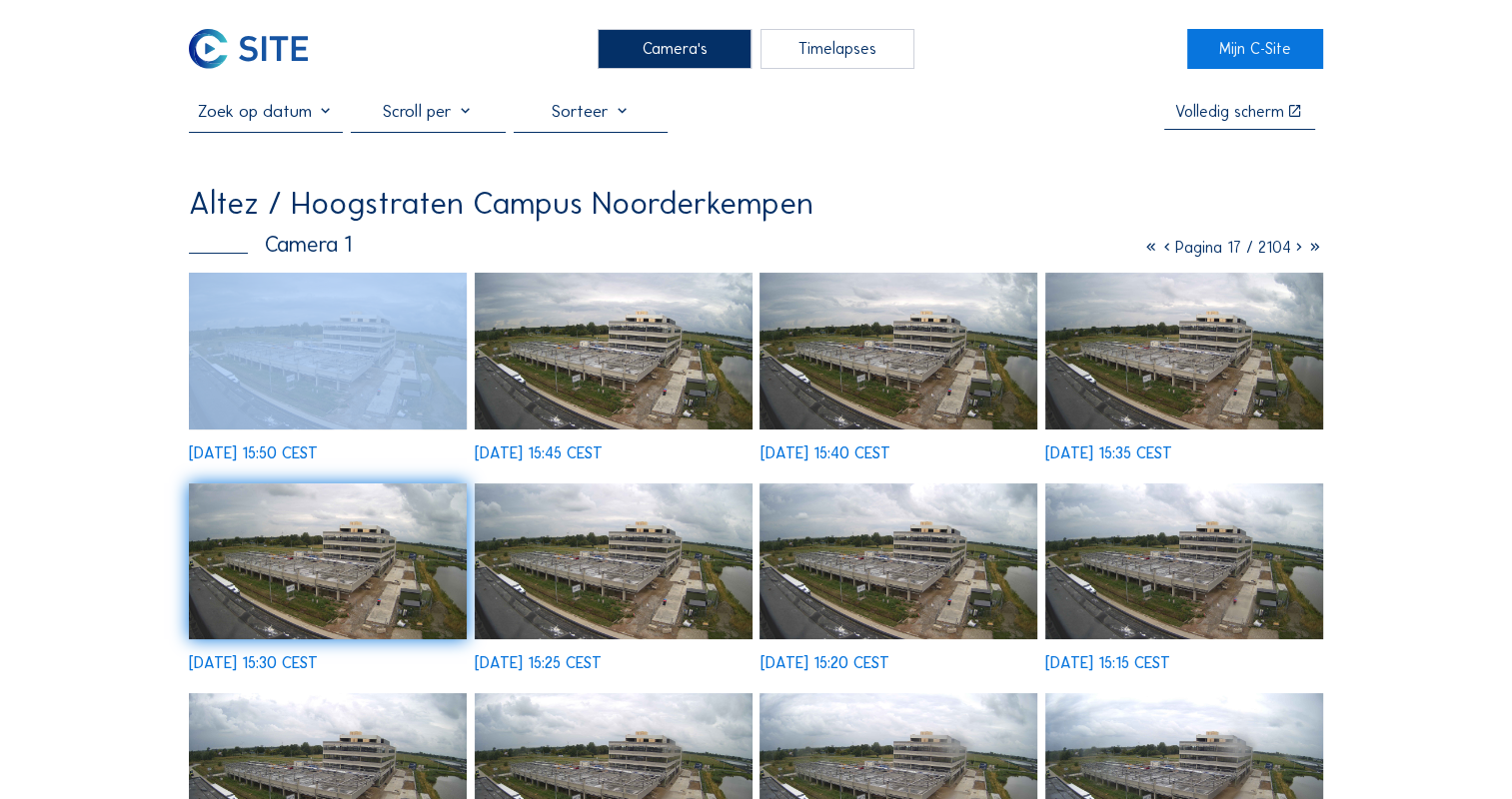 click at bounding box center (1299, 247) 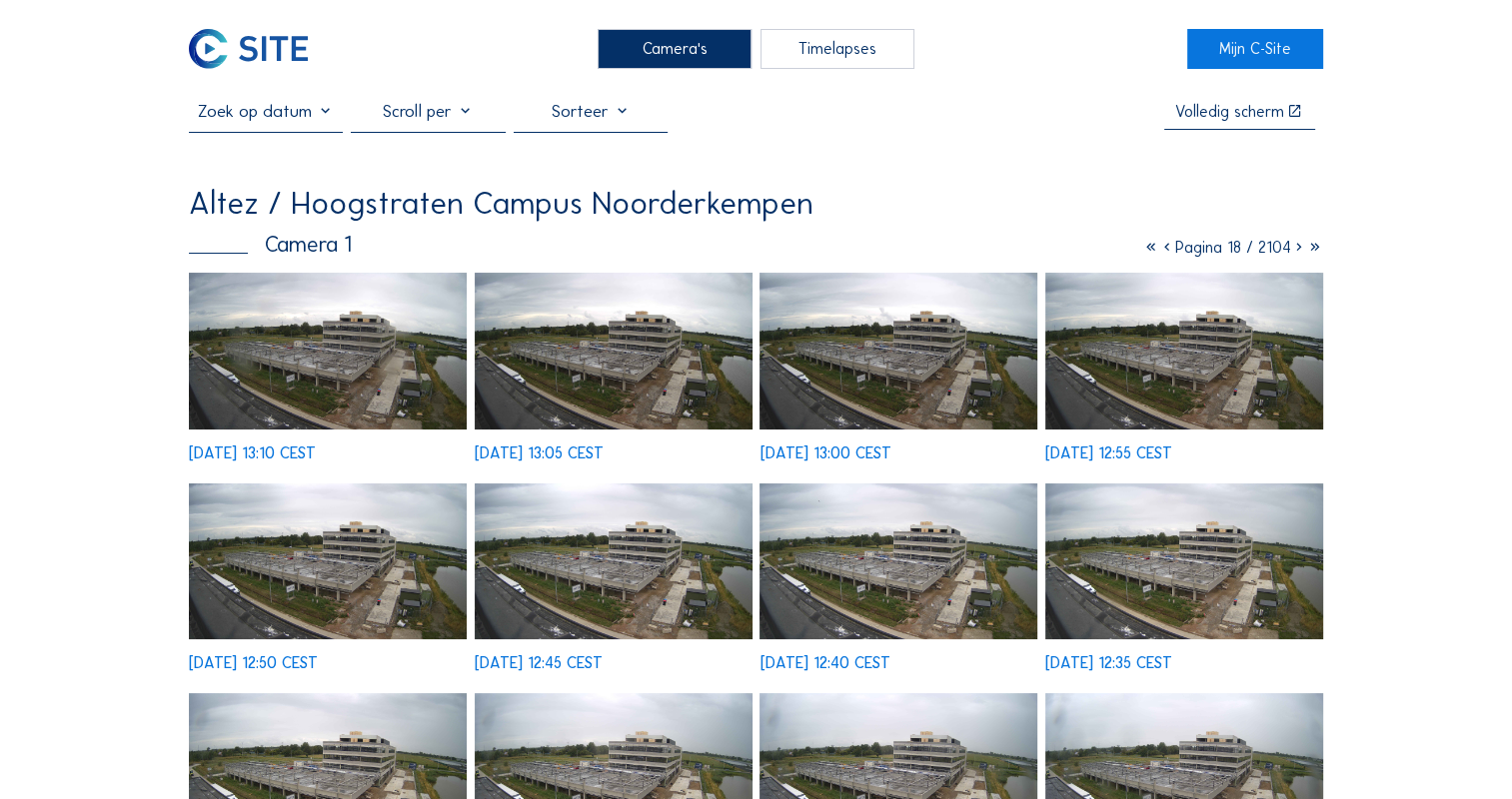 click on "Camera's   Timelapses  Mijn C-Site Volledig scherm Altez / [GEOGRAPHIC_DATA] Campus Noorderkempen Camera 1   Pagina 18 / 2104   [DATE] 13:10 CEST  [DATE] 13:05 CEST  [DATE] 13:00 CEST  [DATE] 12:55 CEST  [DATE] 12:50 CEST  [DATE] 12:45 CEST  [DATE] 12:40 CEST  [DATE] 12:35 CEST  [DATE] 12:30 CEST  [DATE] 12:25 CEST  [DATE] 12:20 CEST  [DATE] 12:15 CEST  [DATE] 12:10 CEST  [DATE] 12:05 CEST  [DATE] 12:00 CEST  [DATE] 11:55 CEST  Abonneer op onze nieuwsbrief   Registreren   Kantoor   Sluis 2B/0001  9810 [GEOGRAPHIC_DATA], [GEOGRAPHIC_DATA]  BE 0822.654.525   Contacteer ons  [EMAIL_ADDRESS][DOMAIN_NAME] [EMAIL_ADDRESS][DOMAIN_NAME]  [PHONE_NUMBER]   Volg ons   Blijf op de hoogte via  Linkedin Instagram Copyright © C-SITE 2023  Algemene voorwaarden   Privacybeleid   Cookie Beleid  Vragen over ons platform? Wij begeleiden u graag. Contacteer ons op  [EMAIL_ADDRESS][DOMAIN_NAME] of  [PHONE_NUMBER]" at bounding box center (756, 917) 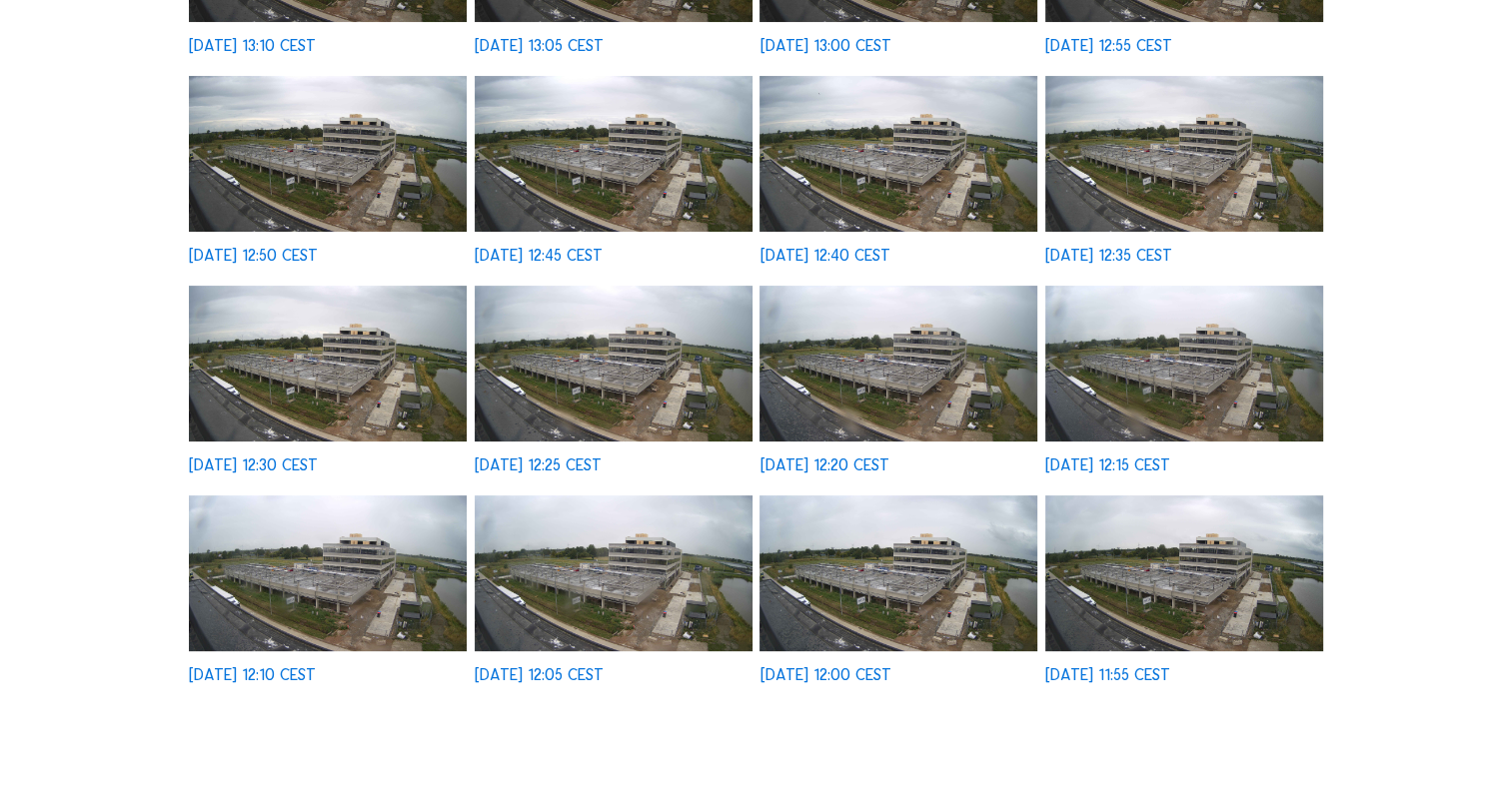 scroll, scrollTop: 414, scrollLeft: 0, axis: vertical 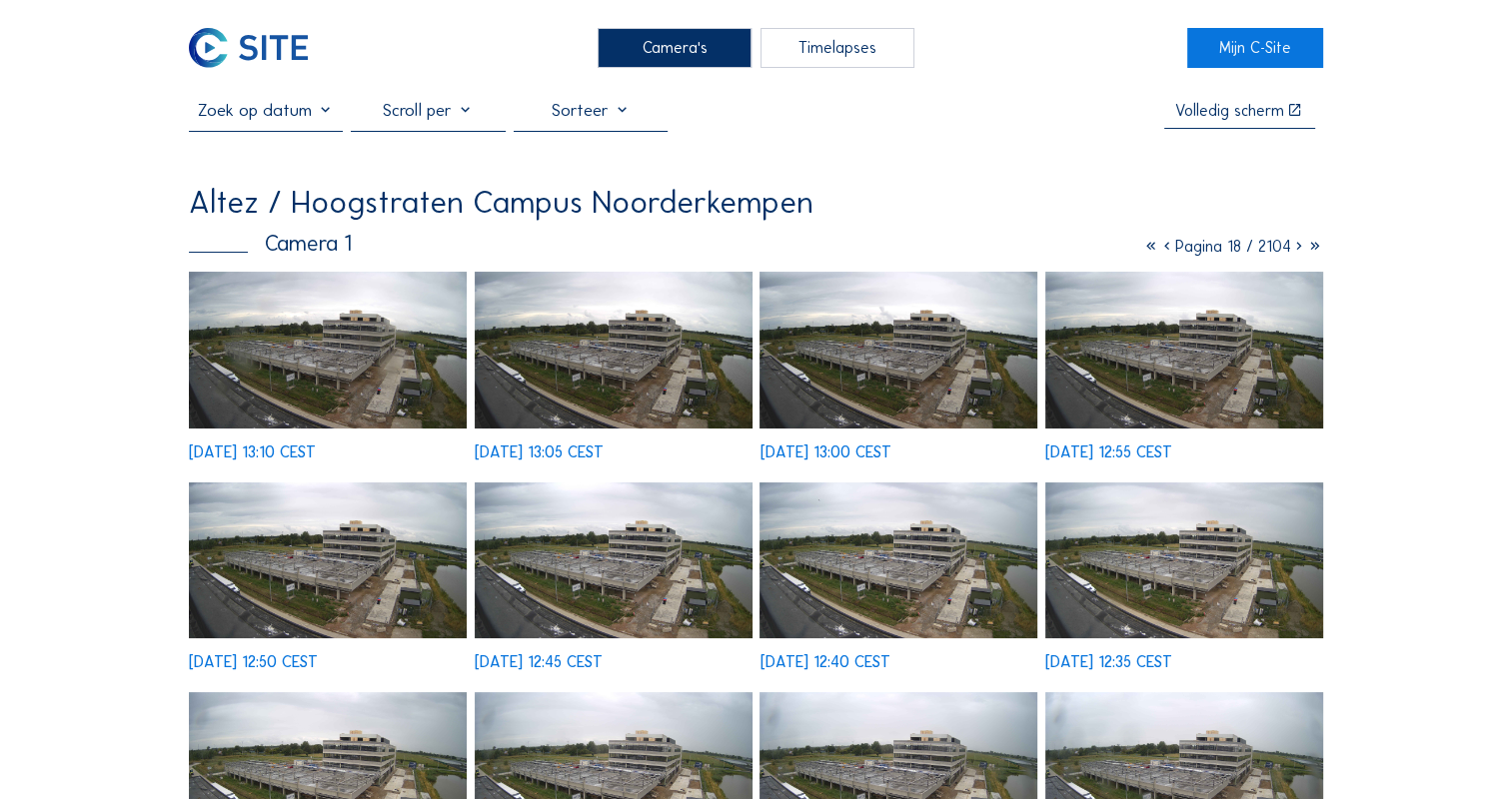 click at bounding box center (1299, 246) 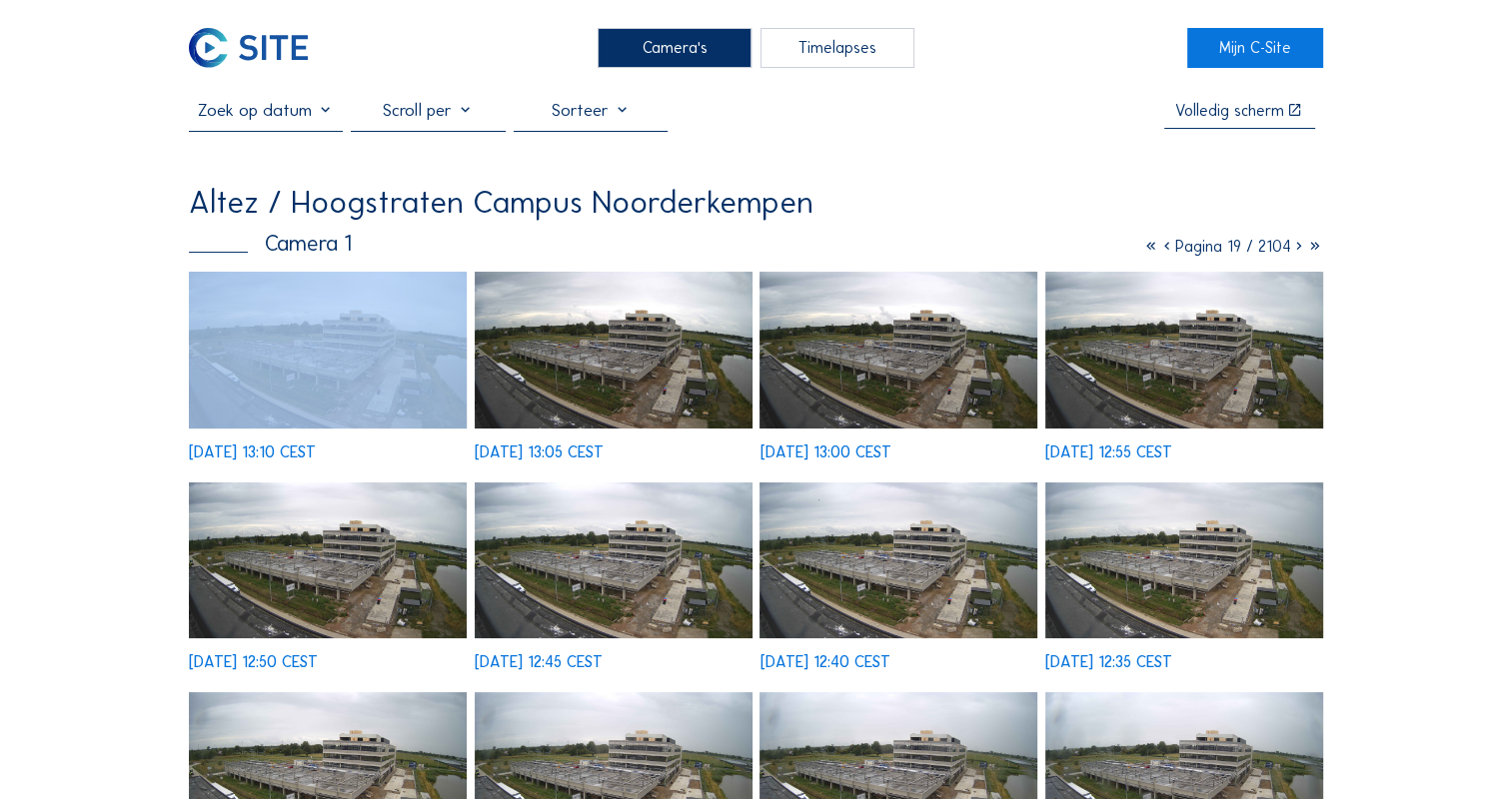 click at bounding box center [1299, 246] 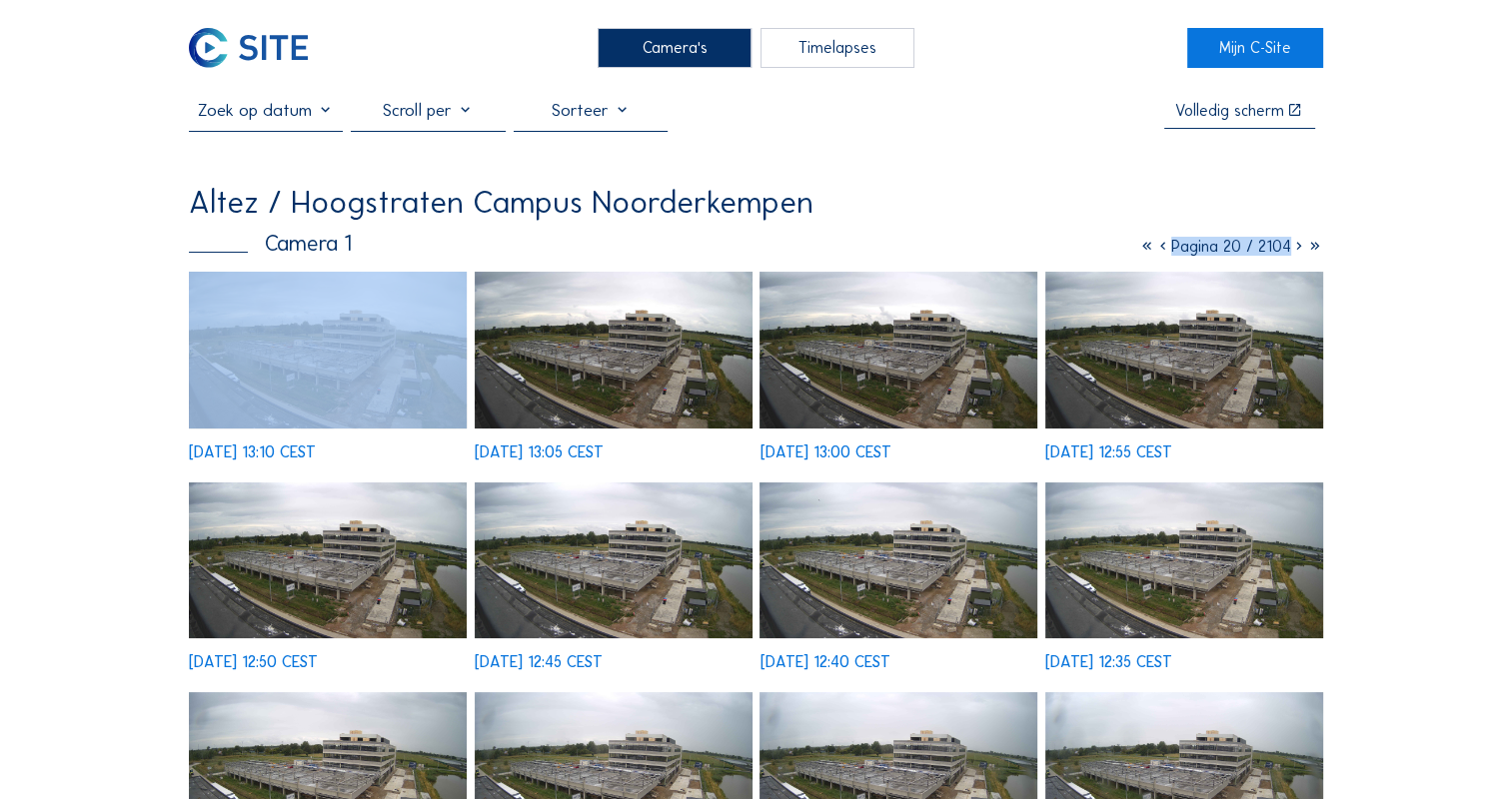 click at bounding box center [1299, 246] 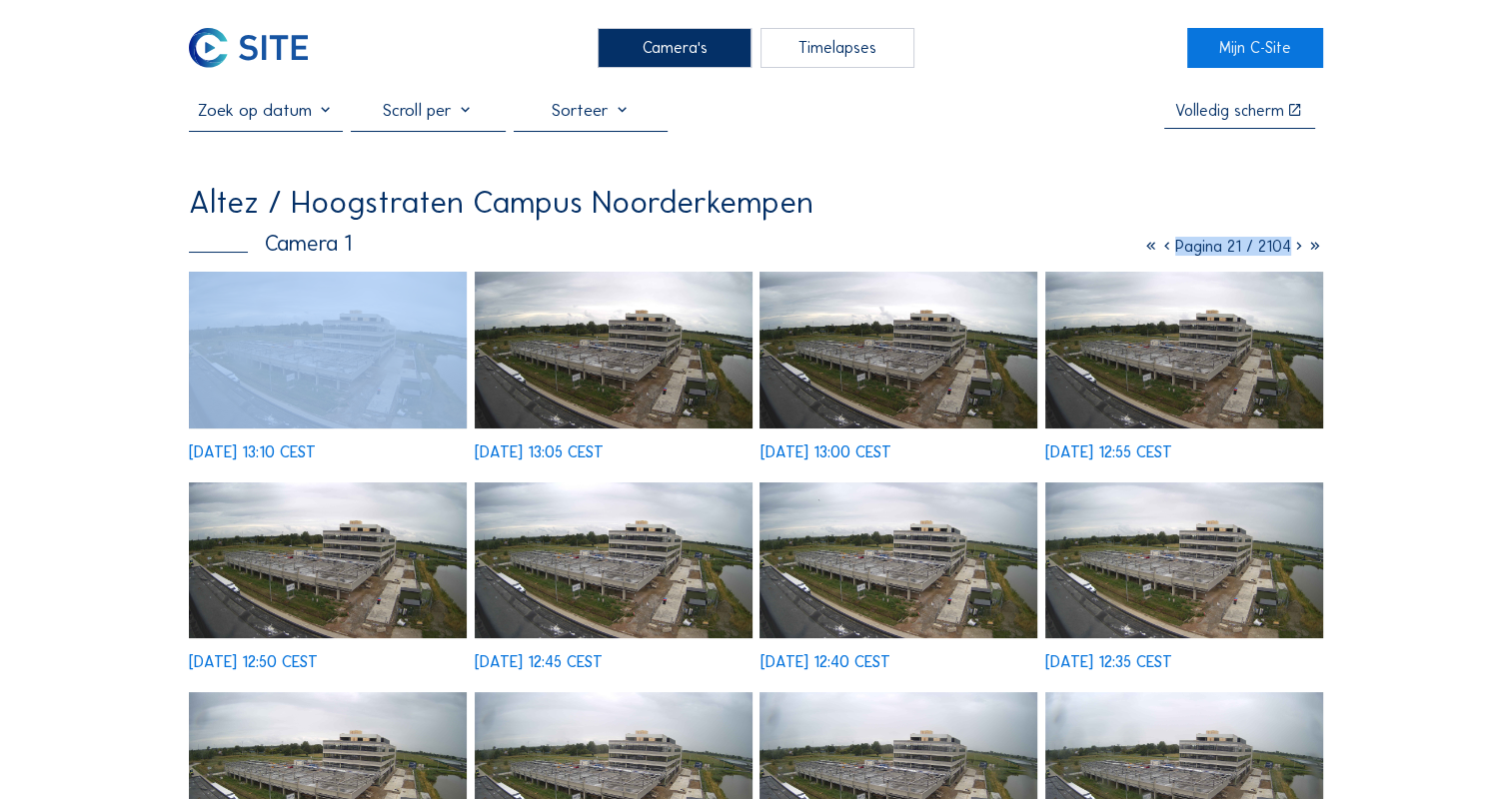 click at bounding box center [1299, 246] 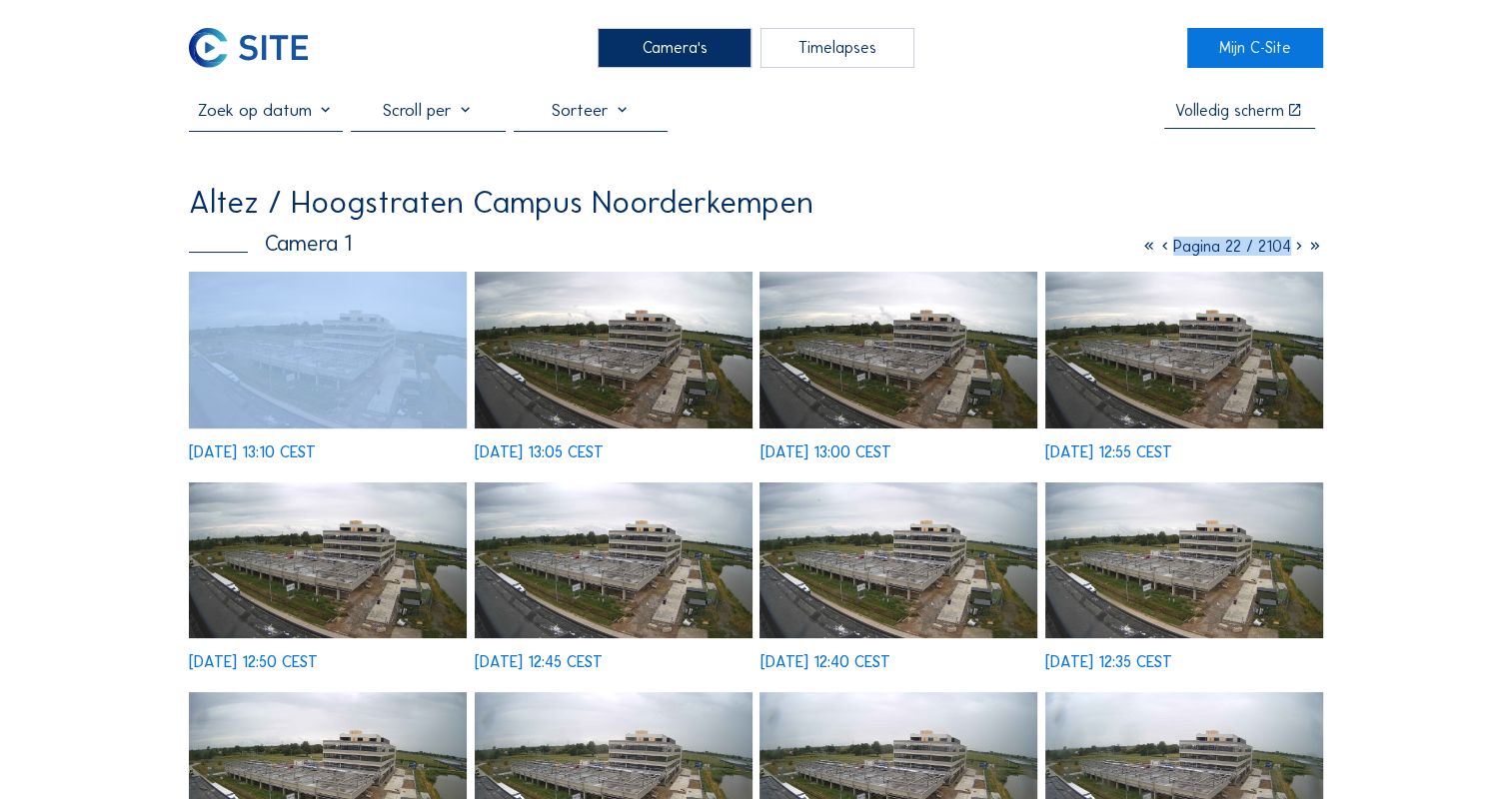 drag, startPoint x: 1297, startPoint y: 251, endPoint x: 1379, endPoint y: 254, distance: 82.05486 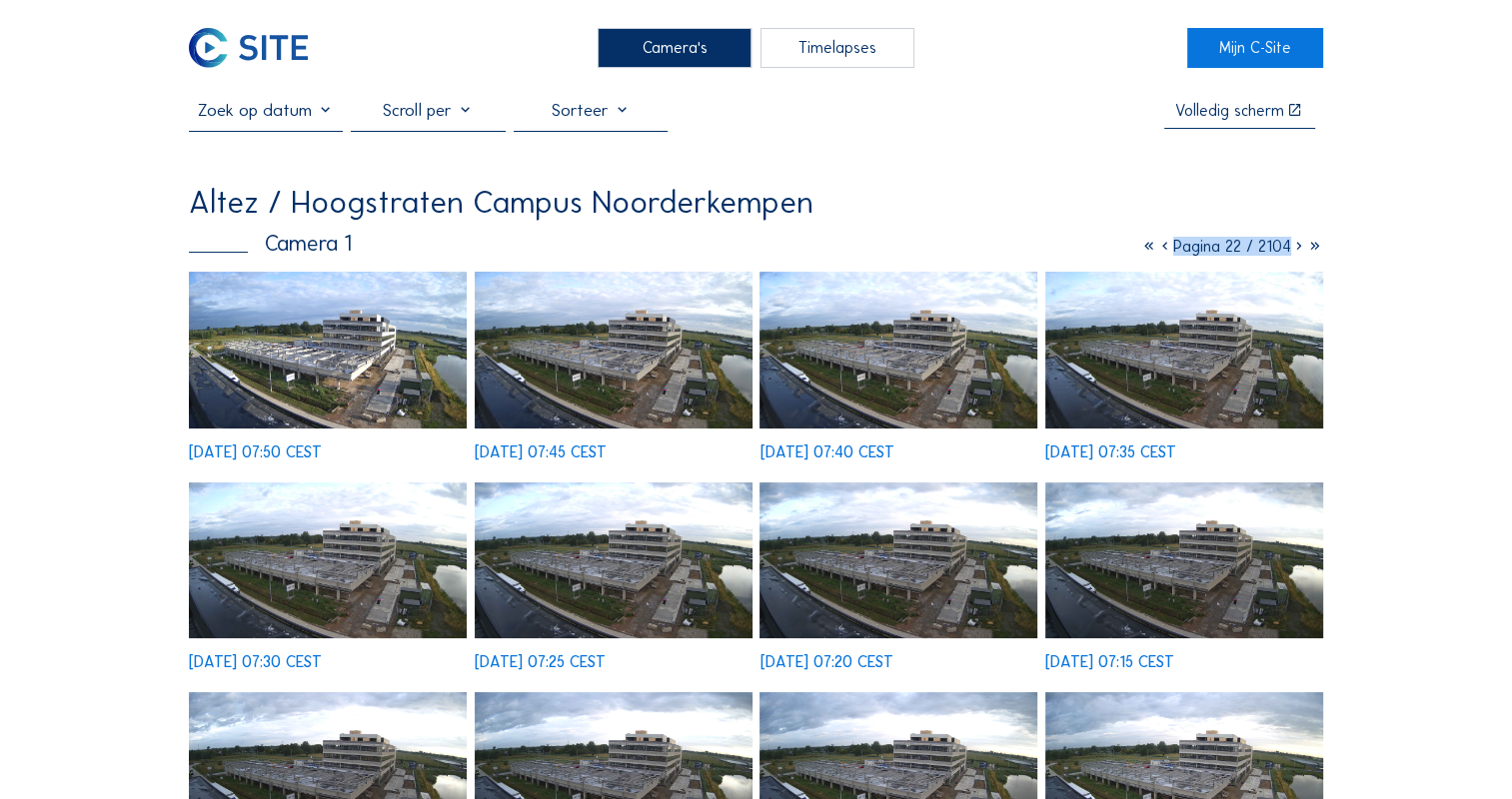 click on "Camera's   Timelapses  Mijn C-Site Volledig scherm Altez / [GEOGRAPHIC_DATA] Campus Noorderkempen Camera 1   Pagina 22 / 2104   [DATE] 07:50 CEST  [DATE] 07:45 CEST  [DATE] 07:40 CEST  [DATE] 07:35 CEST  [DATE] 07:30 CEST  [DATE] 07:25 CEST  [DATE] 07:20 CEST  [DATE] 07:15 CEST  [DATE] 07:10 CEST  [DATE] 07:05 CEST  [DATE] 07:00 CEST  [DATE] 06:55 CEST  [DATE] 06:50 CEST  [DATE] 06:45 CEST  [DATE] 06:40 CEST  [DATE] 06:35 CEST  Abonneer op onze nieuwsbrief   Registreren   Kantoor   Sluis 2B/0001  9810 [GEOGRAPHIC_DATA], [GEOGRAPHIC_DATA]  BE 0822.654.525   Contacteer ons  [EMAIL_ADDRESS][DOMAIN_NAME] [EMAIL_ADDRESS][DOMAIN_NAME]  [PHONE_NUMBER]   Volg ons   Blijf op de hoogte via  Linkedin Instagram Copyright © C-SITE 2023  Algemene voorwaarden   Privacybeleid   Cookie Beleid  Vragen over ons platform? Wij begeleiden u graag. Contacteer ons op  [EMAIL_ADDRESS][DOMAIN_NAME] of  [PHONE_NUMBER]" at bounding box center [756, 916] 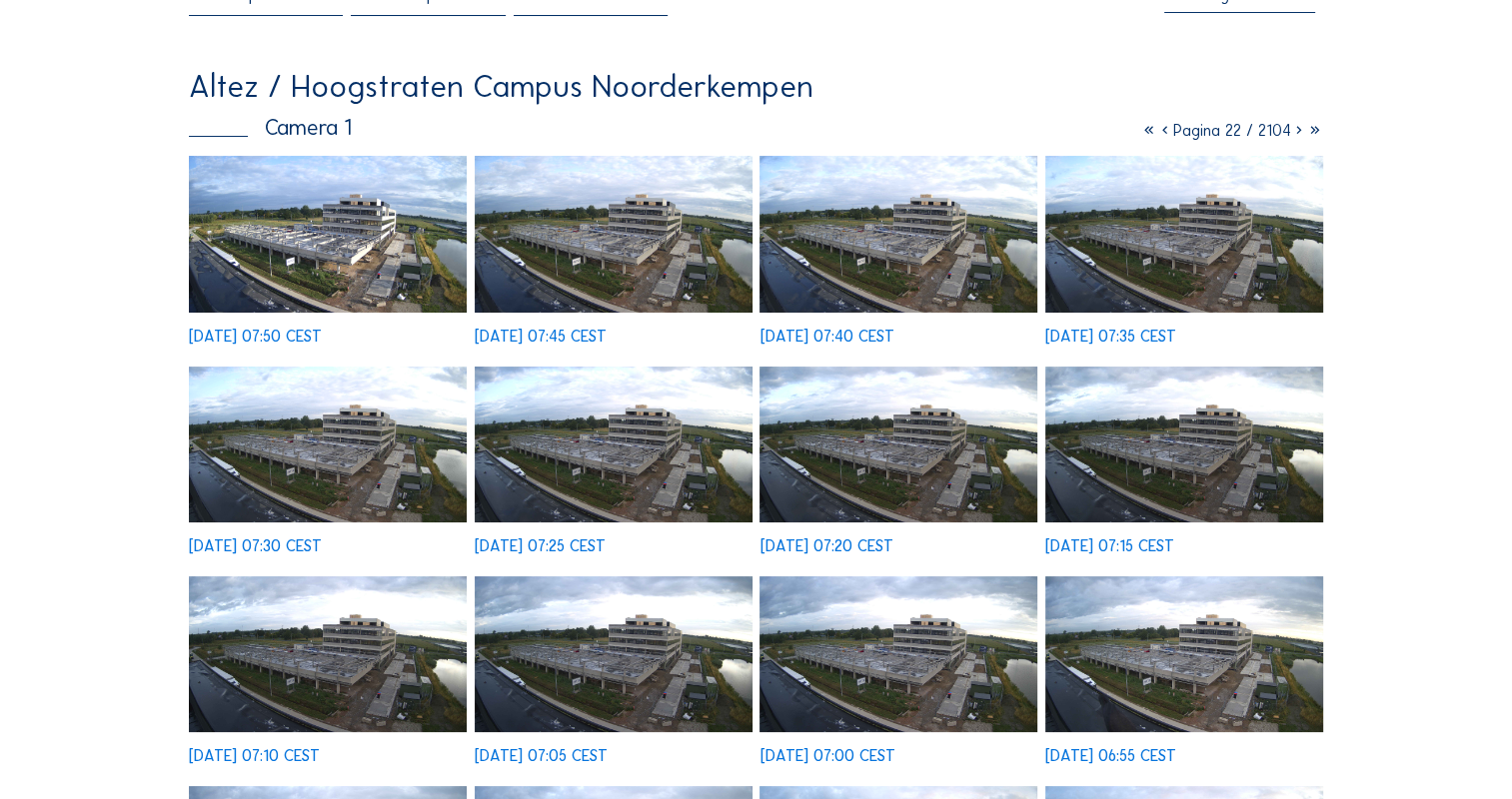 scroll, scrollTop: 62, scrollLeft: 0, axis: vertical 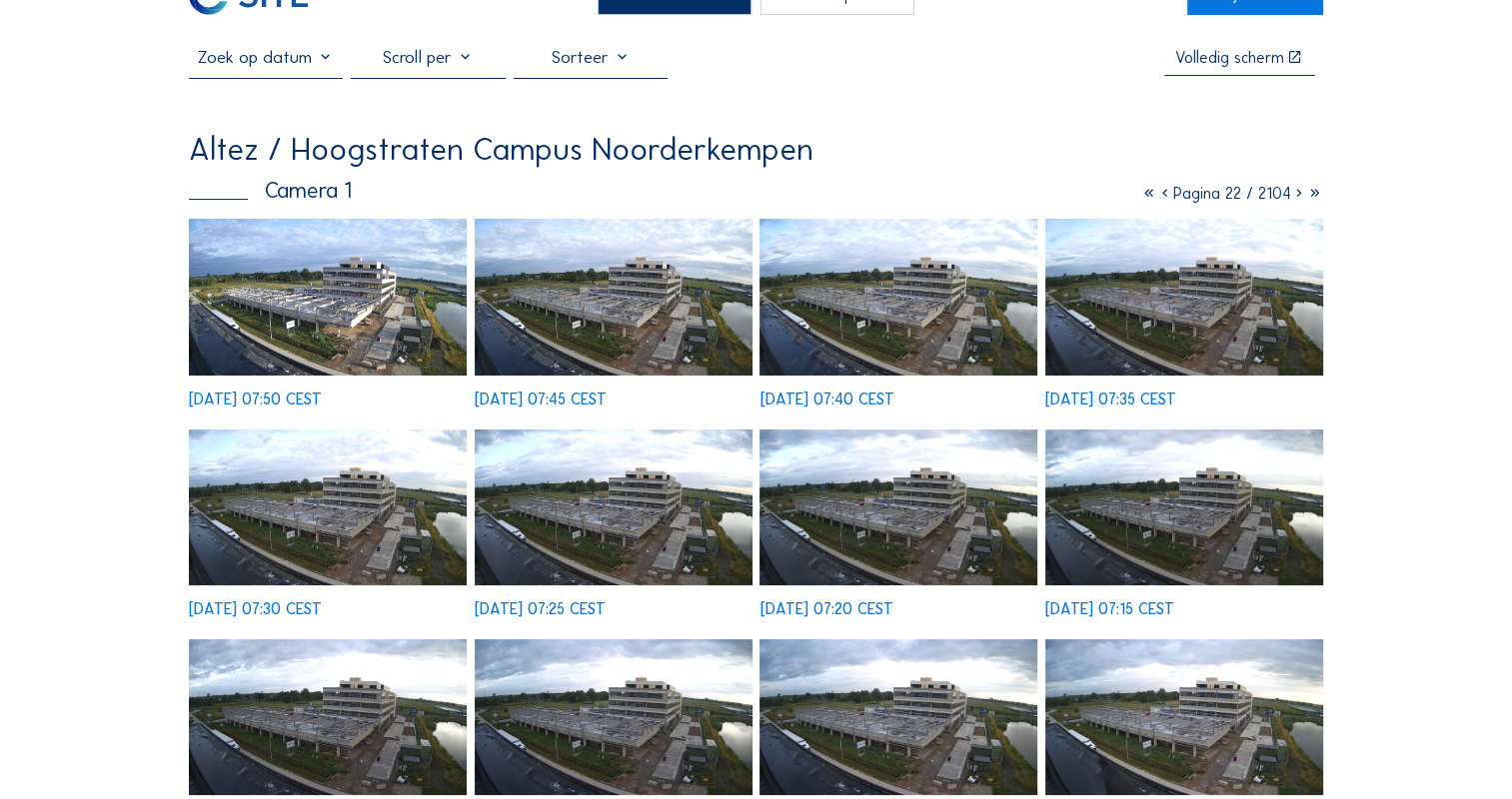 click at bounding box center (1299, 193) 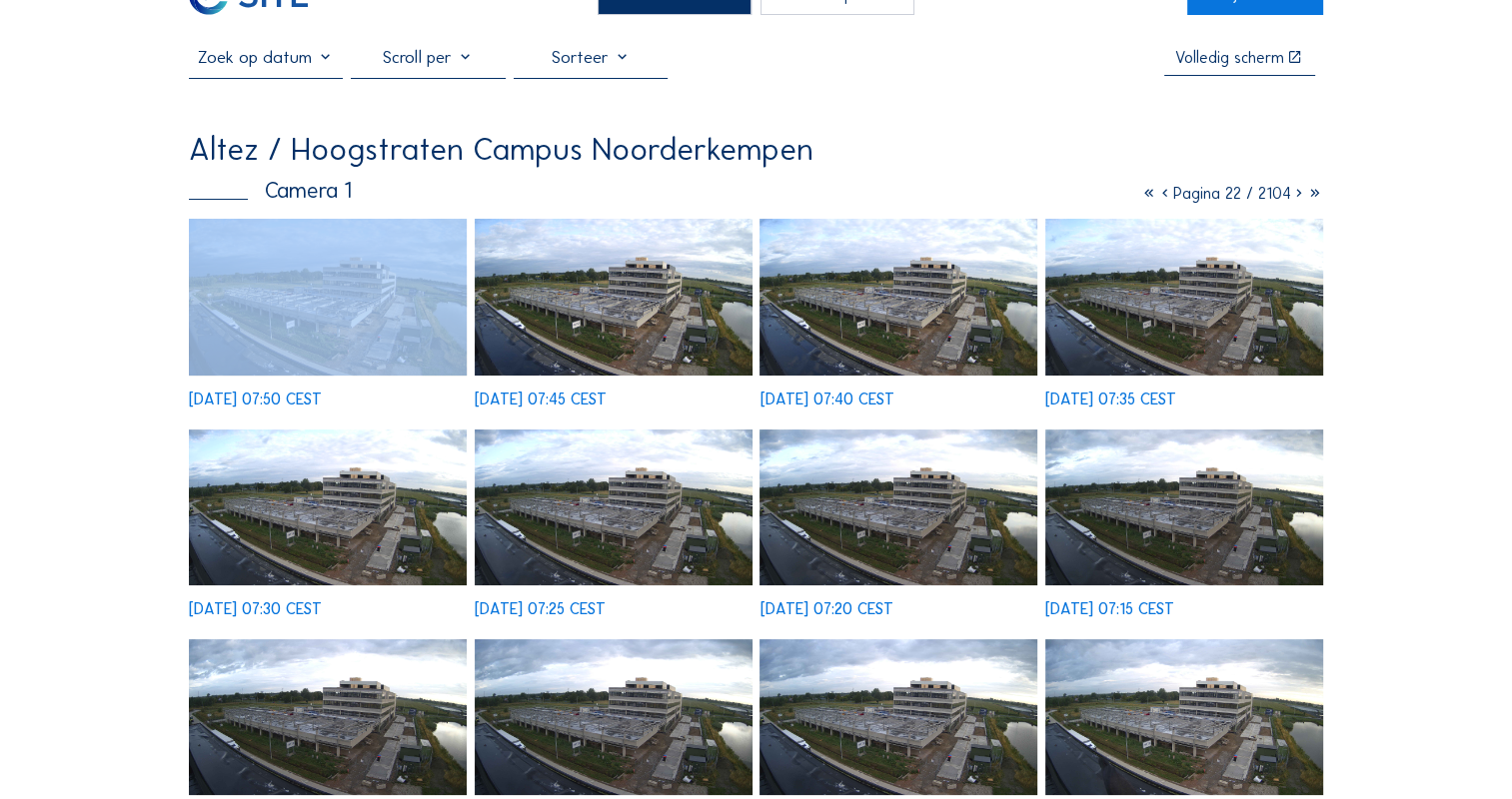click at bounding box center (1299, 193) 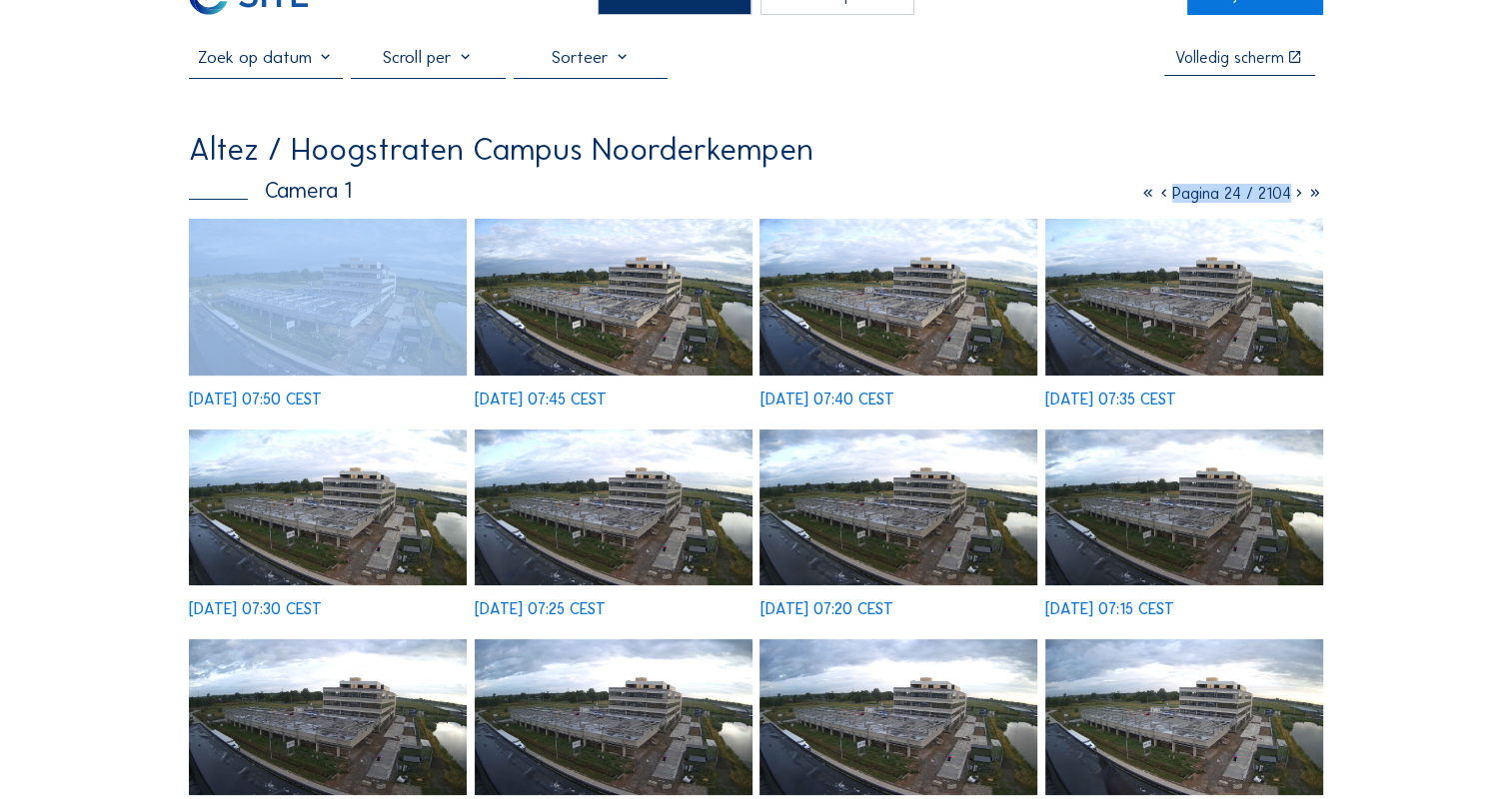 click at bounding box center (1299, 193) 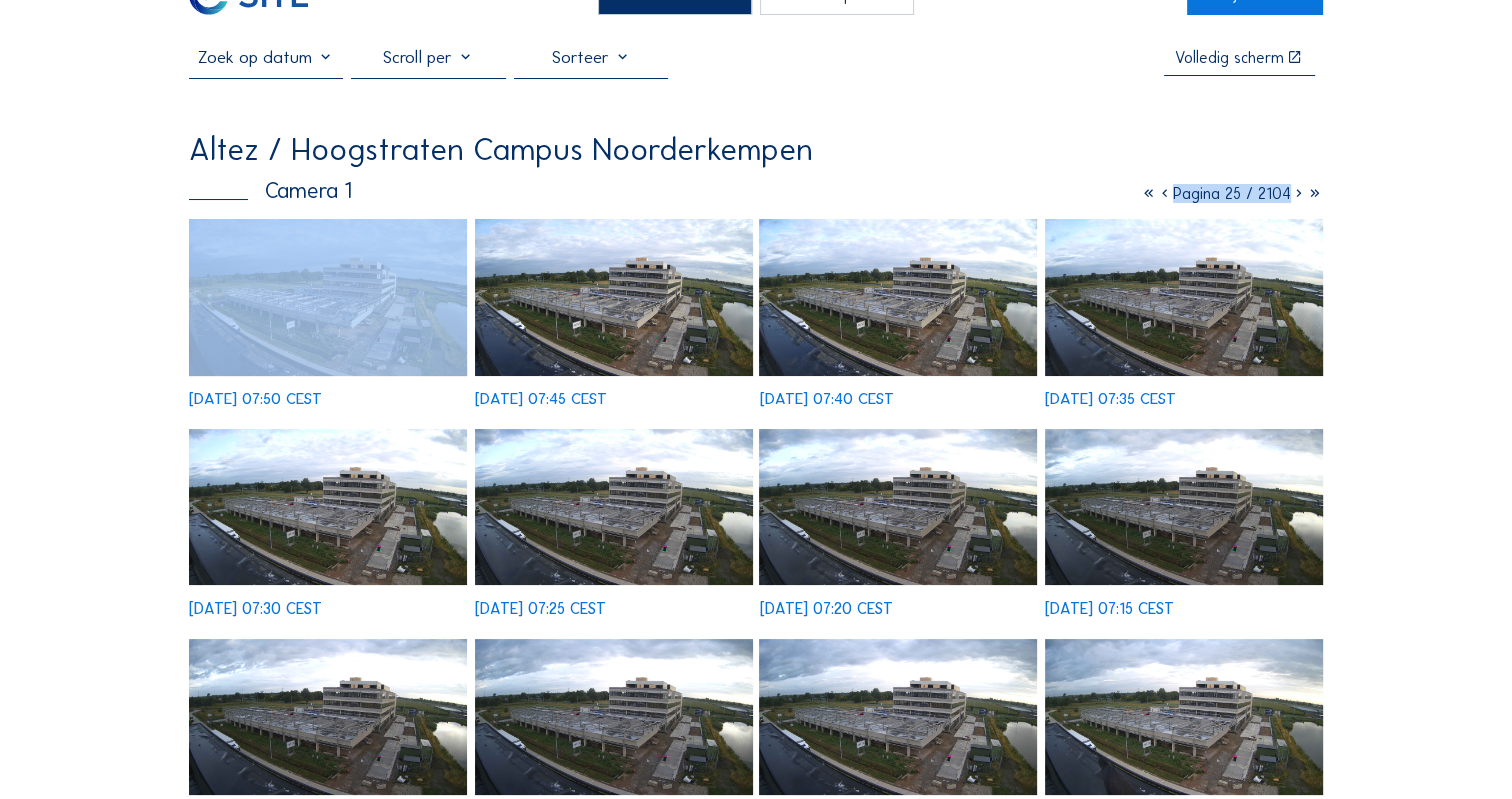 click at bounding box center [1299, 193] 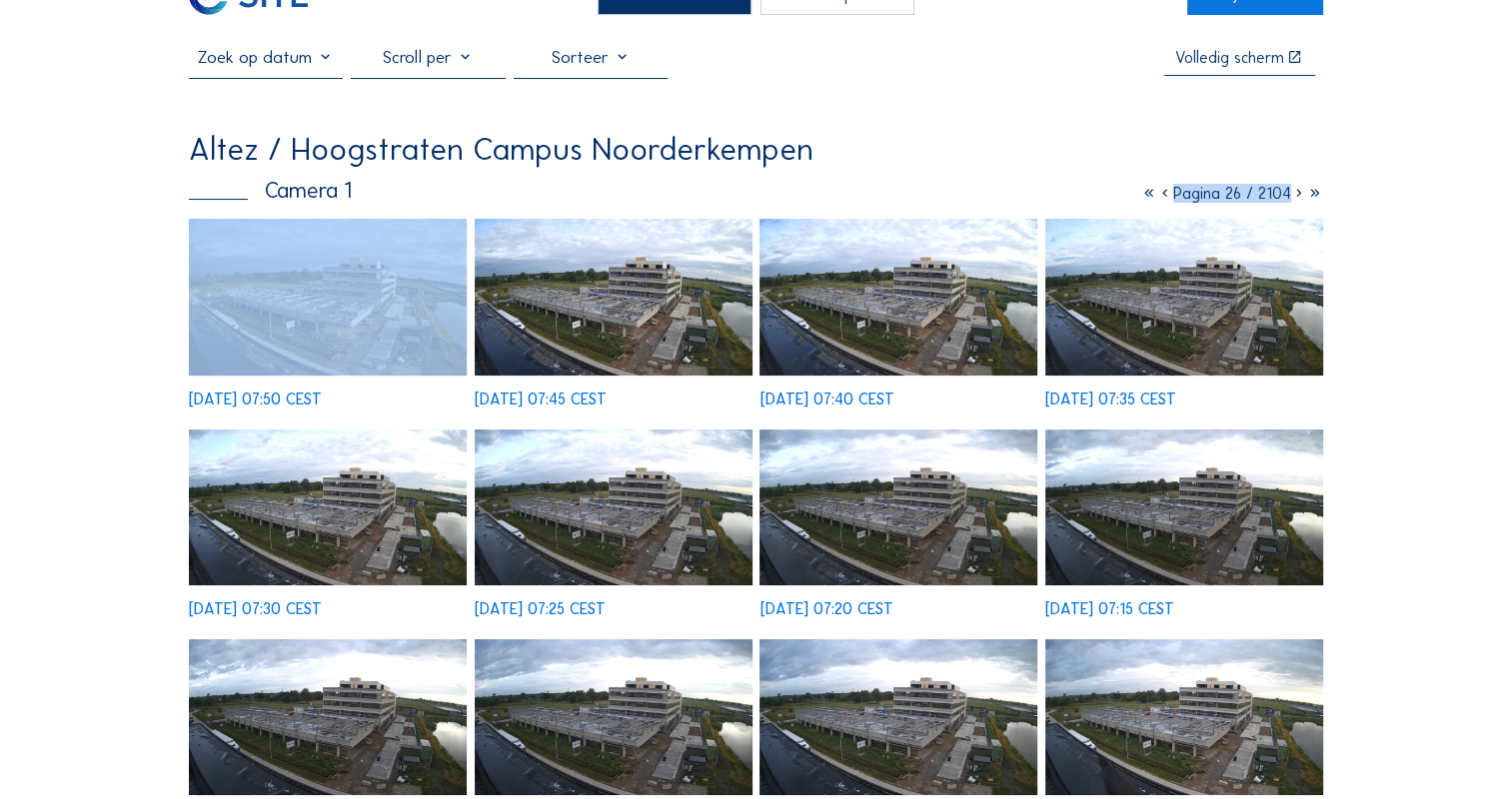 click at bounding box center [1299, 193] 